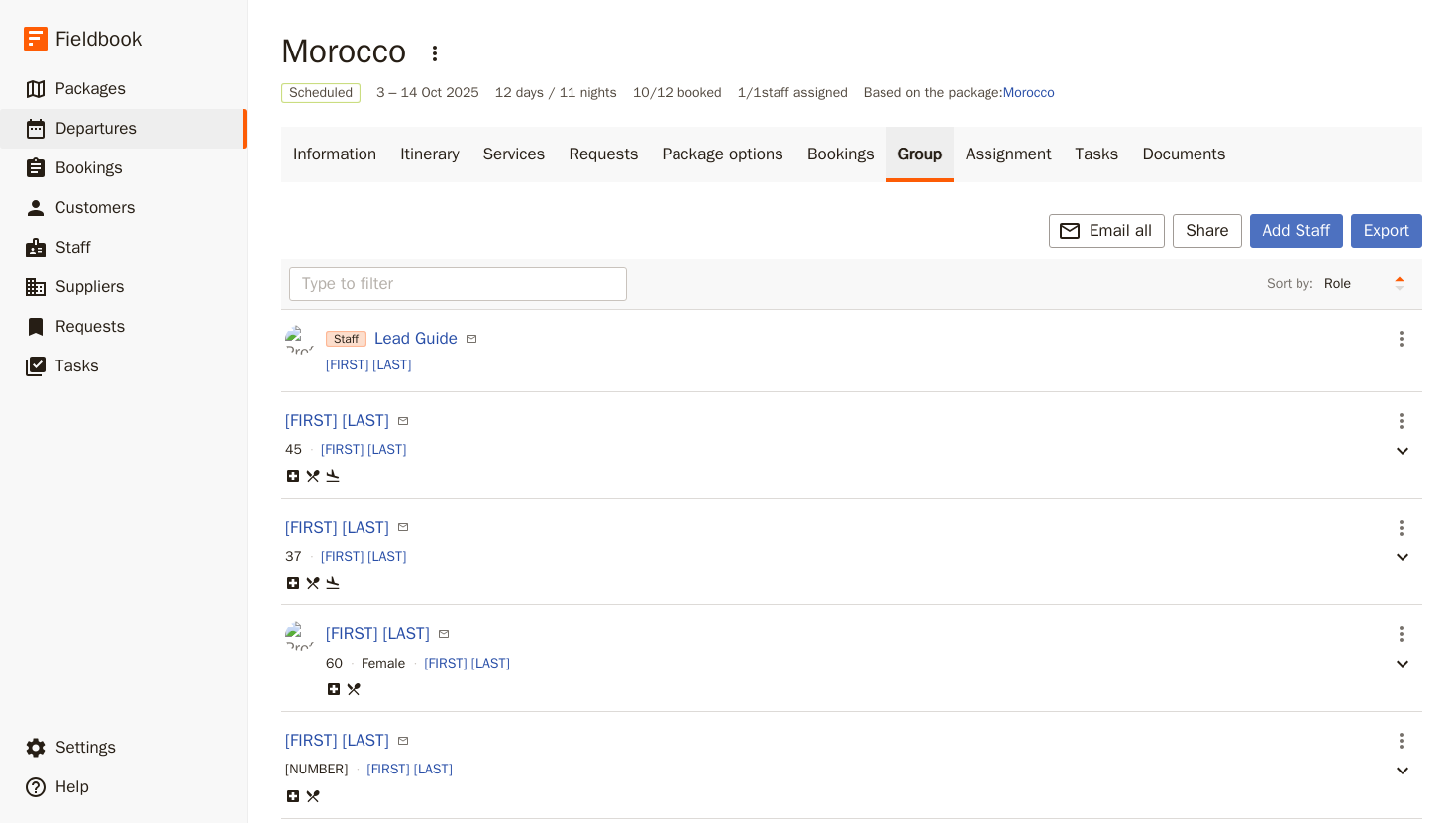 scroll, scrollTop: 0, scrollLeft: 0, axis: both 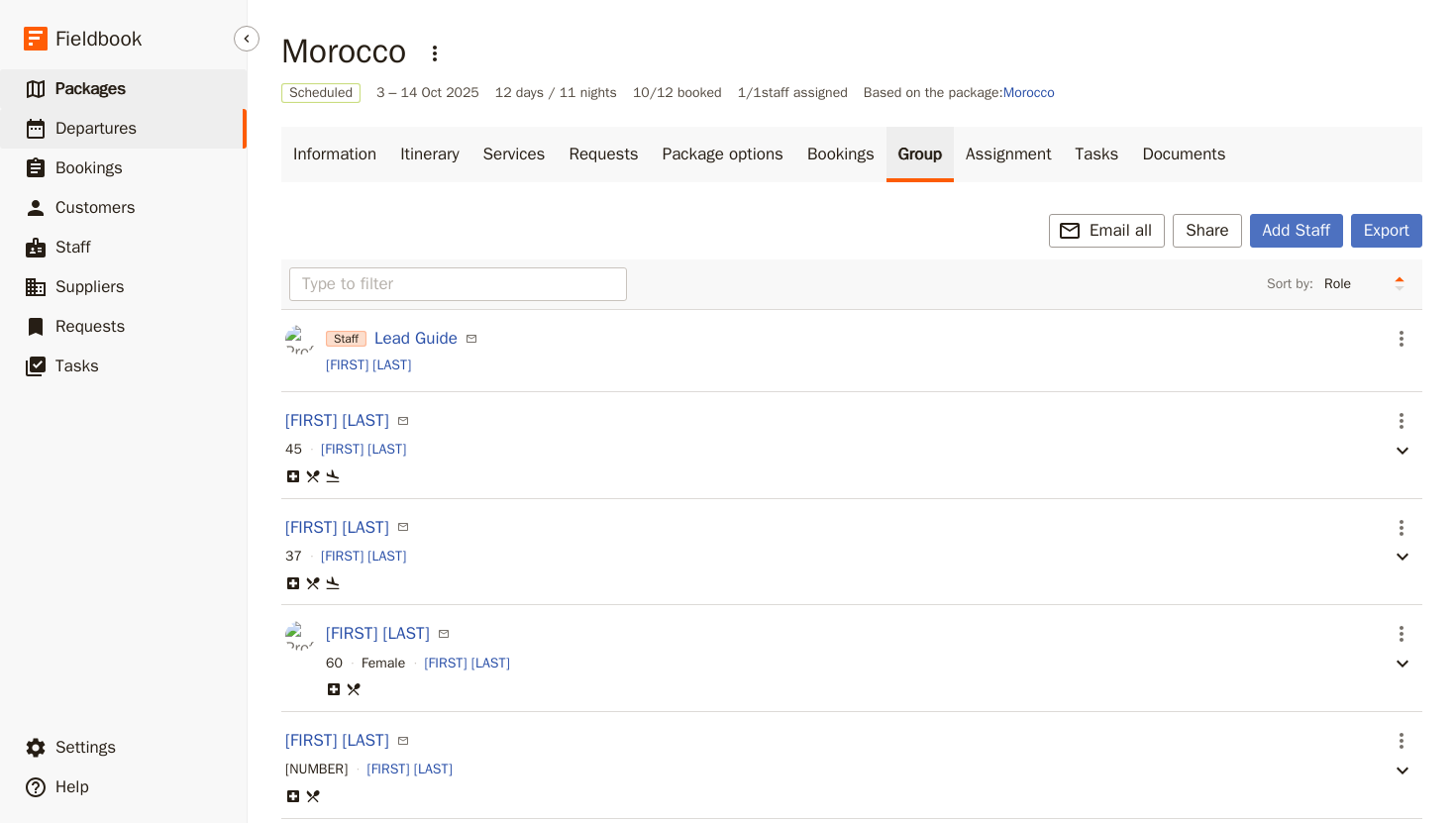 click on "Packages" at bounding box center (90, 88) 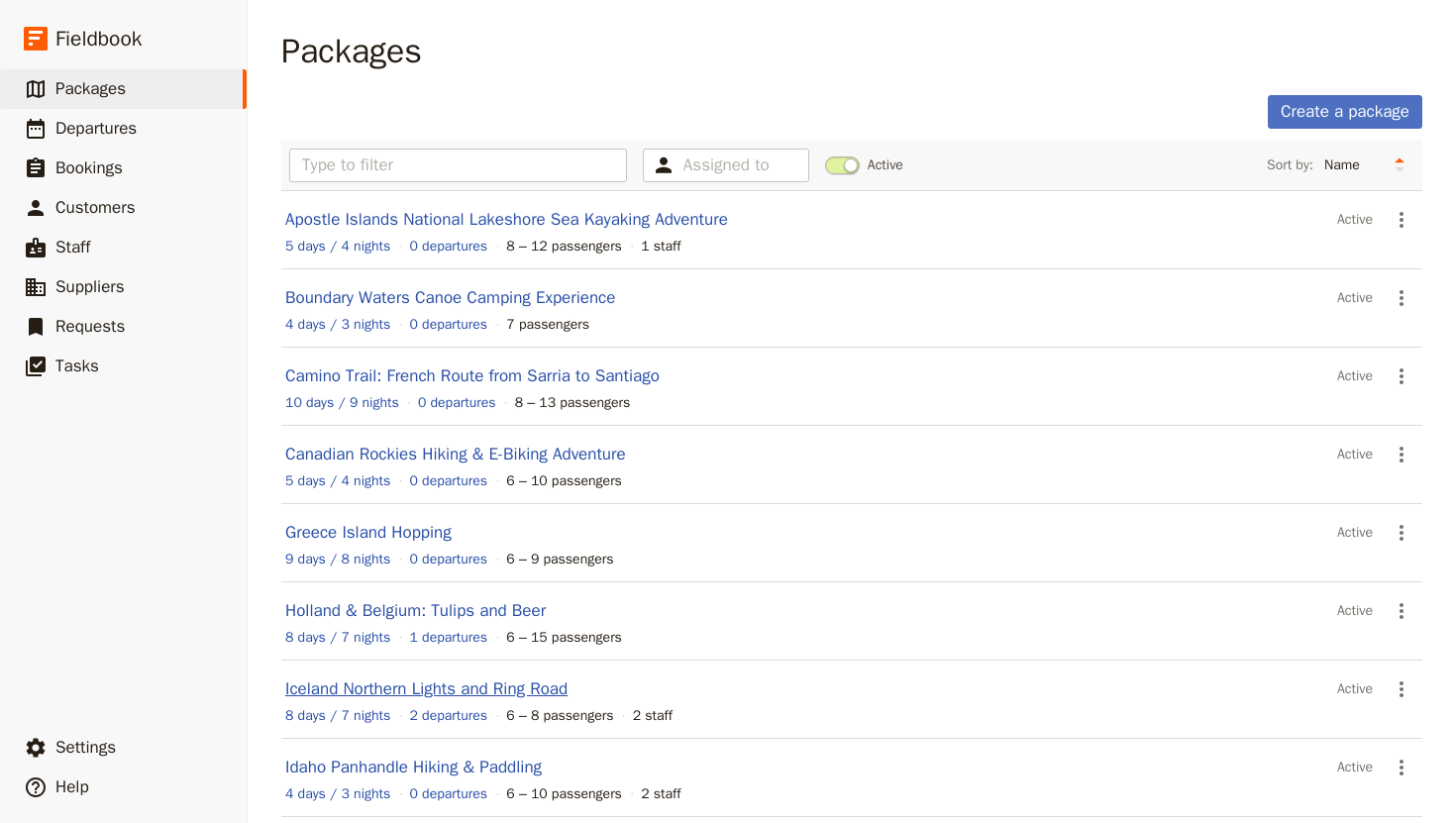 click on "Iceland Northern Lights and Ring Road" at bounding box center (426, 688) 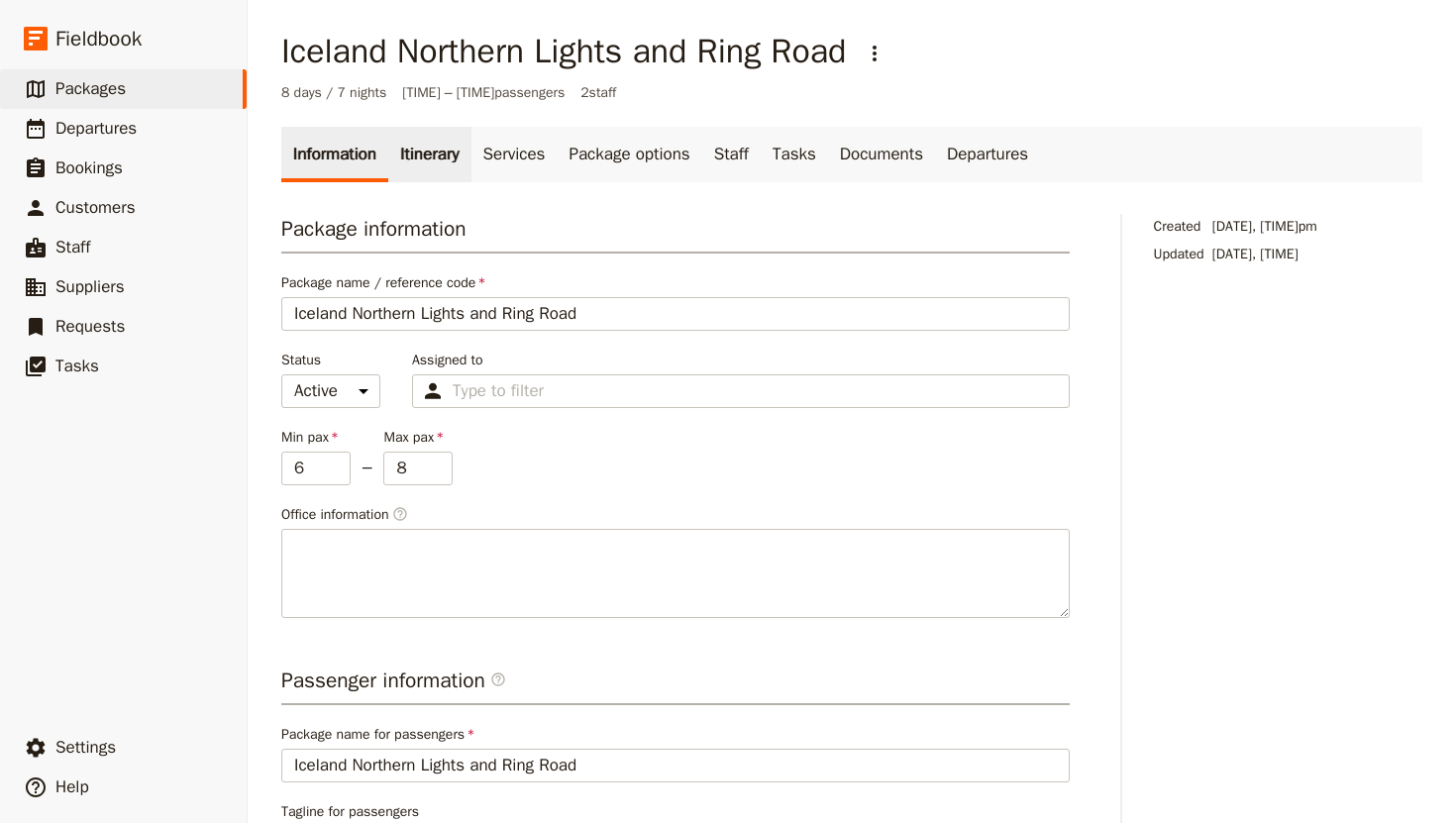 click on "Itinerary" at bounding box center [429, 154] 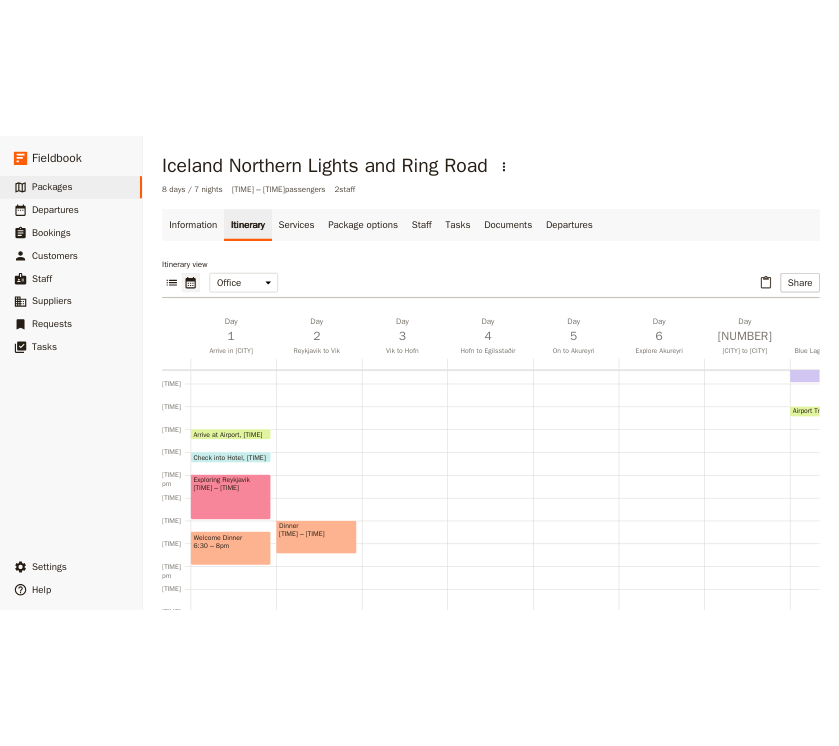 scroll, scrollTop: 474, scrollLeft: 0, axis: vertical 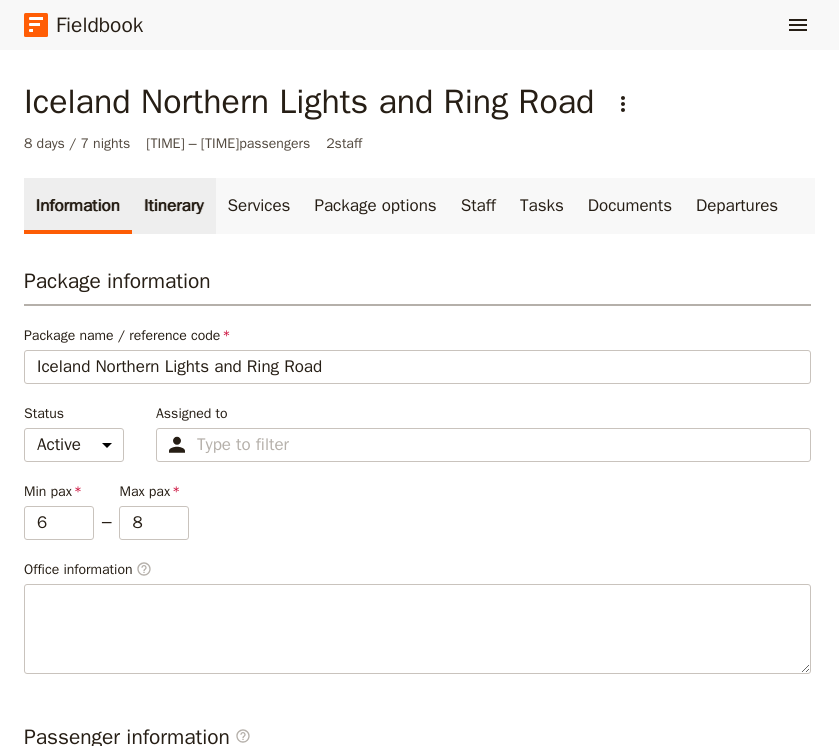 click on "Itinerary" at bounding box center [173, 206] 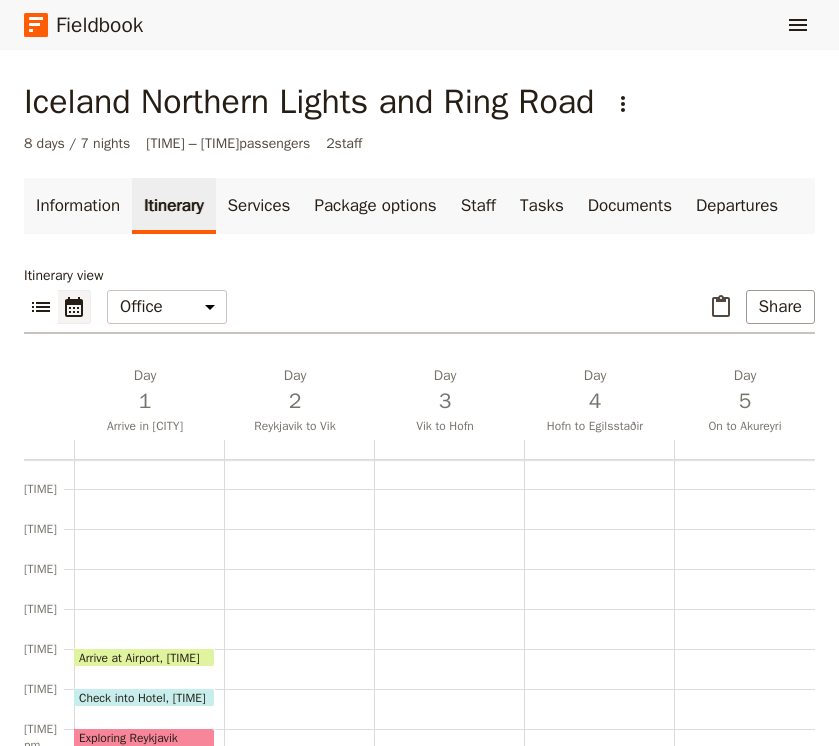 scroll, scrollTop: 474, scrollLeft: 0, axis: vertical 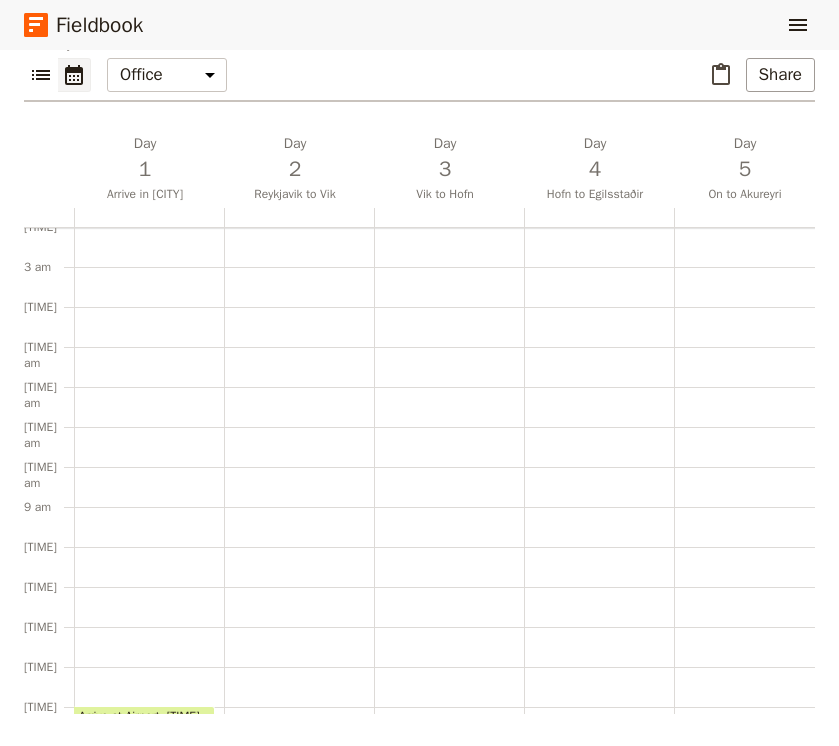 click on "Dinner 6 – 7:30pm" at bounding box center [299, 627] 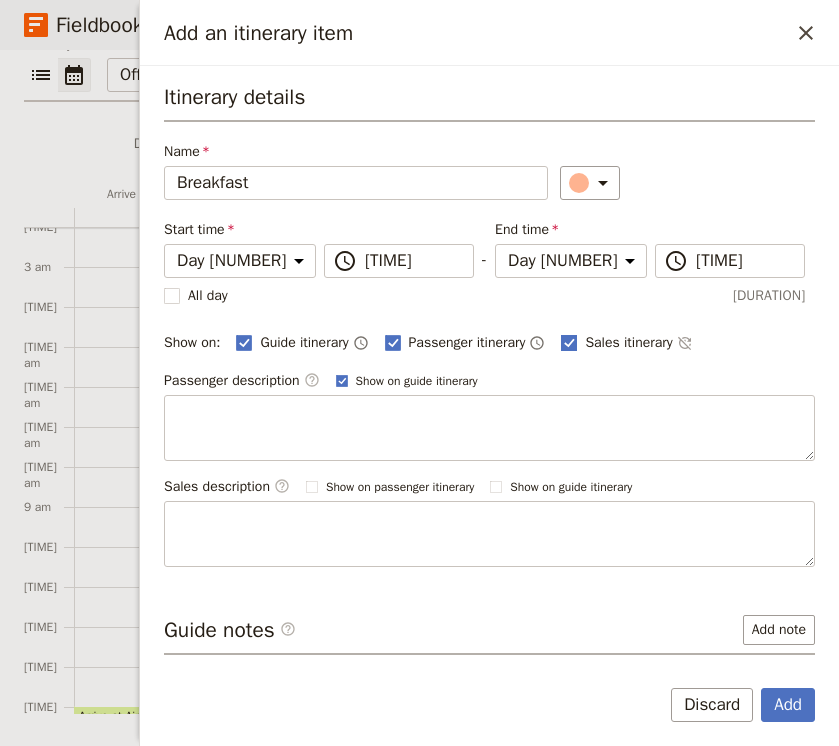 type on "Breakfast" 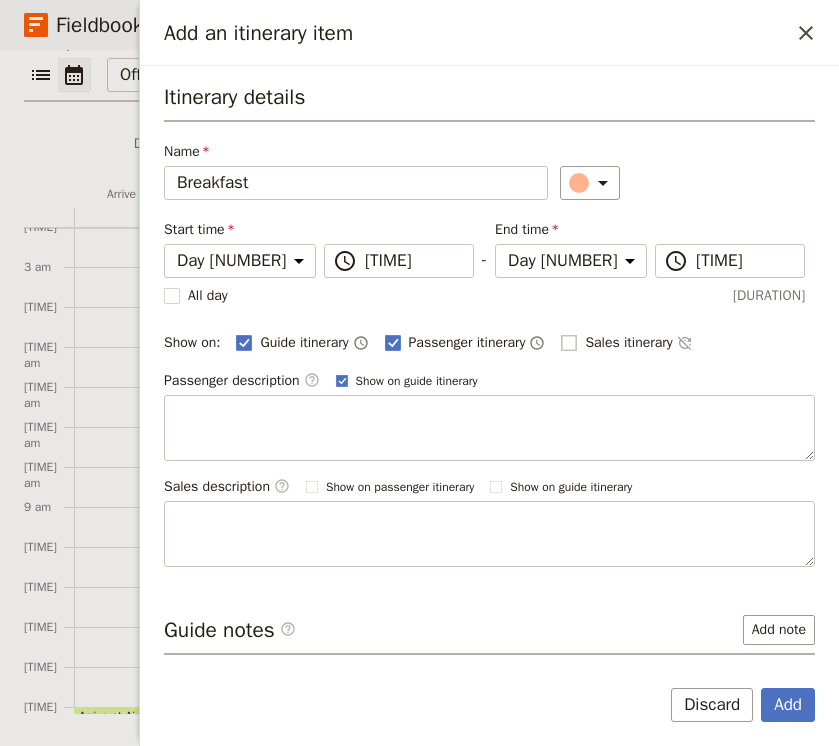 checkbox on "false" 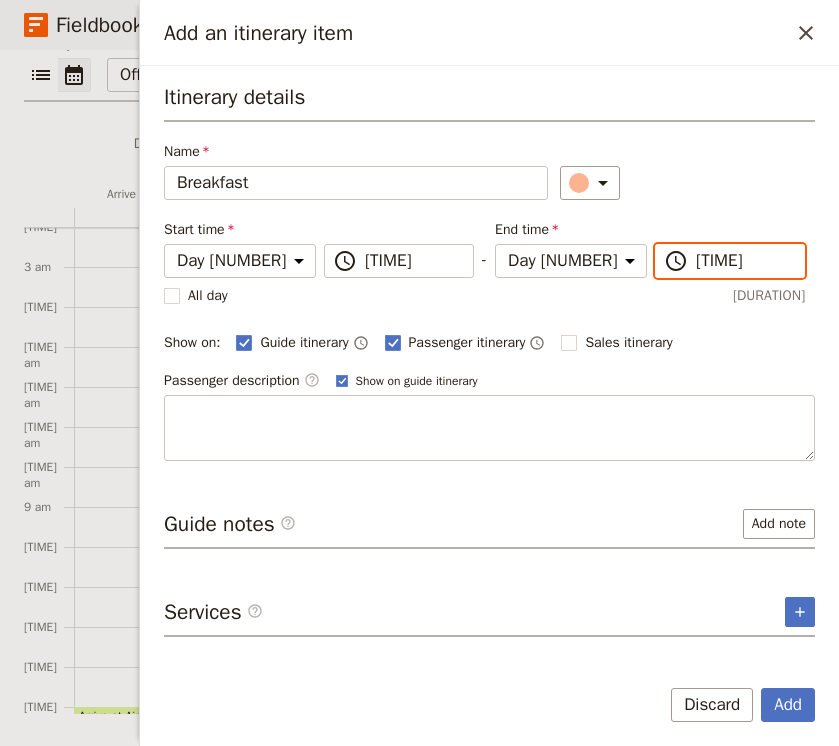 click on "[TIME]" at bounding box center (413, 261) 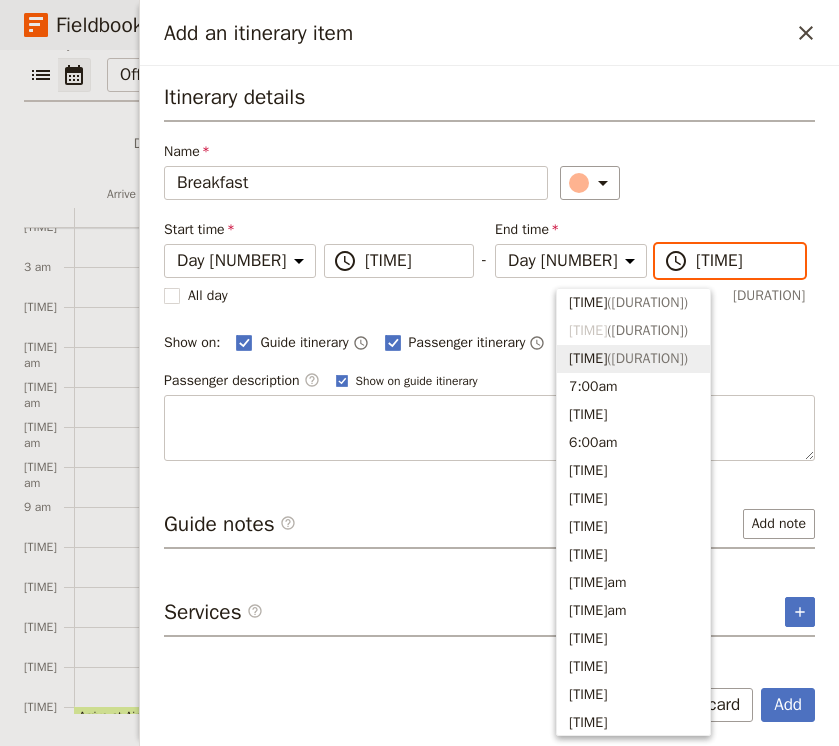 scroll, scrollTop: 810, scrollLeft: 0, axis: vertical 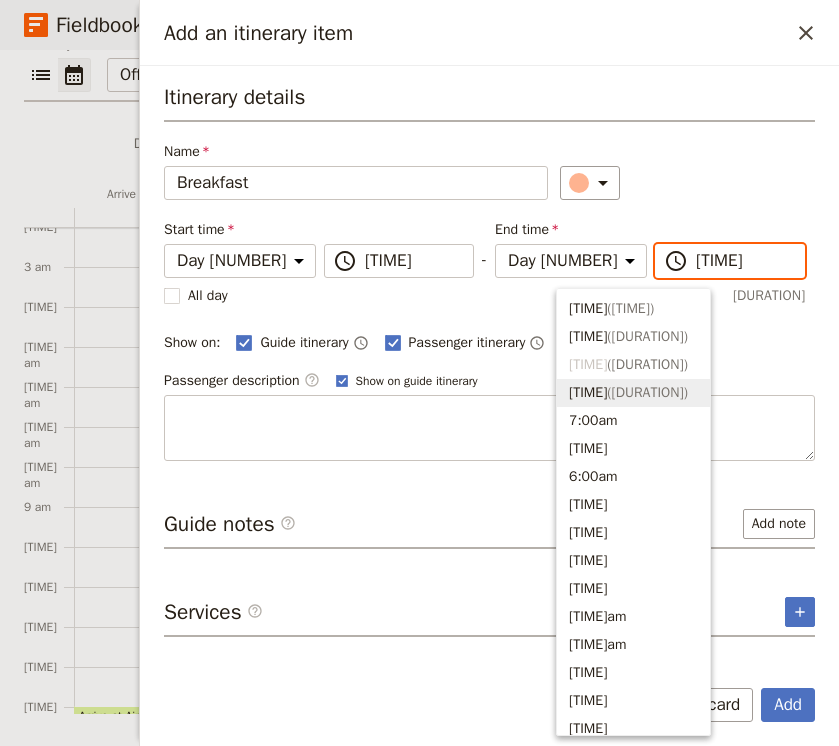 click on "7:30am  ( 0.5h )" at bounding box center [633, 393] 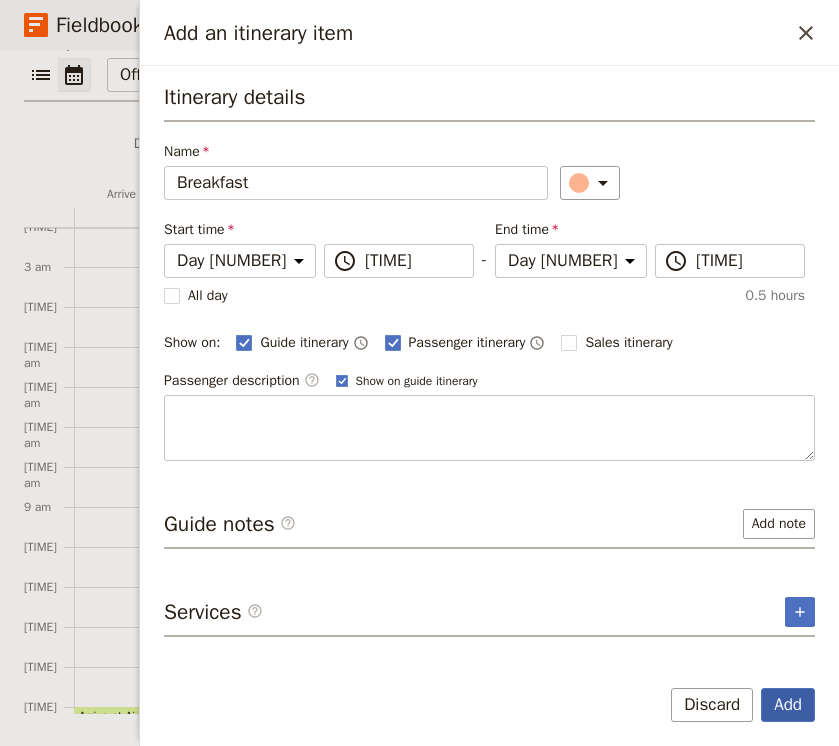 click on "Add" at bounding box center [788, 705] 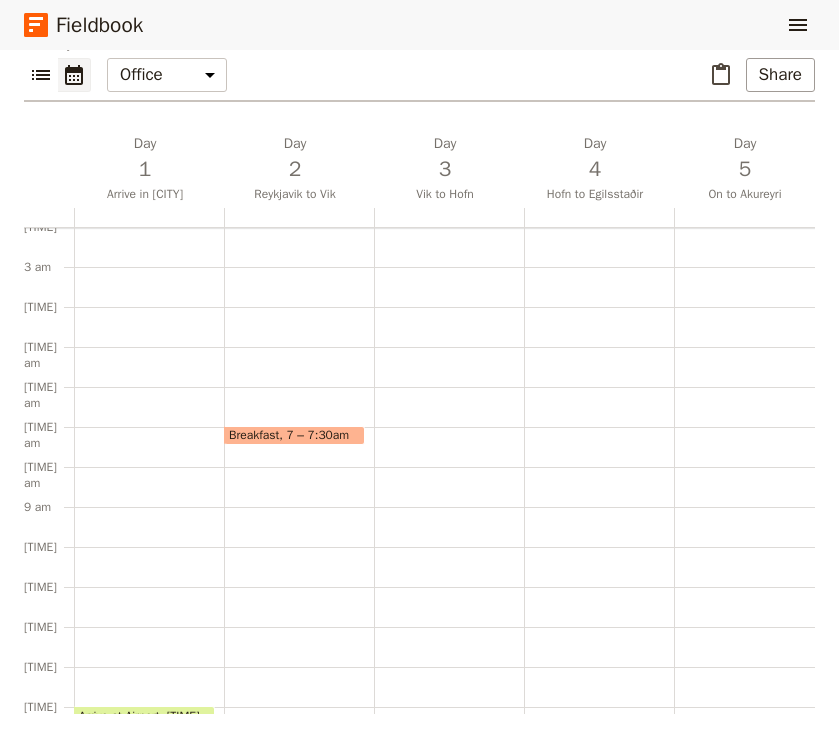 click on "Breakfast 7 – 7:30am Dinner 6 – 7:30pm" at bounding box center [299, 627] 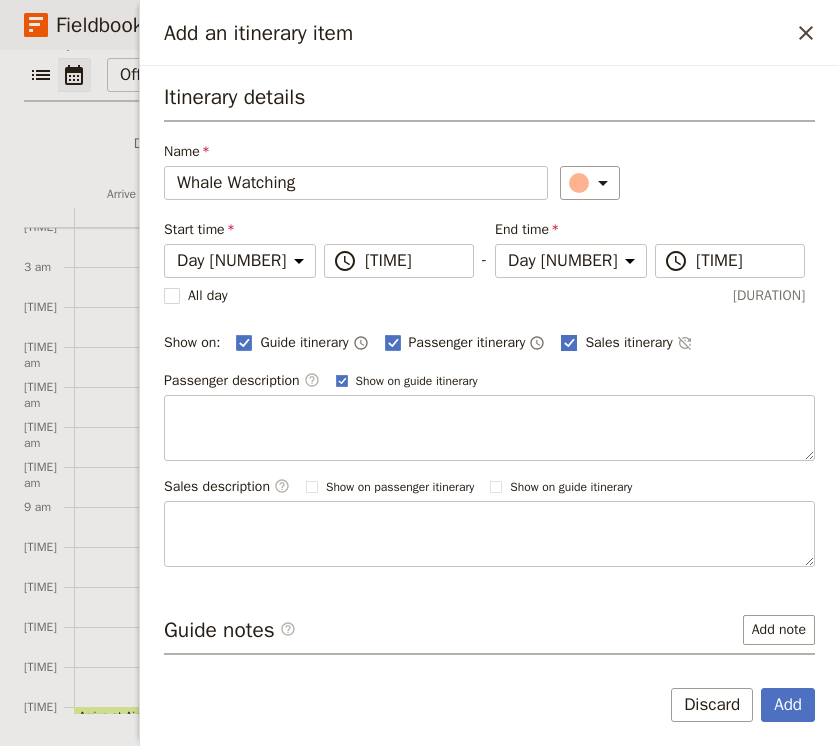 type on "Whale Watching" 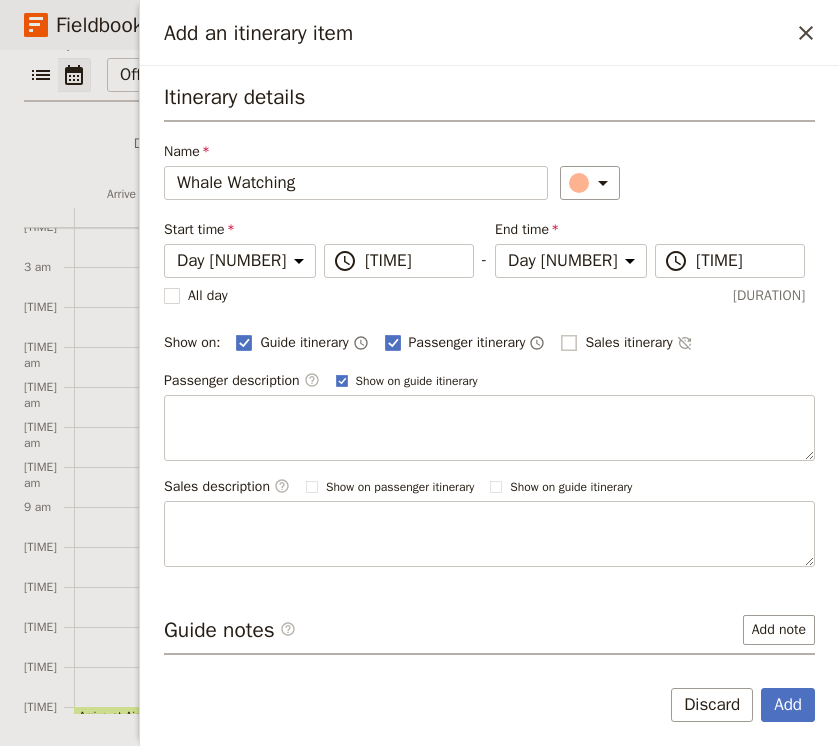checkbox on "false" 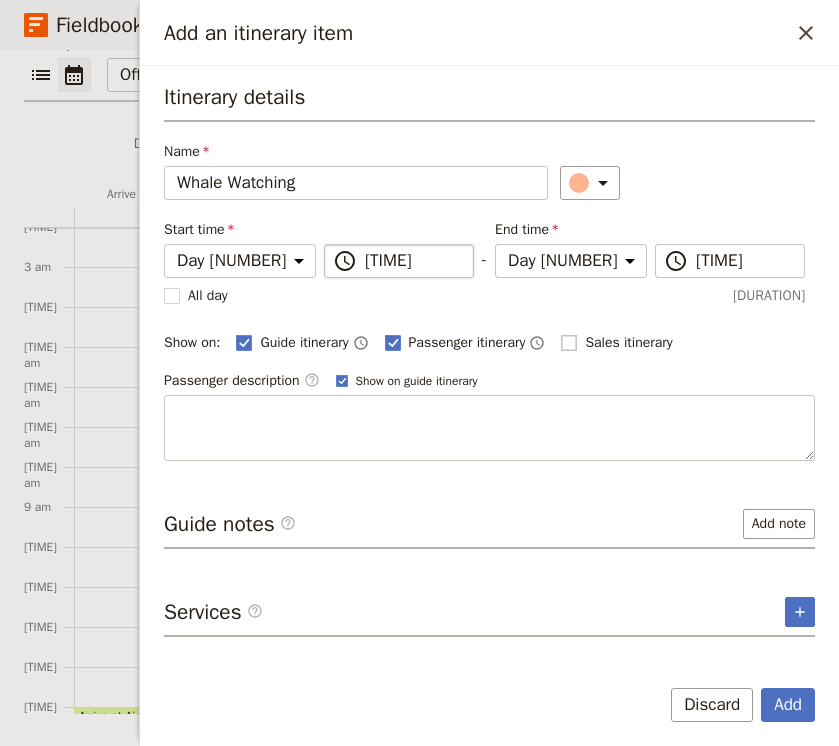 click on "​ [TIME]" at bounding box center [399, 261] 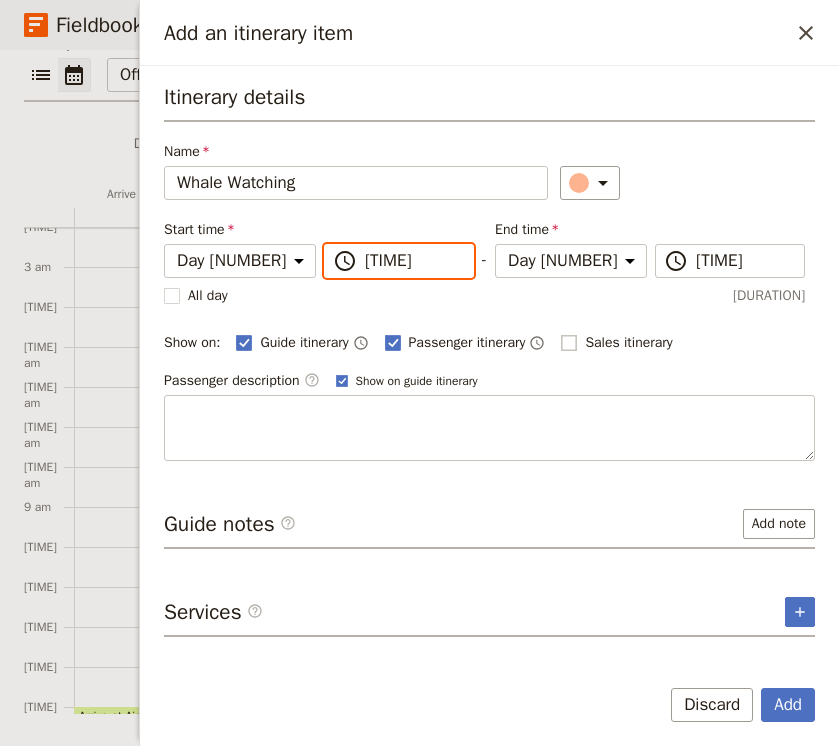click on "[TIME]" at bounding box center [413, 261] 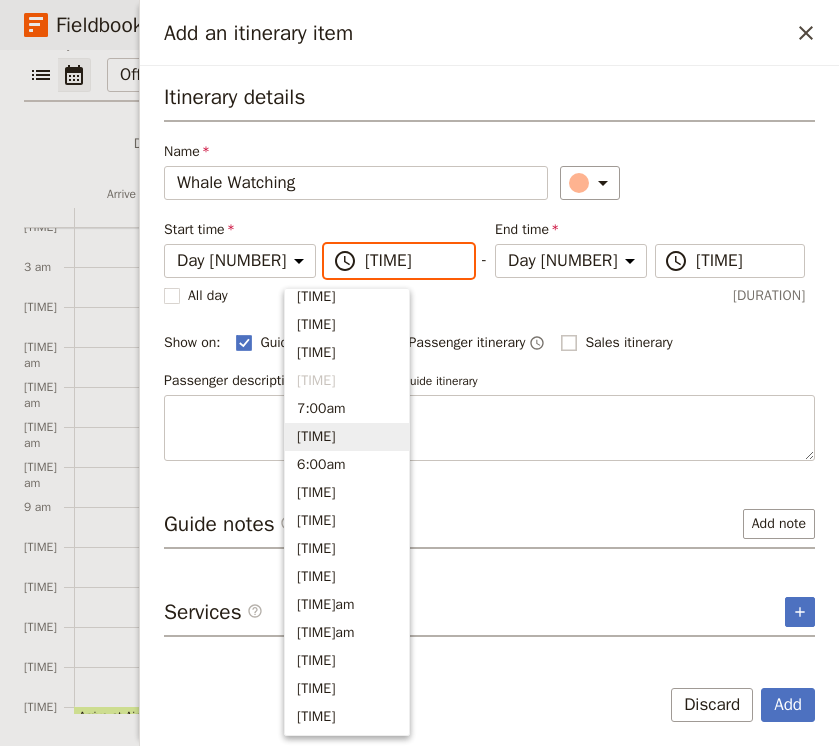 scroll, scrollTop: 762, scrollLeft: 0, axis: vertical 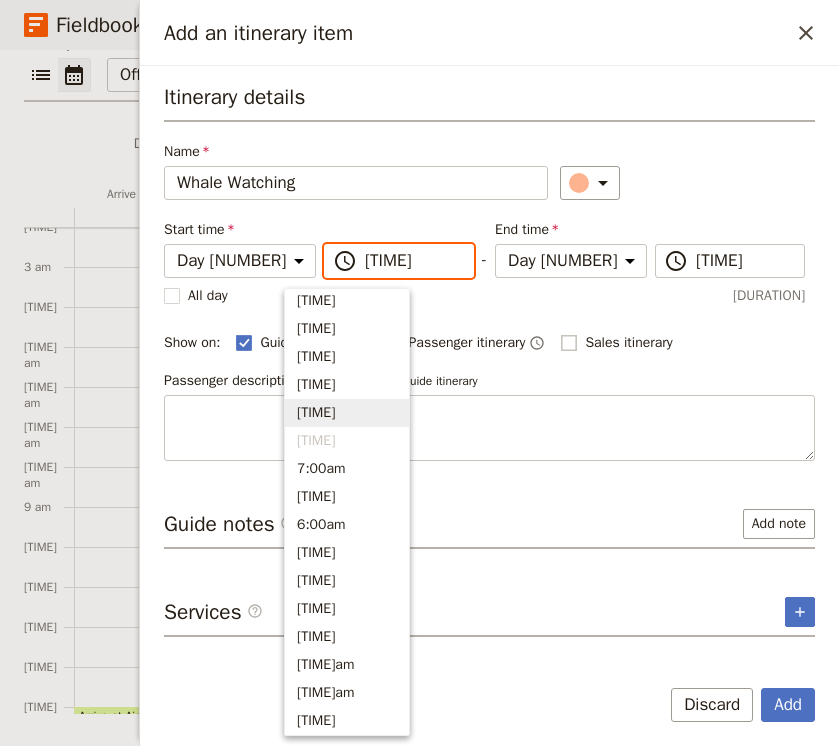 click on "[TIME]" at bounding box center [347, 413] 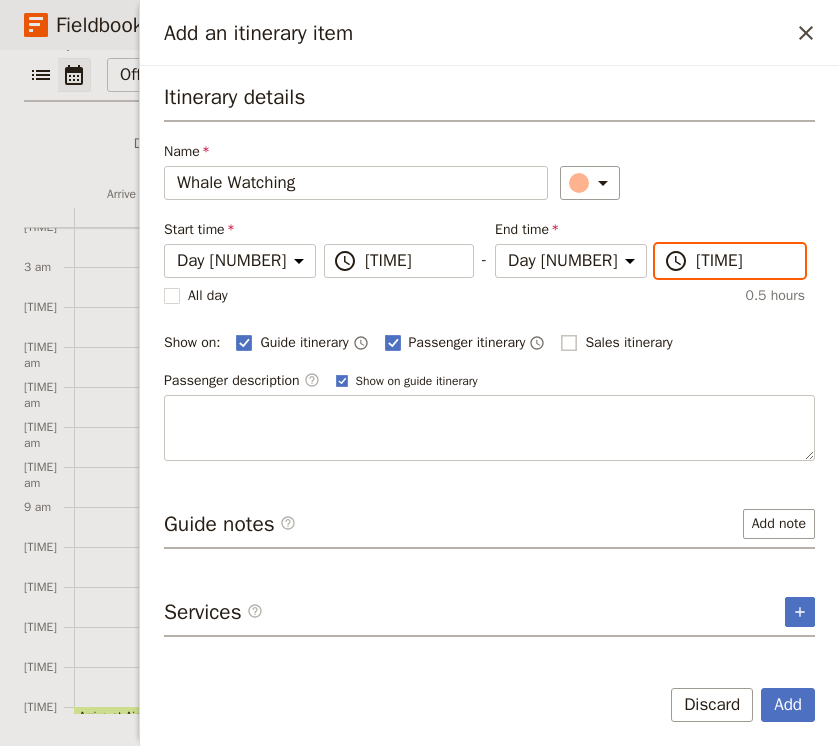 click on "[TIME]" at bounding box center [413, 261] 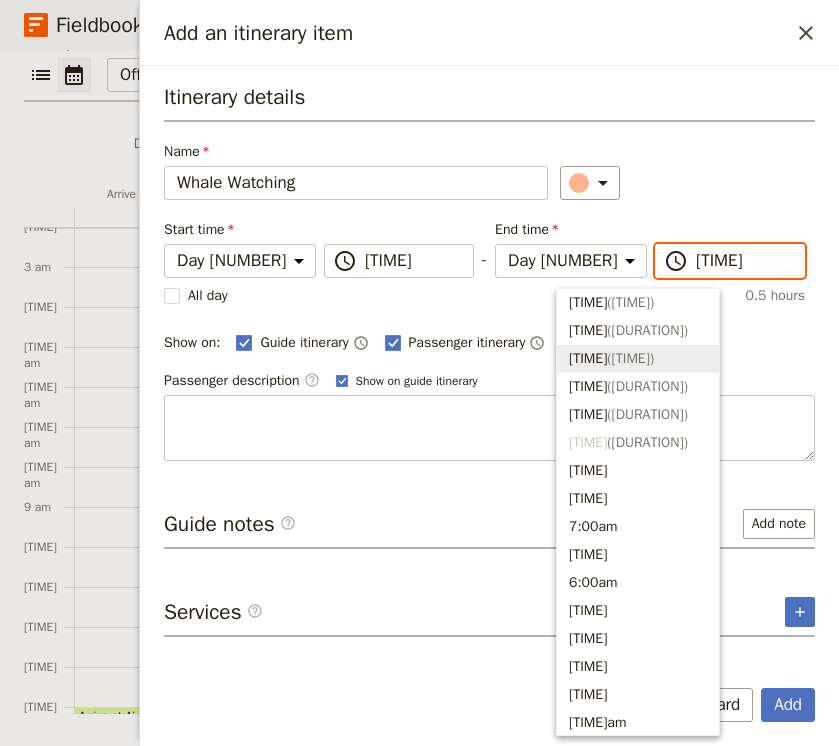 scroll, scrollTop: 702, scrollLeft: 0, axis: vertical 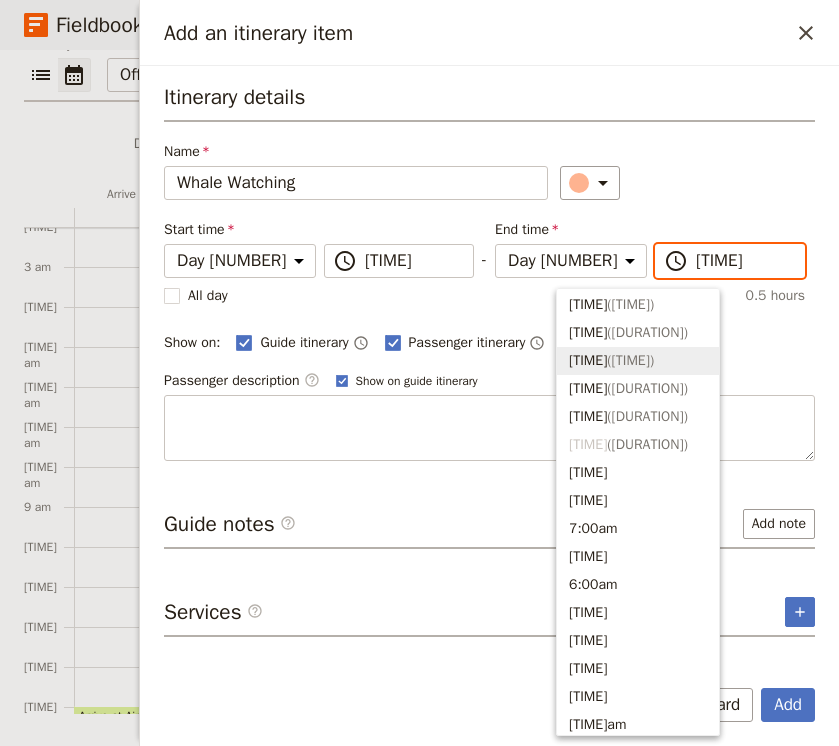 click on "[TIME]  ( [TIME] )" at bounding box center [638, 361] 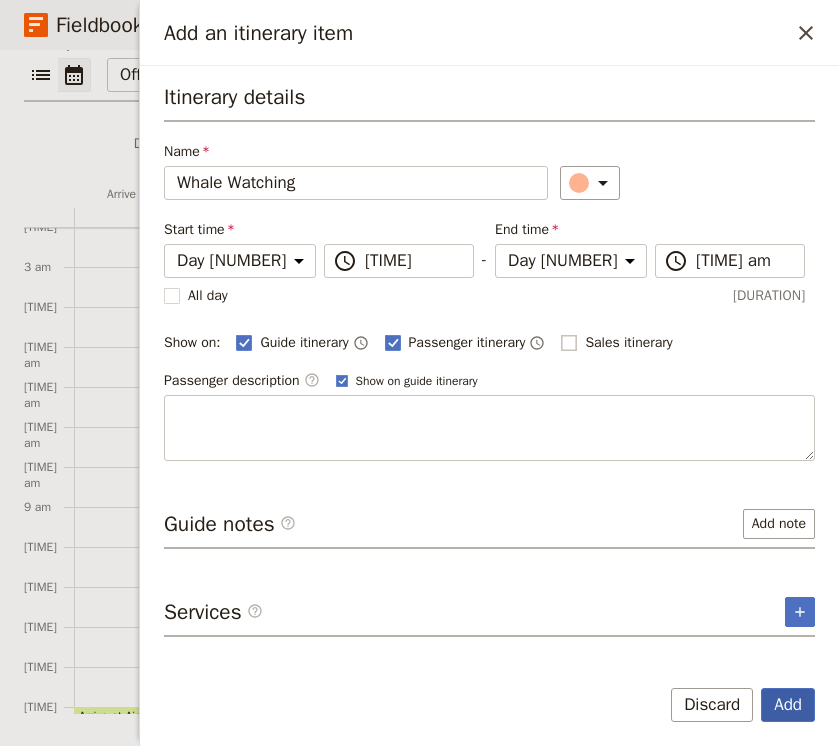 click on "Add" at bounding box center (788, 705) 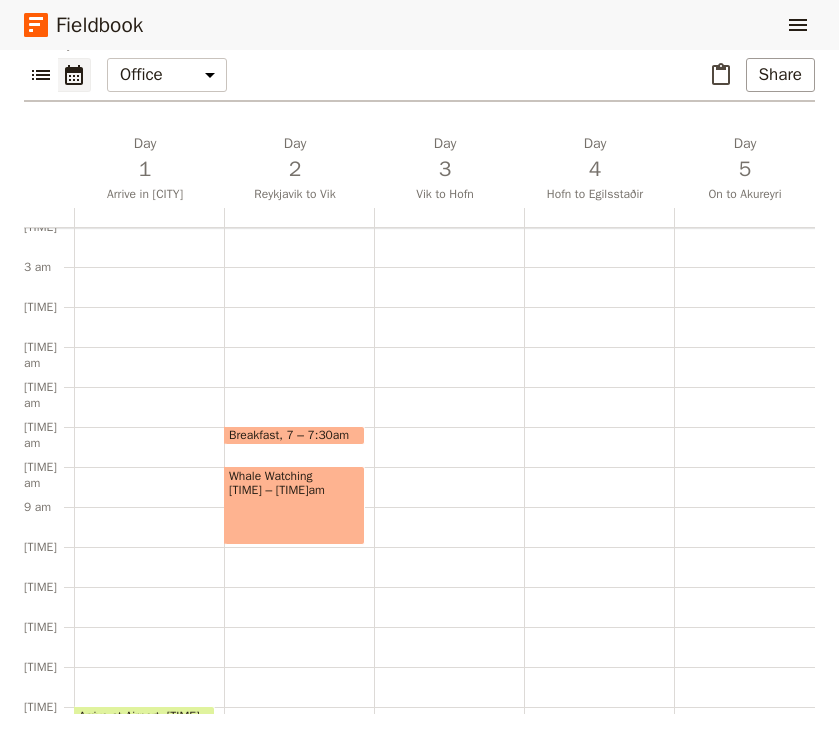 click on "Whale Watching [TIME] – [TIME]" at bounding box center [294, 505] 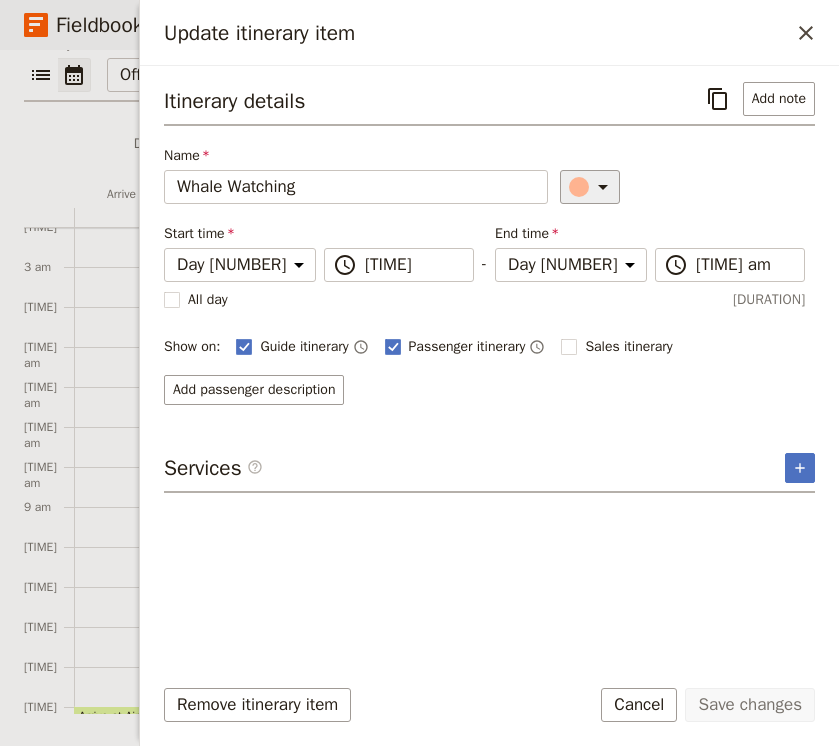 click at bounding box center [603, 187] 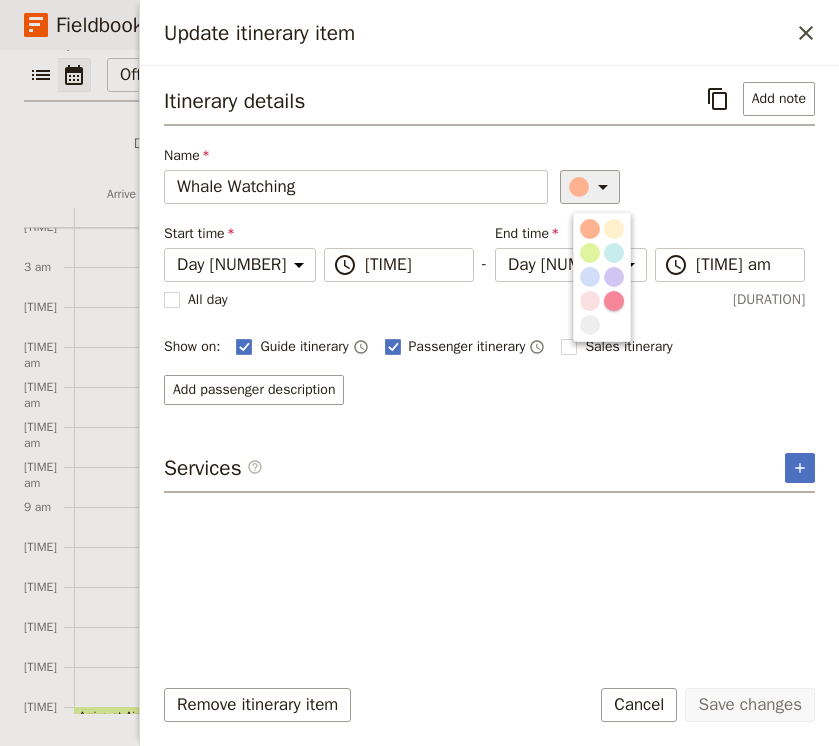 click at bounding box center [614, 301] 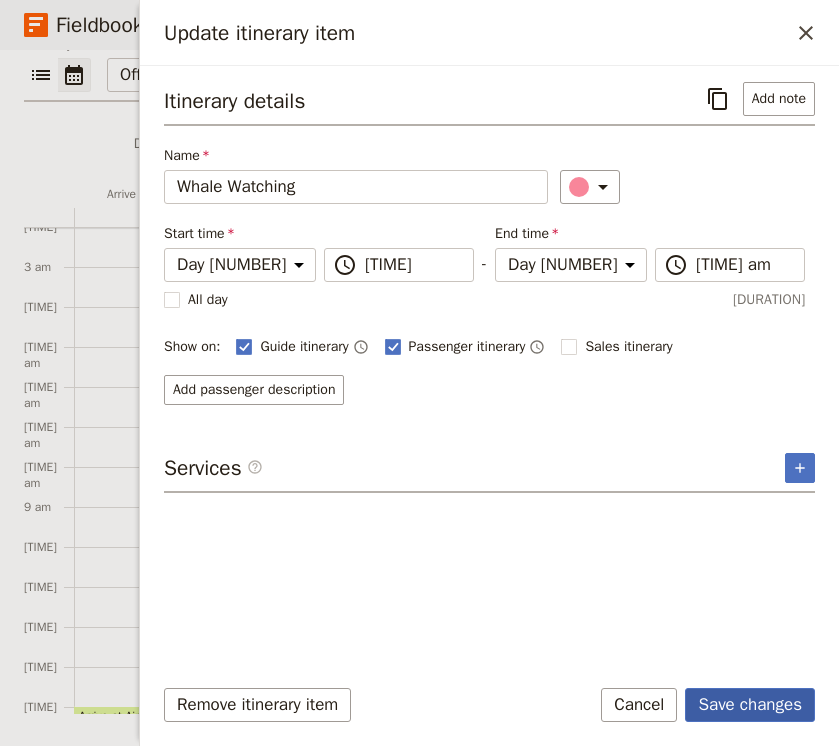 click on "Save changes" at bounding box center [750, 705] 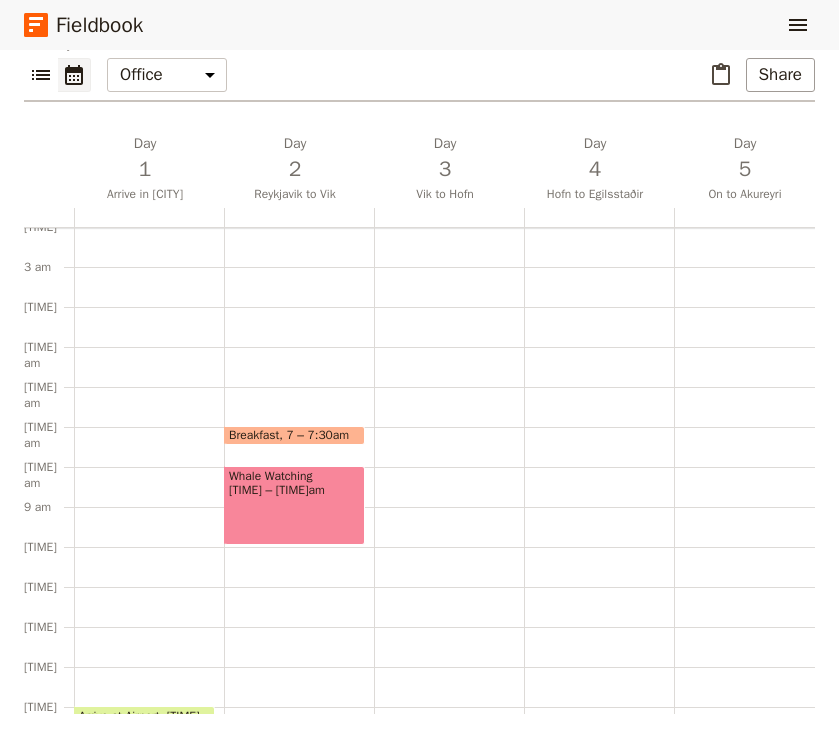 click on "Breakfast [TIME] – [TIME] Whale Watching [TIME] – [TIME] Dinner [TIME] – [TIME]" at bounding box center (299, 627) 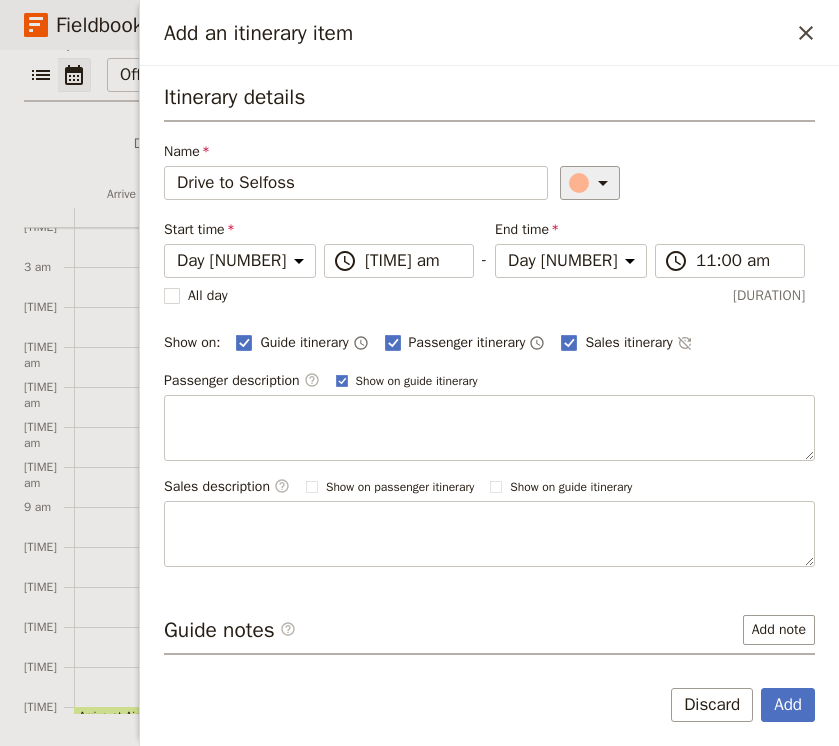 type on "Drive to Selfoss" 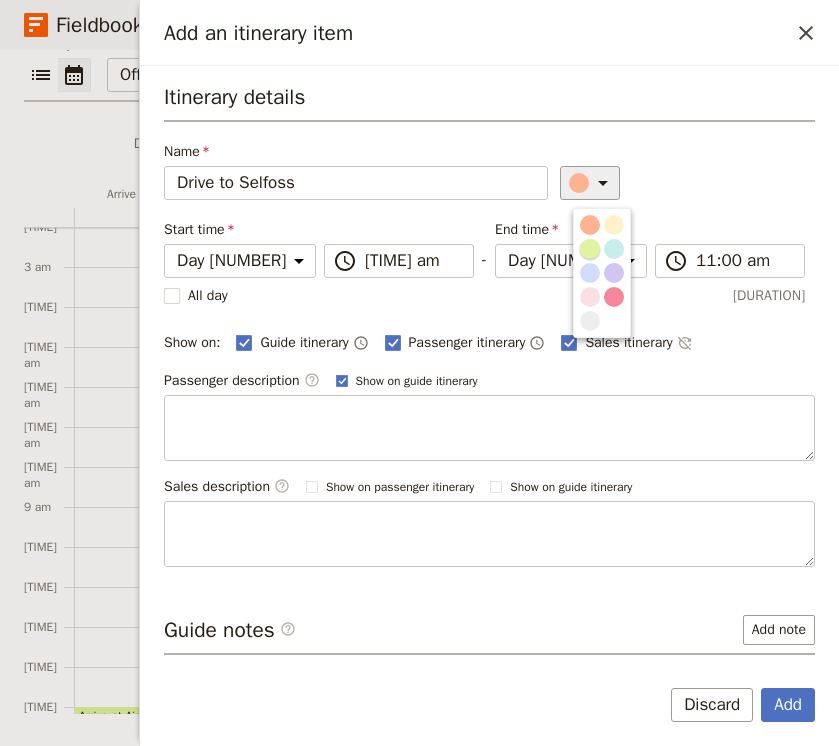 click at bounding box center (590, 249) 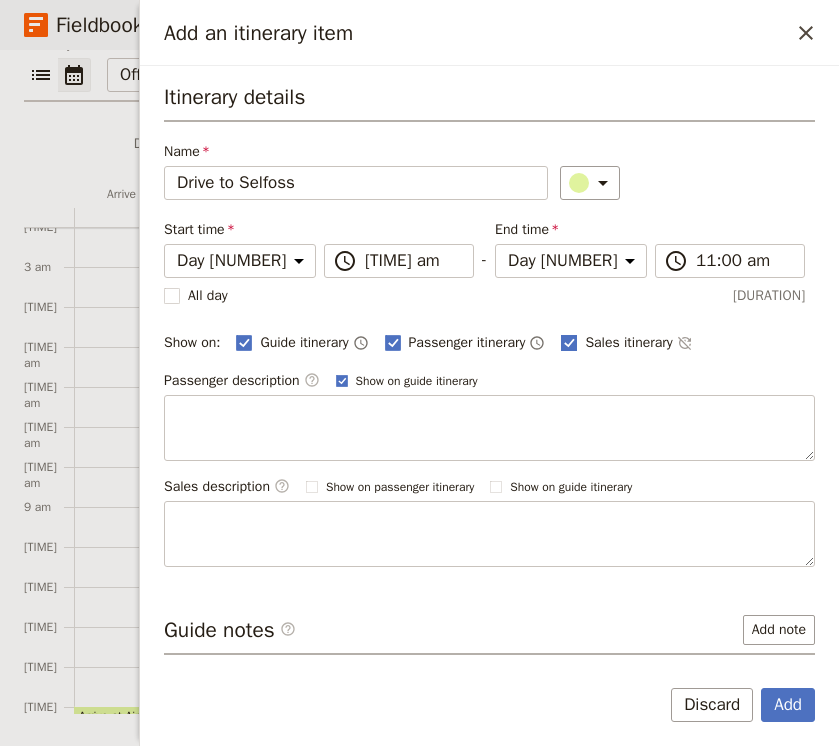click at bounding box center (244, 342) 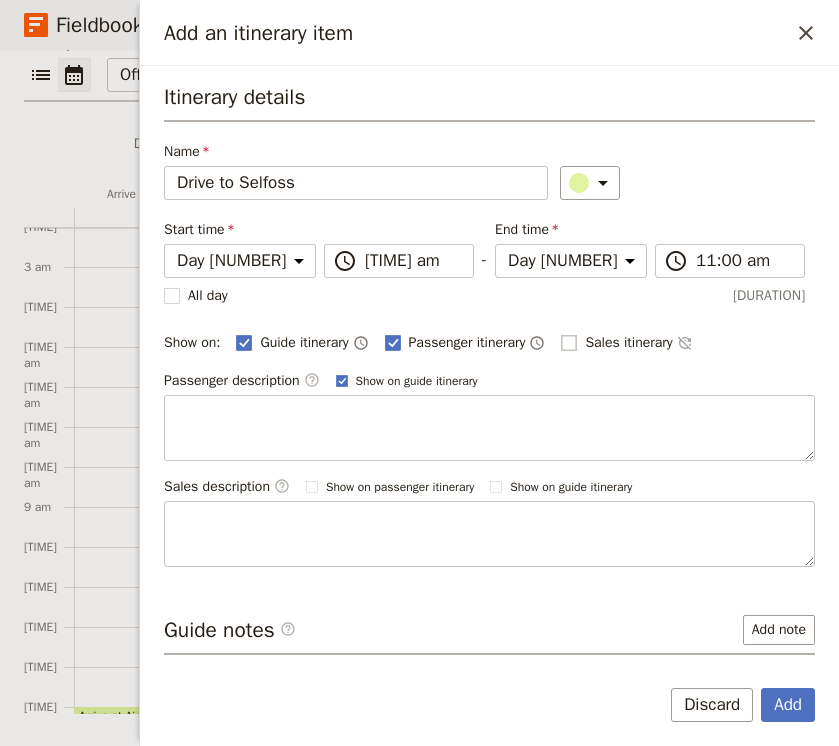 checkbox on "false" 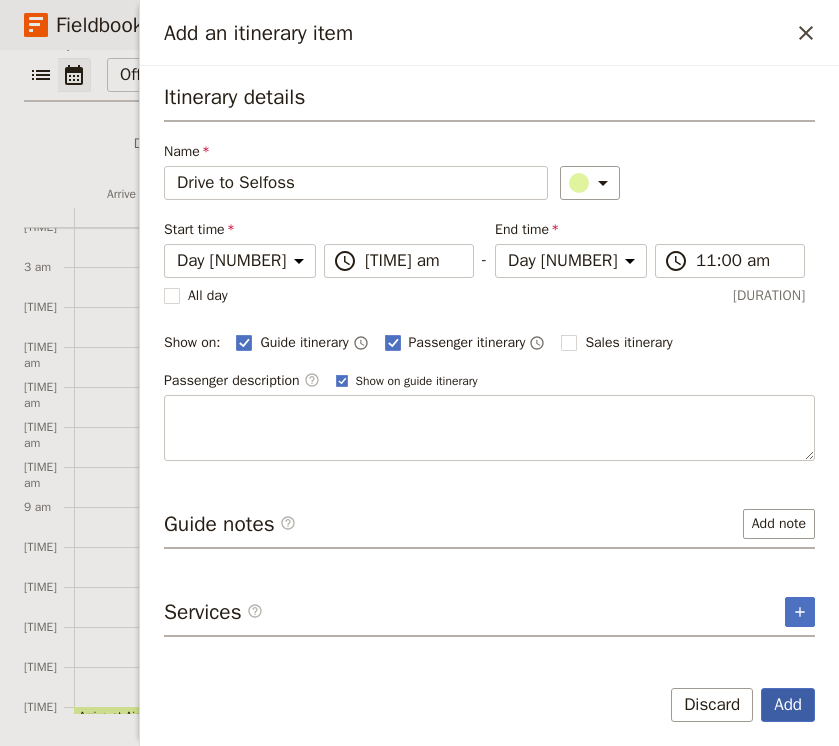 click on "Add" at bounding box center [788, 705] 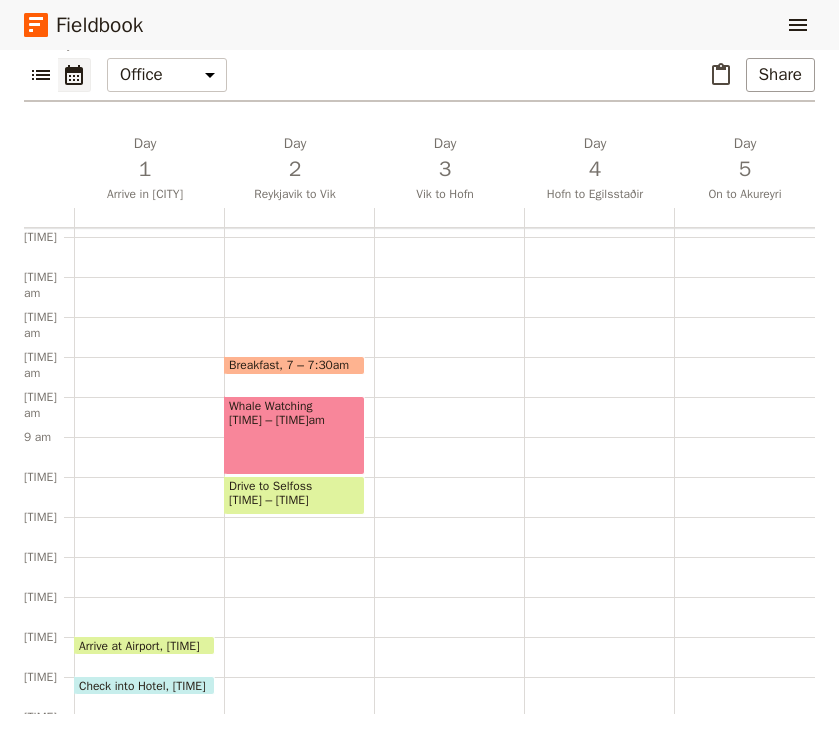 scroll, scrollTop: 180, scrollLeft: 0, axis: vertical 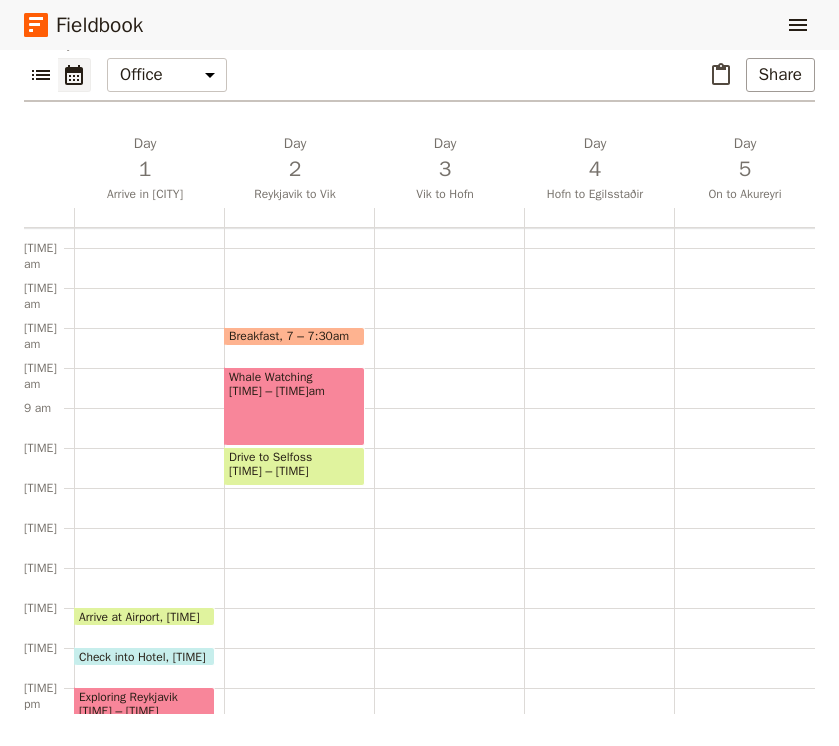 click on "Breakfast [TIME] – [TIME] Whale Watching [TIME] – [TIME] Drive to Selfoss [TIME] – [TIME] Dinner [TIME] – [TIME]" at bounding box center [299, 528] 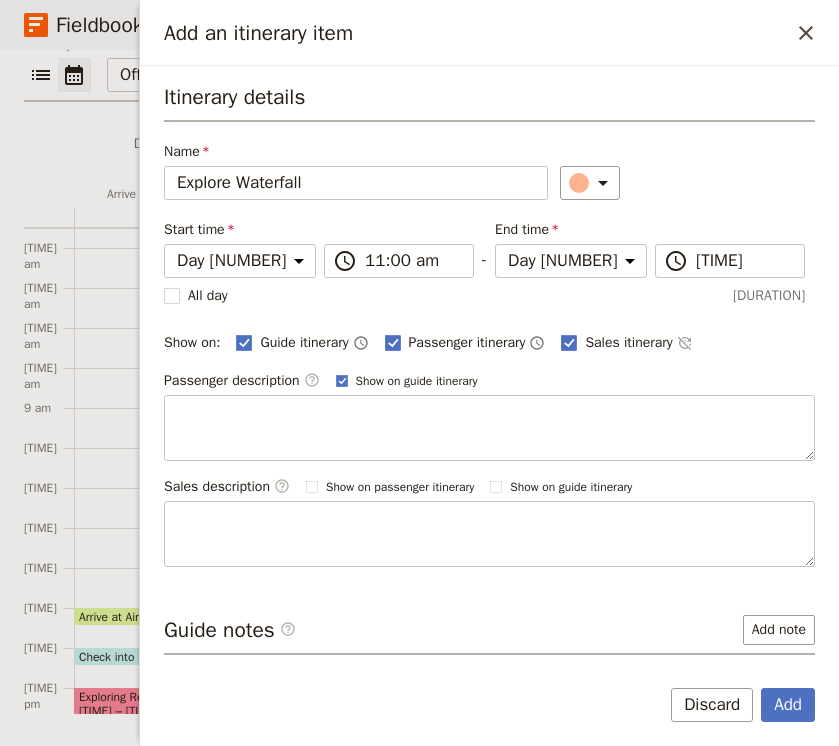 type on "Explore Waterfall" 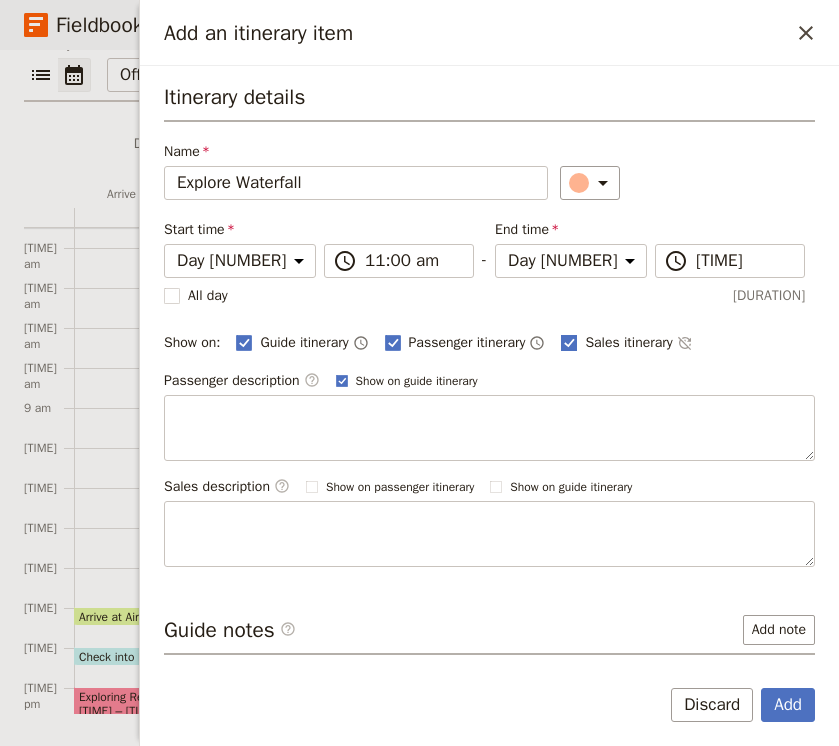 click at bounding box center (245, 341) 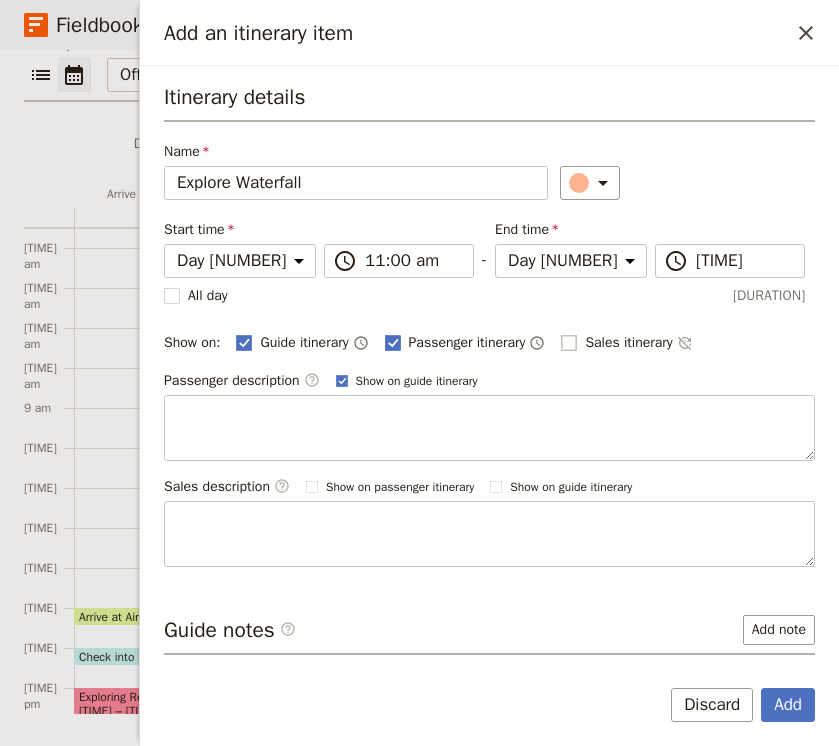checkbox on "false" 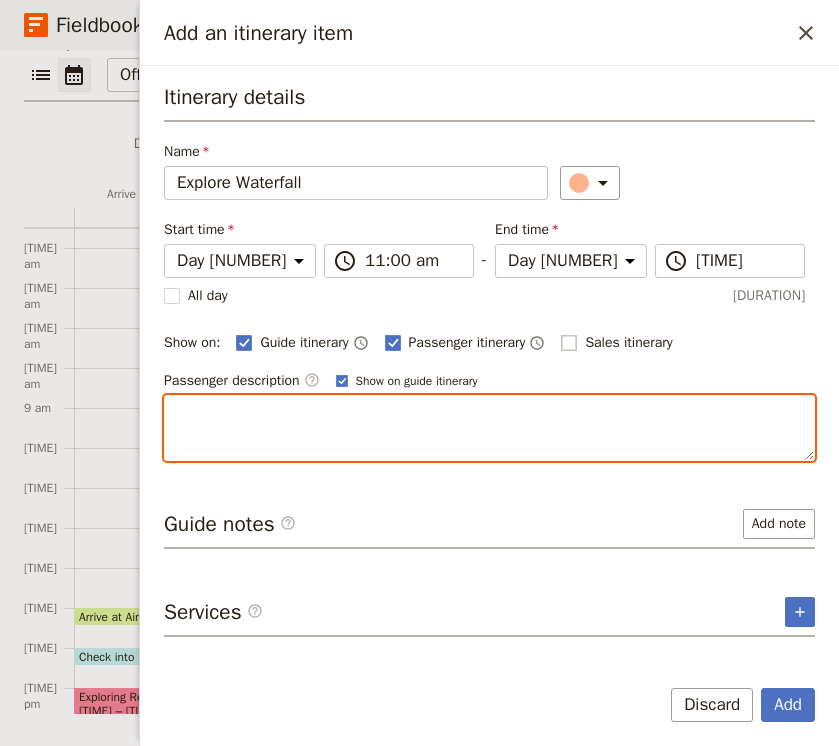 click at bounding box center (489, 428) 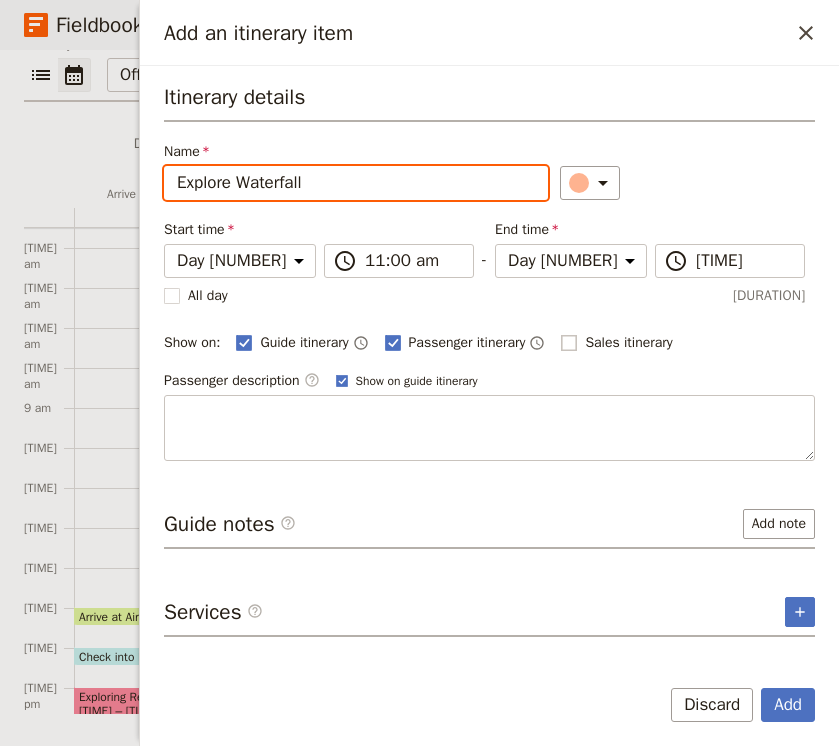 click on "Explore Waterfall" at bounding box center (356, 183) 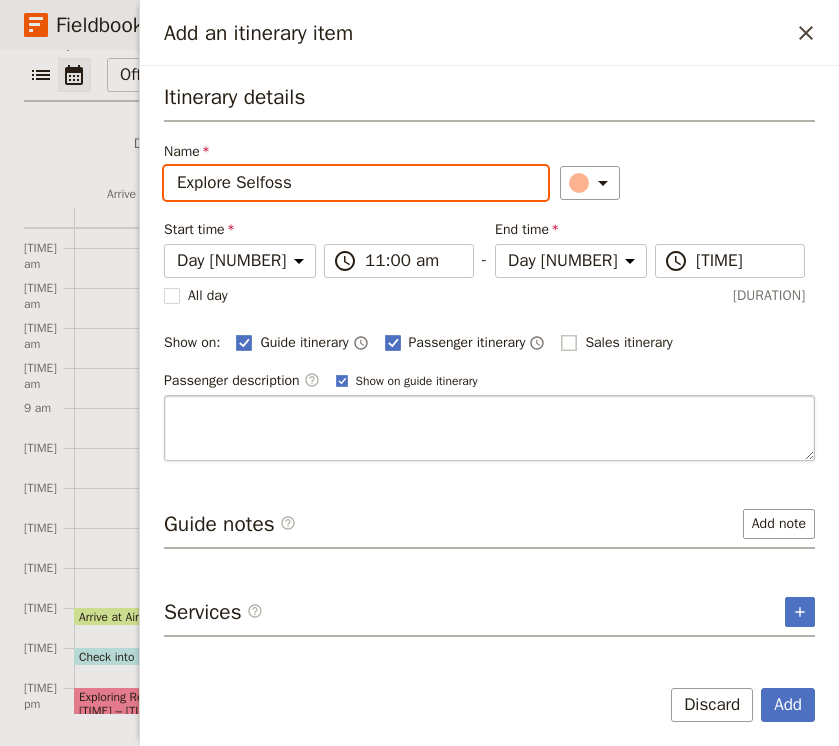 type on "Explore Selfoss" 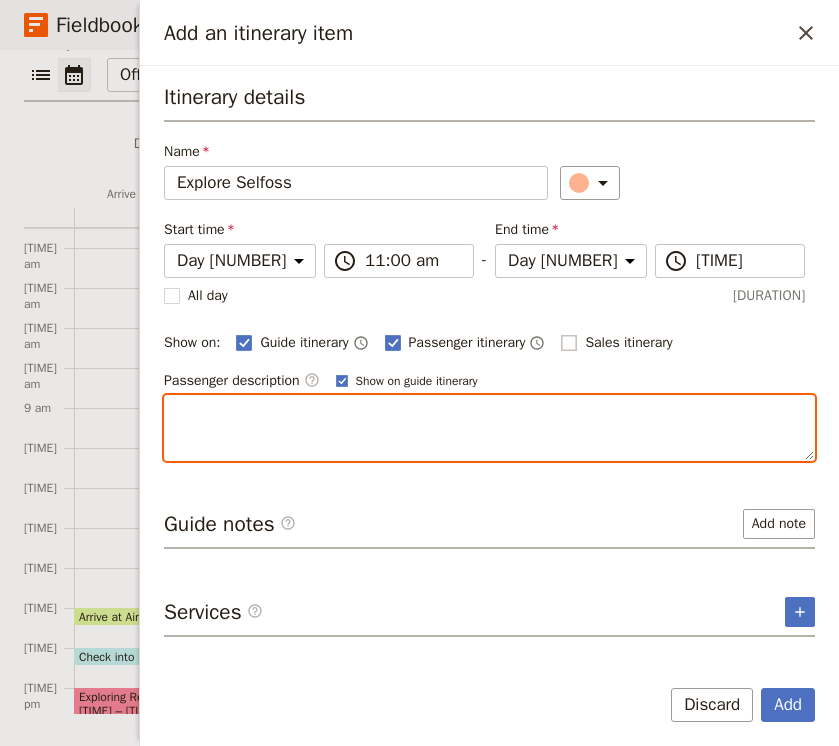 click at bounding box center (489, 428) 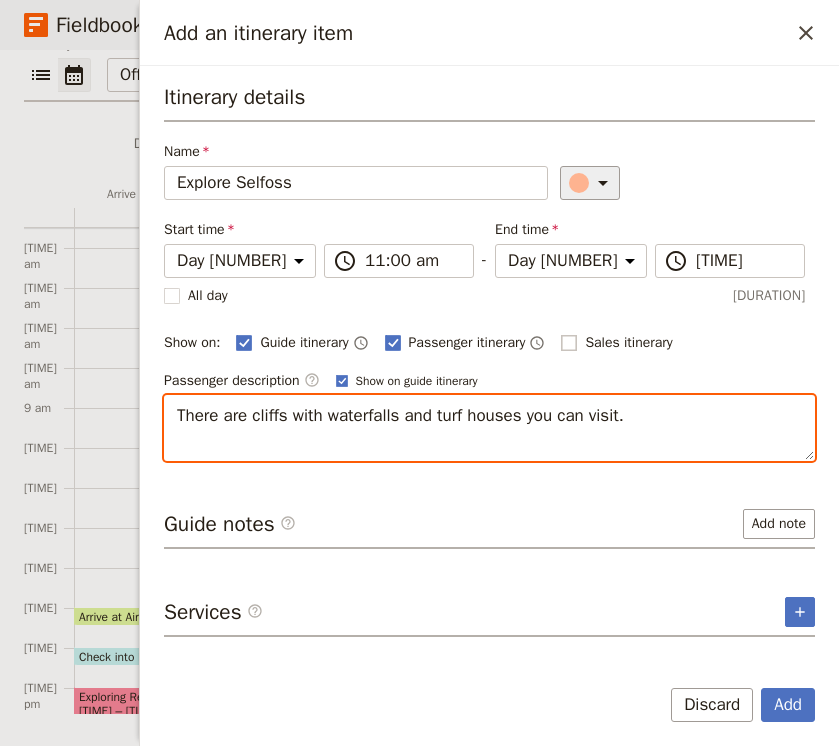 type on "There are cliffs with waterfalls and turf houses you can visit." 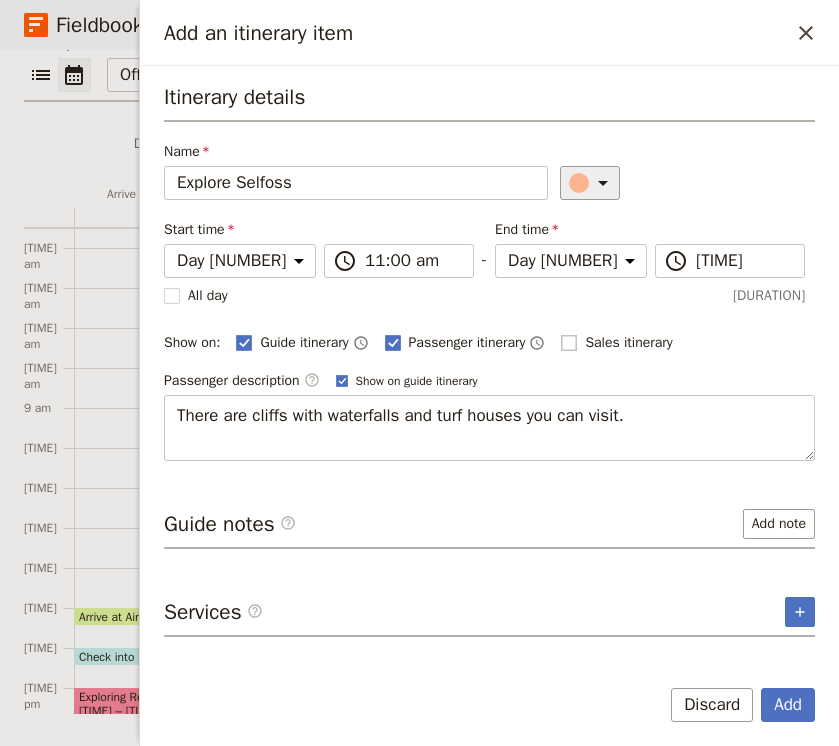 click at bounding box center [603, 183] 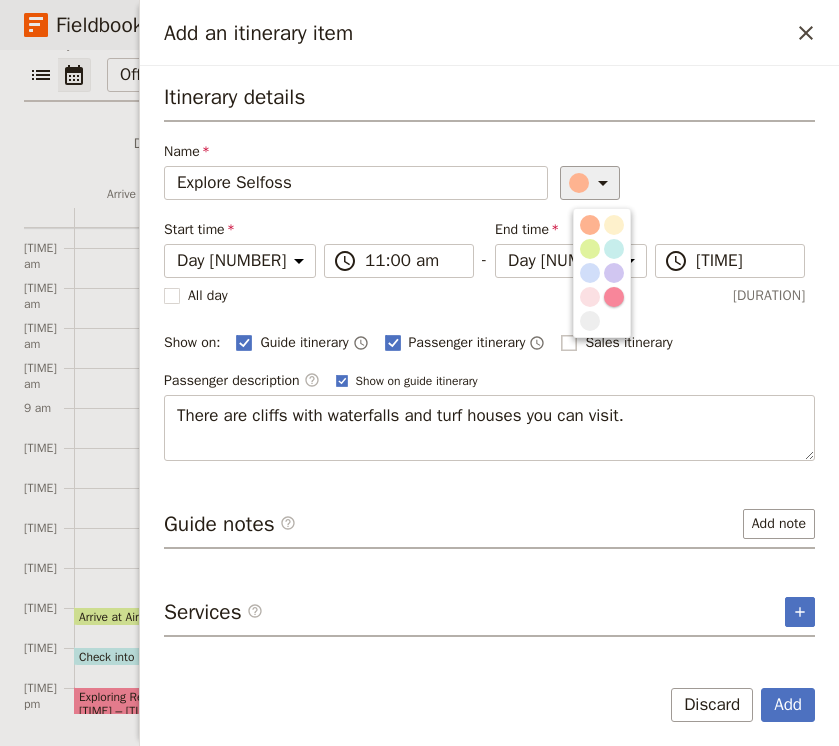 click at bounding box center [614, 297] 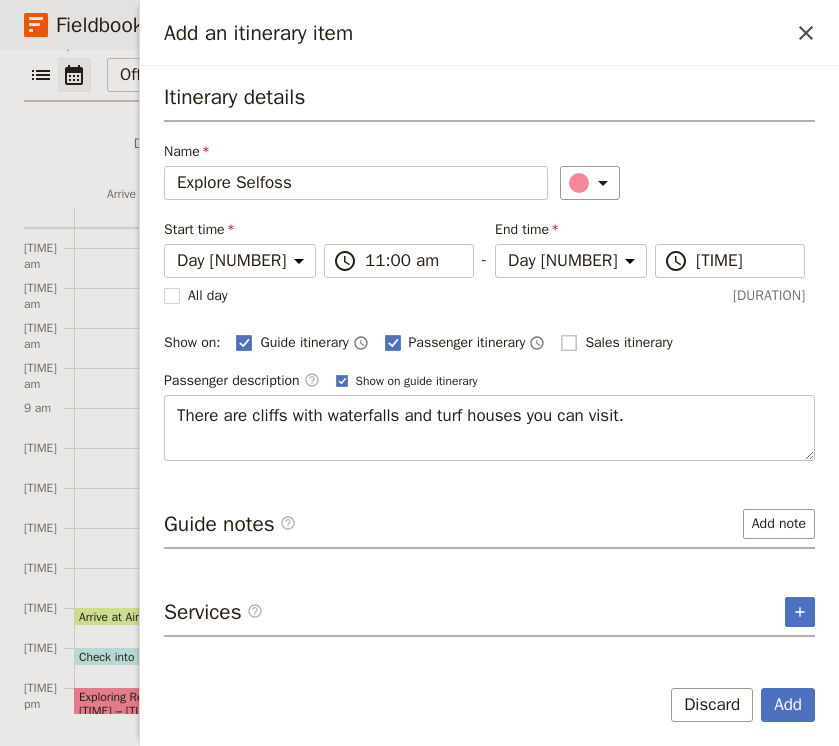 click on "Add Discard" at bounding box center (489, 717) 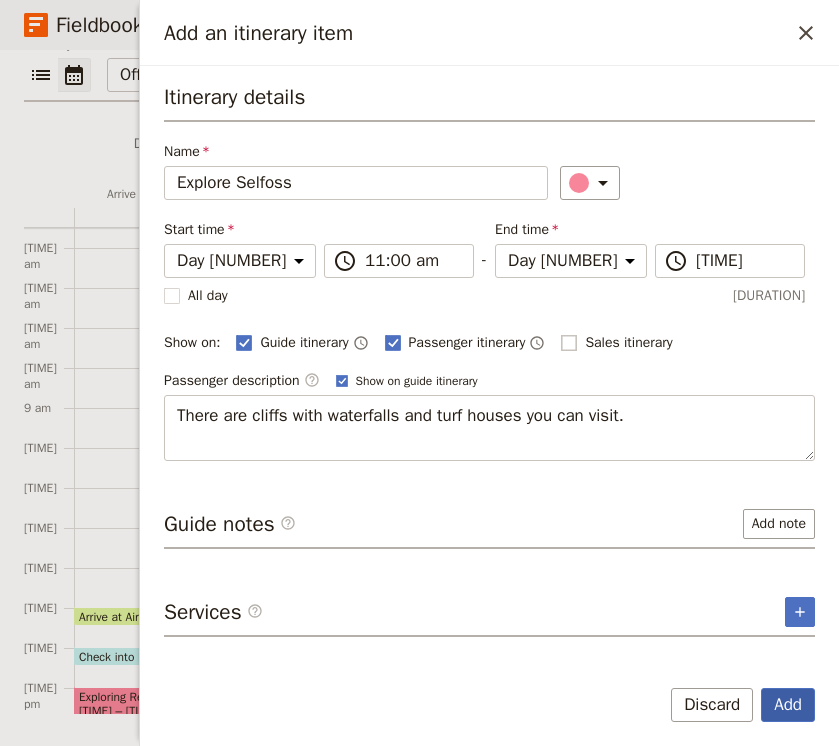 click on "Add" at bounding box center (788, 705) 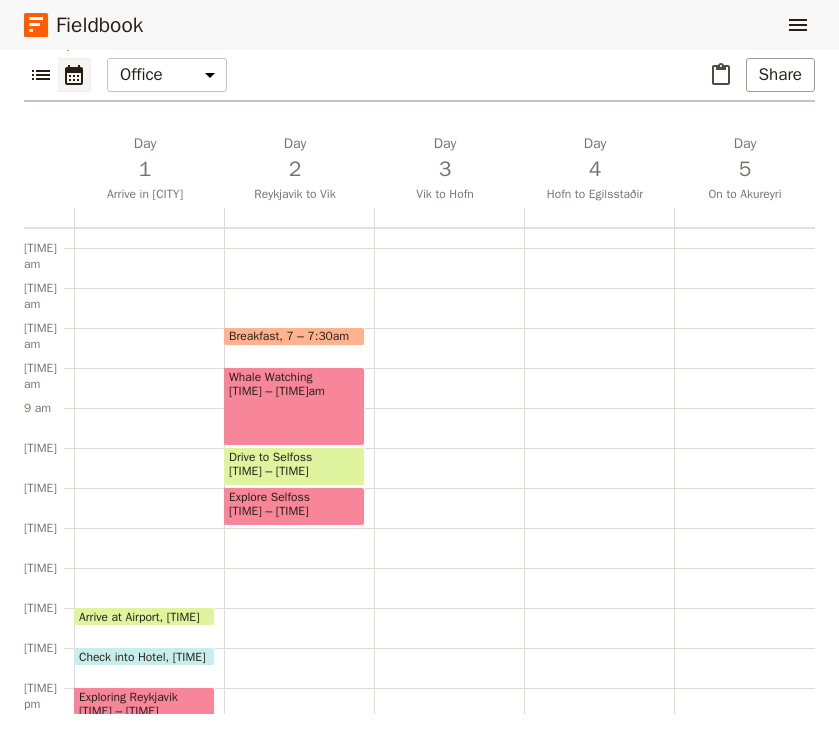 click on "Explore Selfoss" at bounding box center [294, 497] 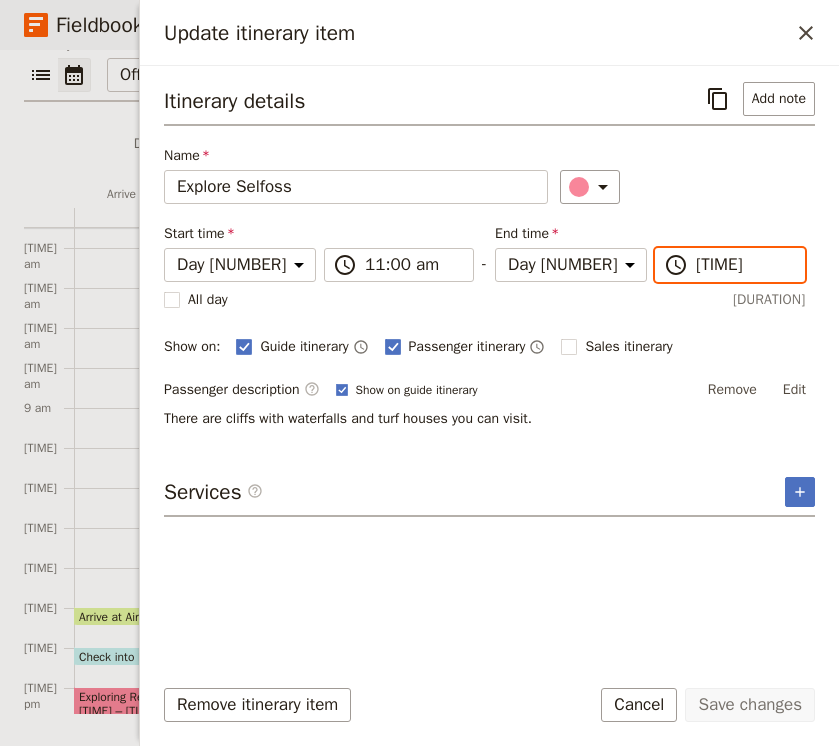 click on "[TIME]" at bounding box center (413, 265) 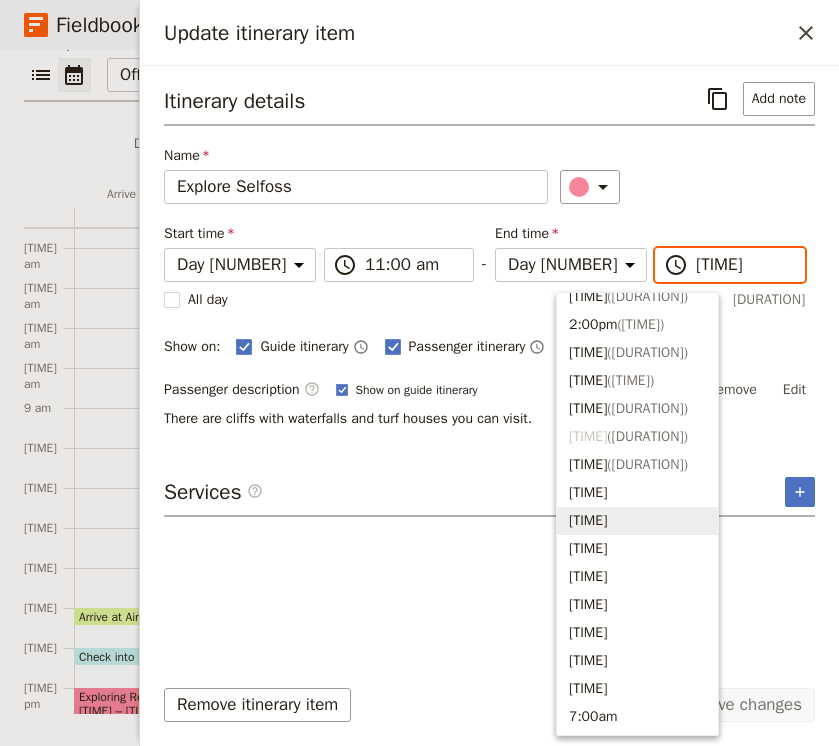 scroll, scrollTop: 460, scrollLeft: 0, axis: vertical 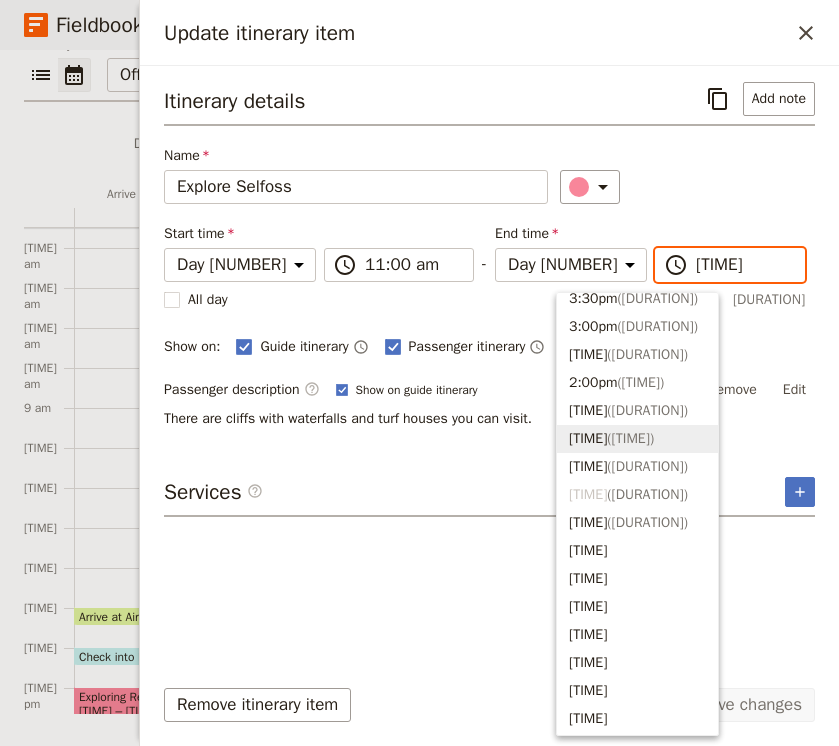 click on "[TIME]  ( [DURATION] )" at bounding box center (637, 439) 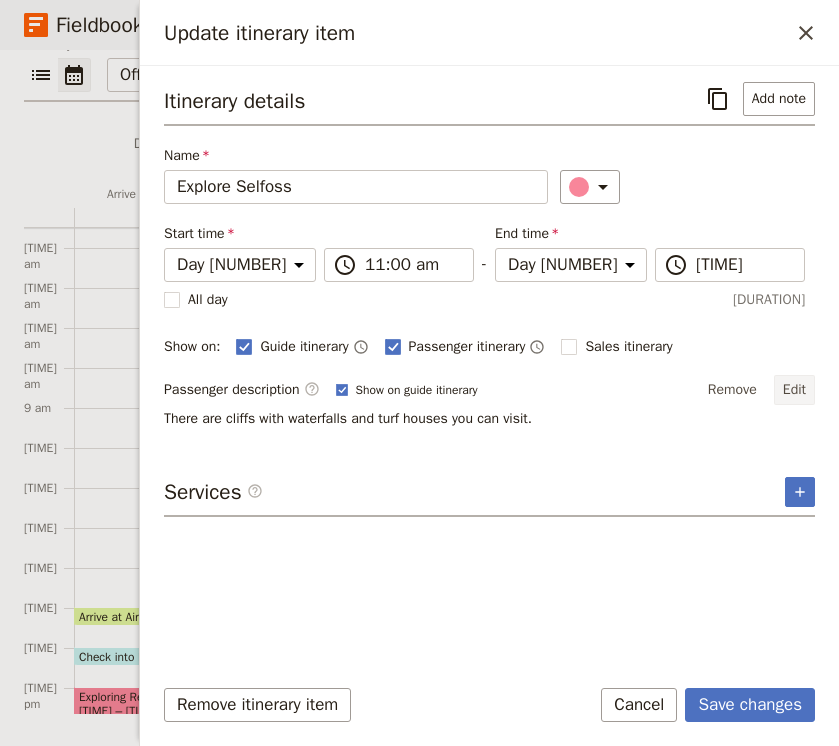 click on "Edit" at bounding box center (794, 390) 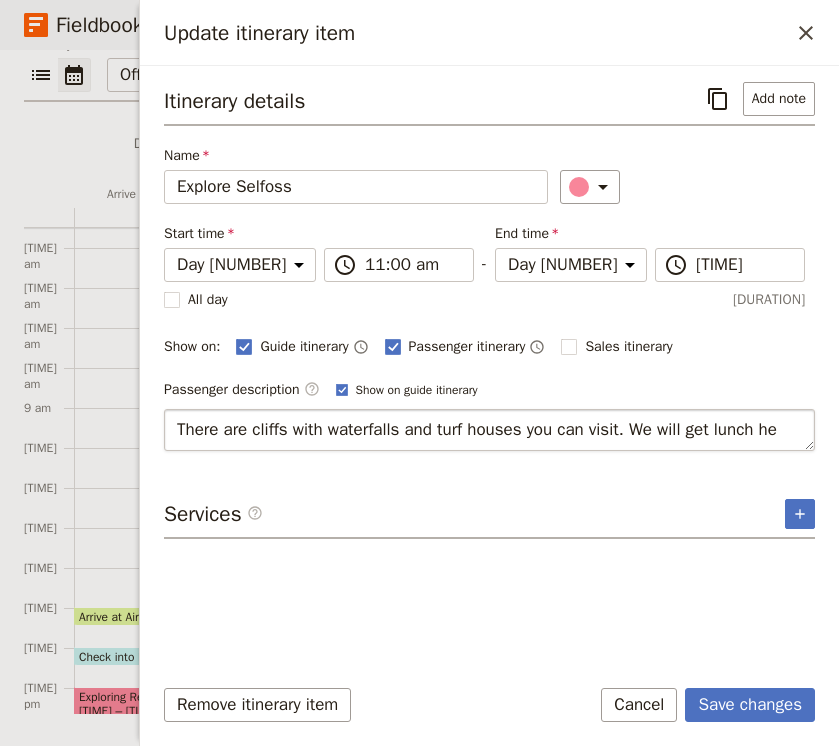type on "There are cliffs with waterfalls and turf houses you can visit. We will get lunch here" 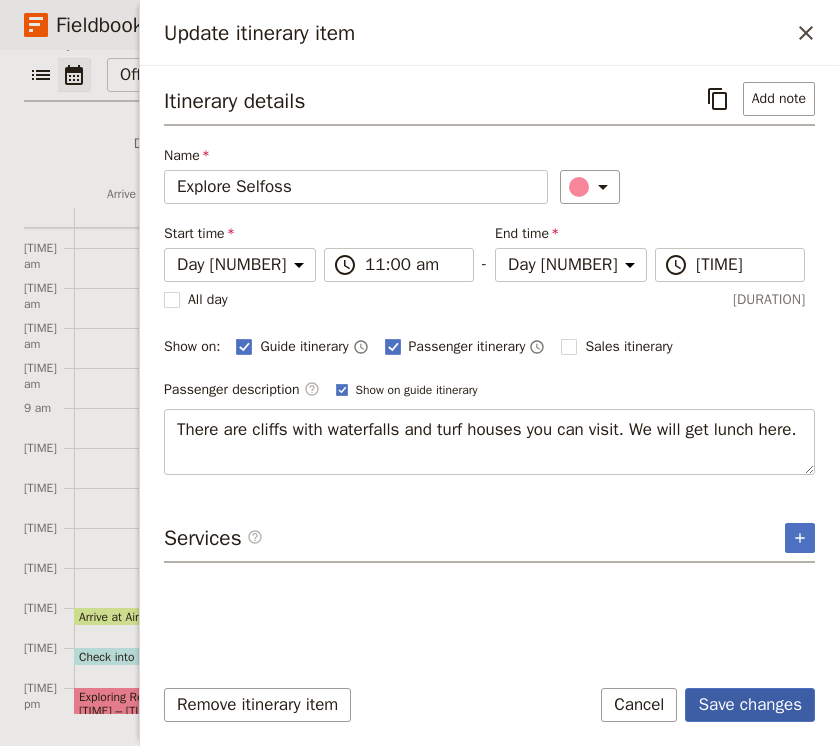 click on "Save changes" at bounding box center [750, 705] 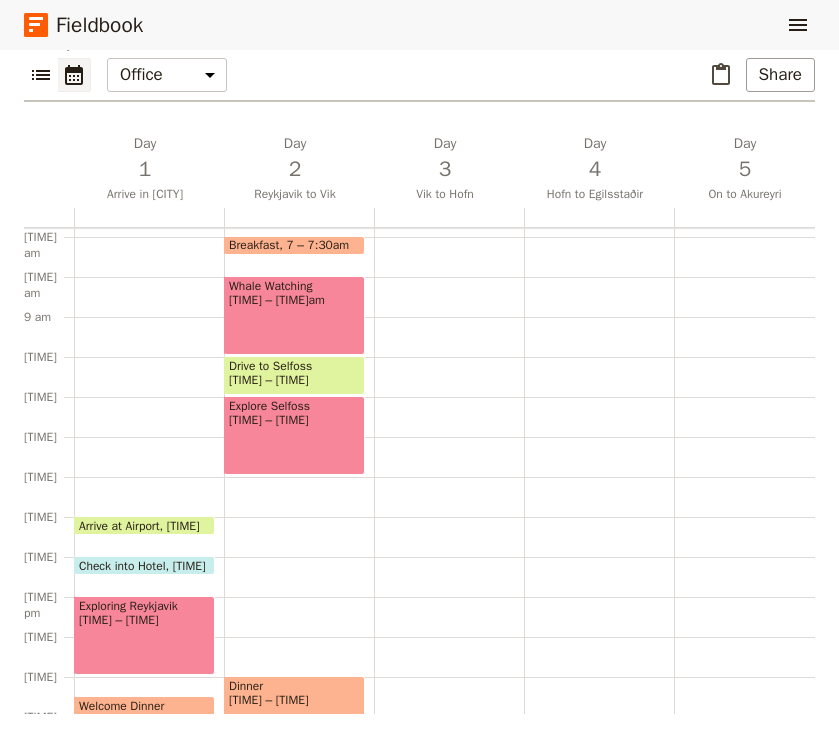 scroll, scrollTop: 276, scrollLeft: 0, axis: vertical 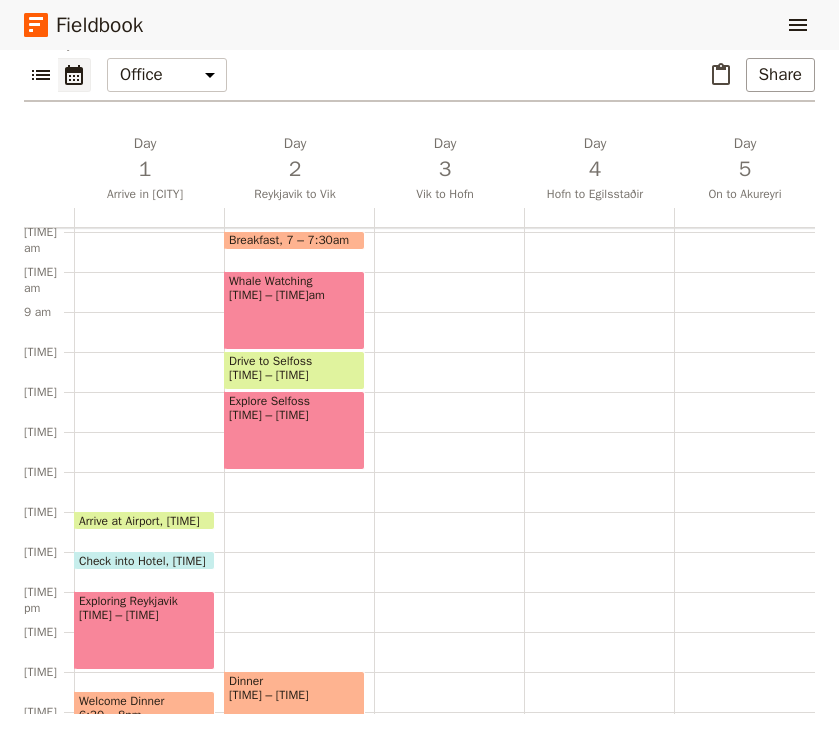 click on "Breakfast [TIME] – [TIME] Whale Watching [TIME] – [TIME] Drive to [CITY] [TIME] – [TIME] Explore [CITY] [TIME] – [TIME] Dinner [TIME] – [TIME]" at bounding box center (299, 432) 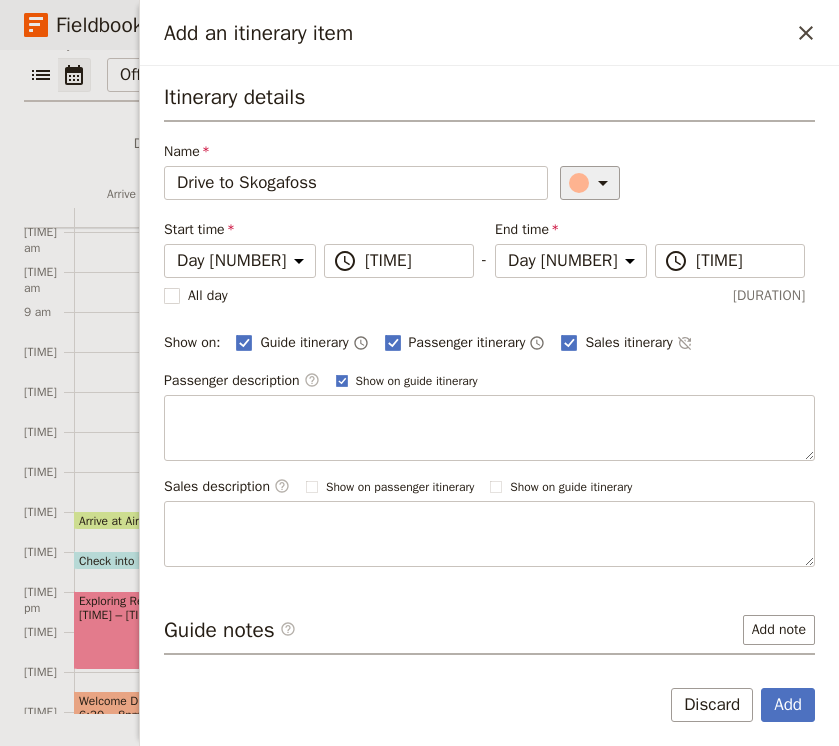 type on "Drive to Skogafoss" 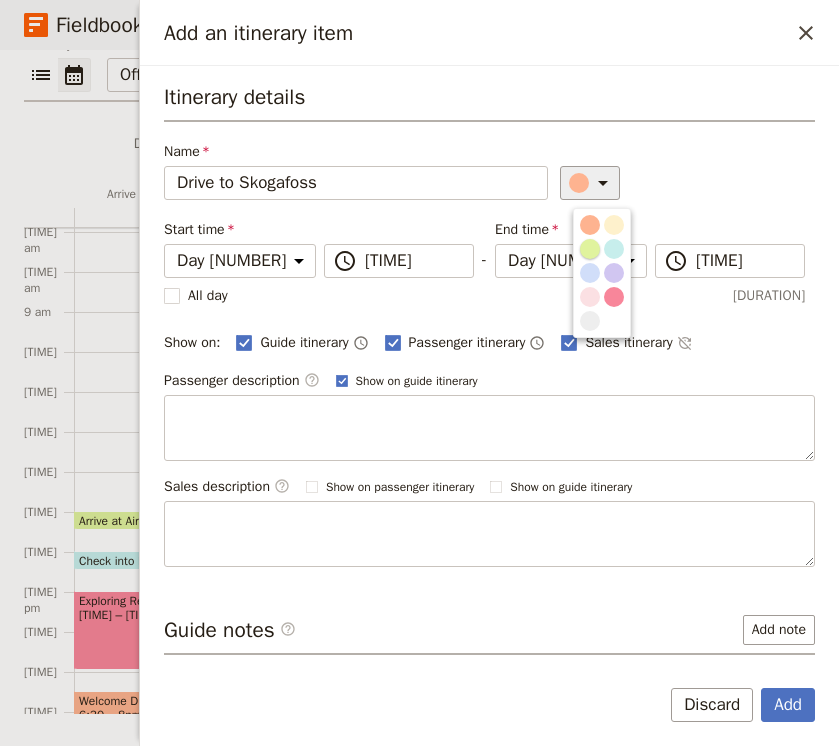 click at bounding box center (590, 249) 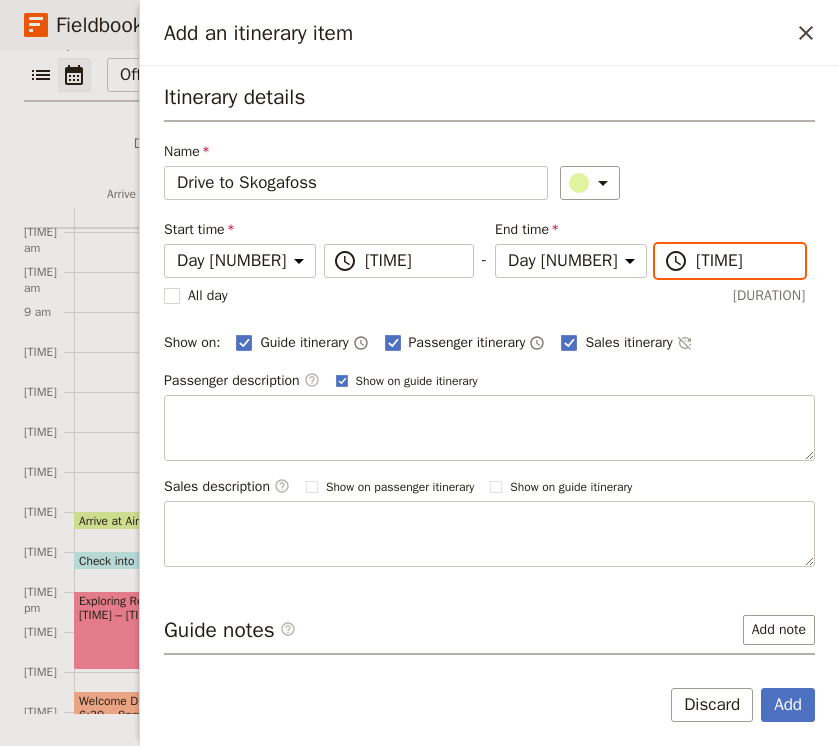 click on "[TIME]" at bounding box center [413, 261] 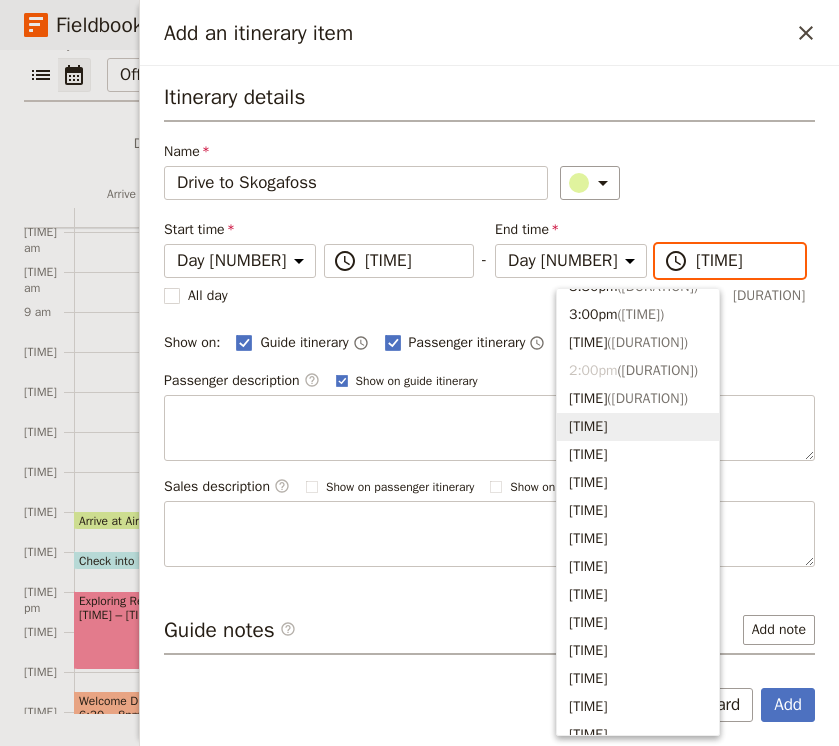 scroll, scrollTop: 459, scrollLeft: 0, axis: vertical 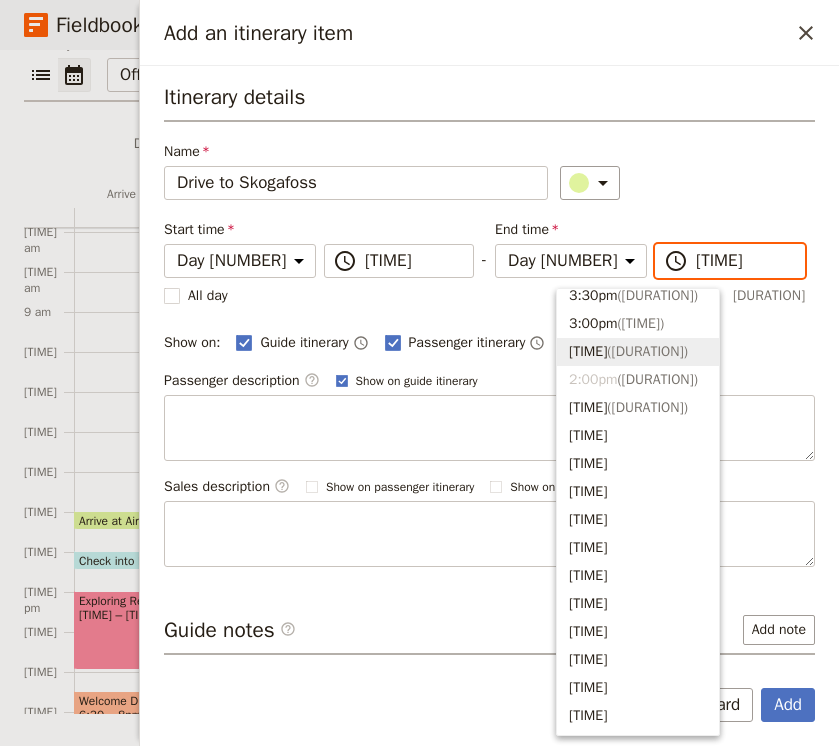 click on "[TIME]  ( [DURATION] )" at bounding box center [638, 352] 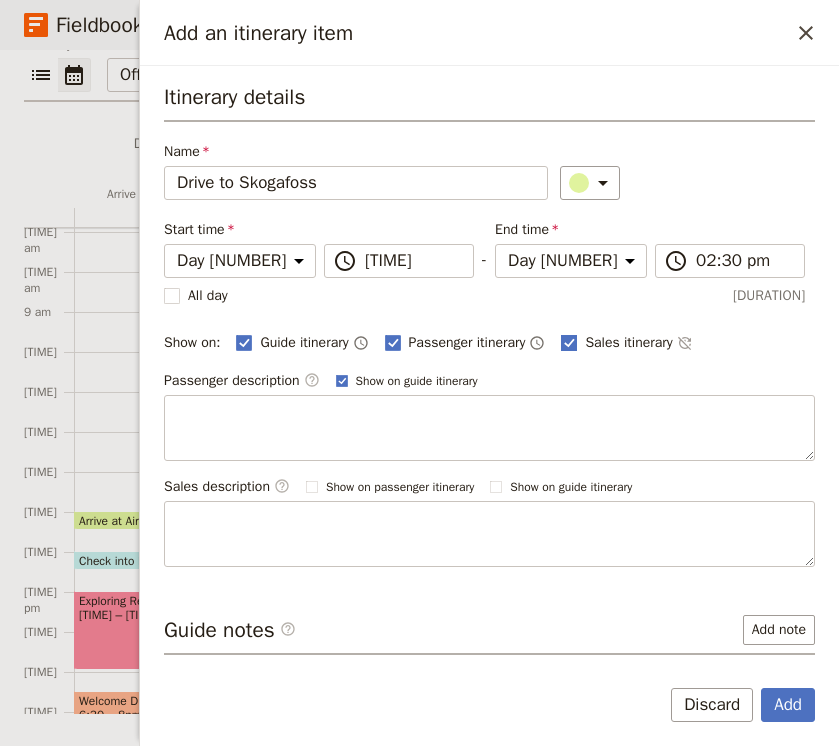 click at bounding box center (244, 342) 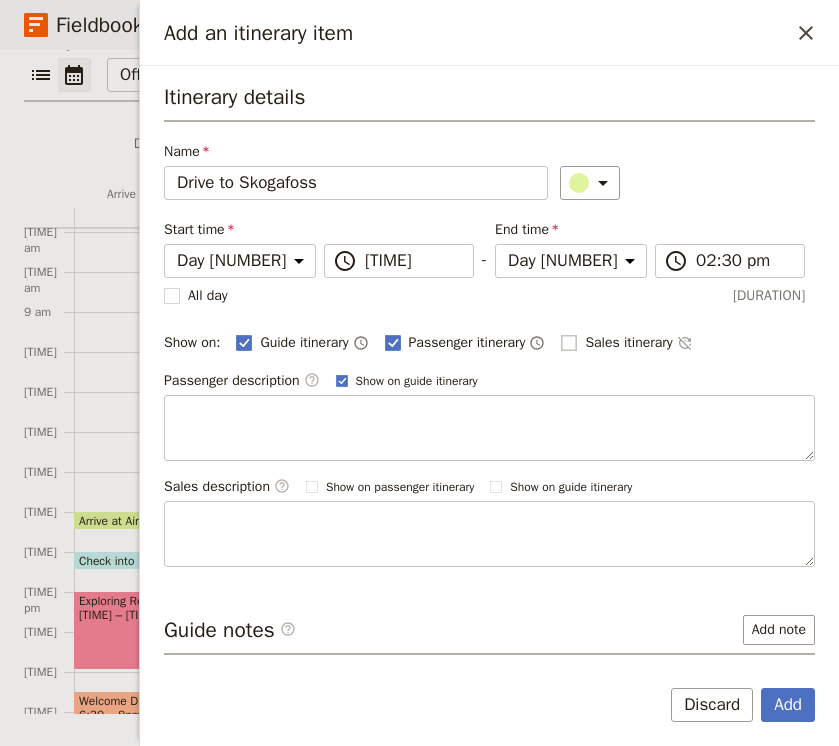 checkbox on "false" 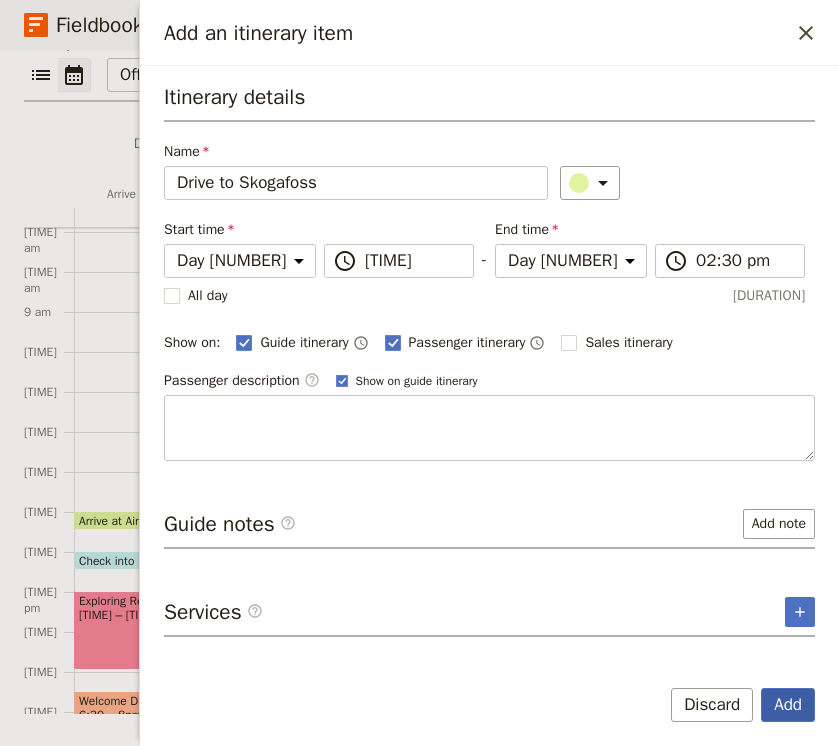 click on "Add" at bounding box center (788, 705) 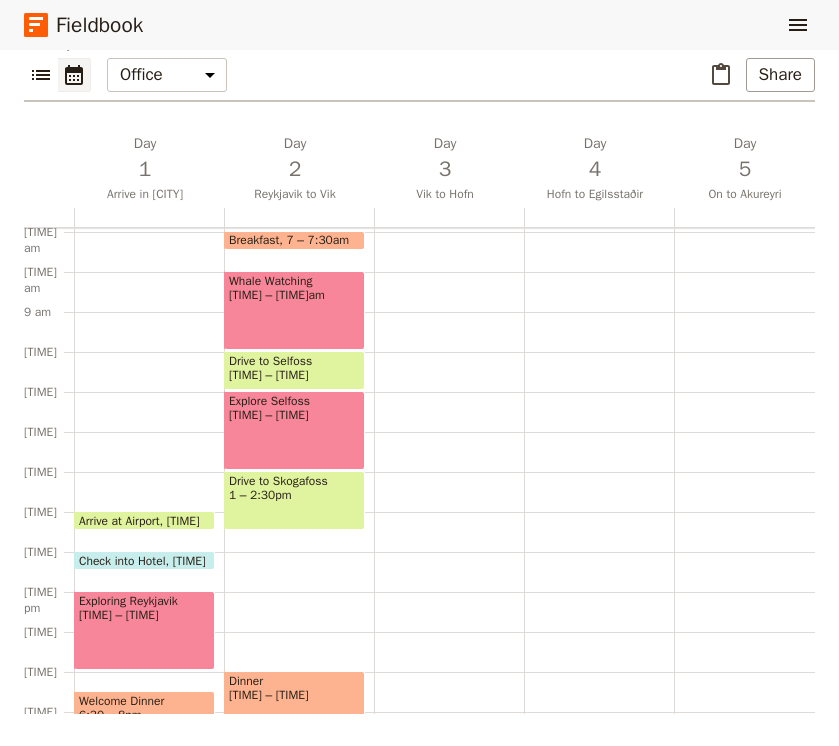 click on "Breakfast [TIME] – [TIME] Whale Watching [TIME] – [TIME] Drive to Selfoss [TIME] – [TIME] Explore Selfoss [TIME] – [TIME] Drive to Skogafoss [TIME] – [TIME] Dinner [TIME] – [TIME]" at bounding box center (299, 432) 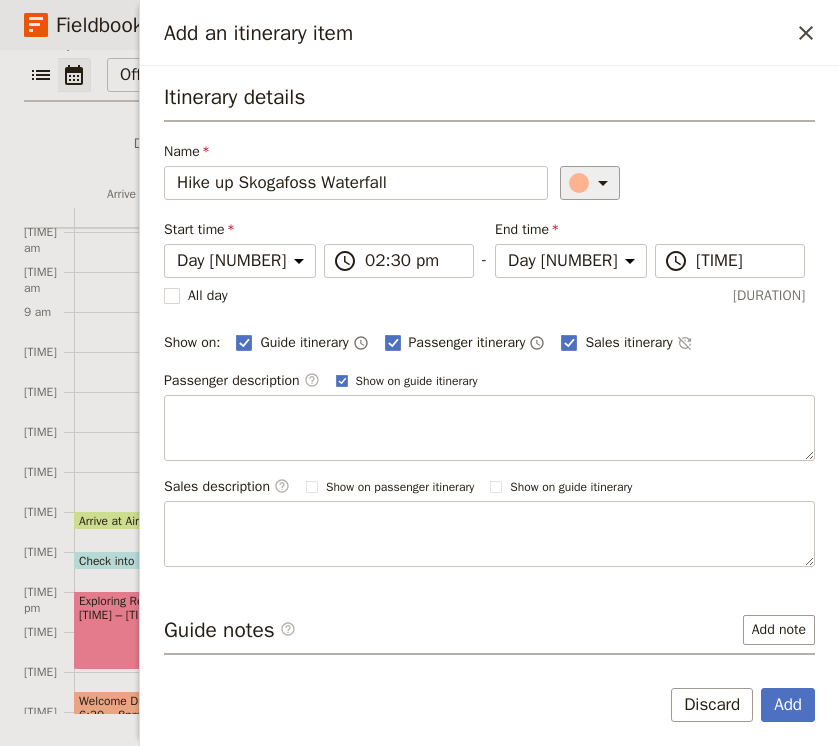 type on "Hike up Skogafoss Waterfall" 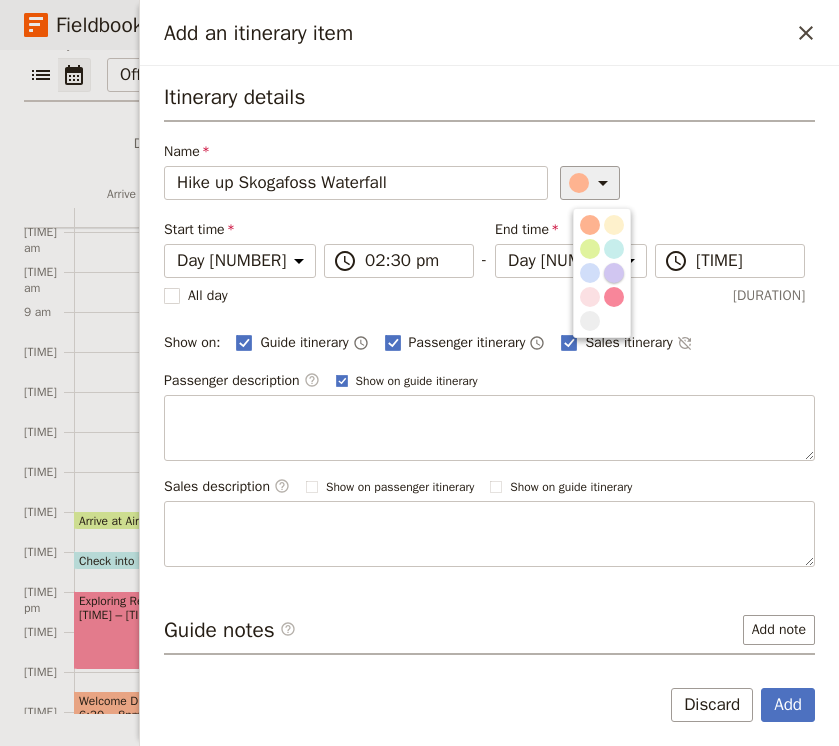 click at bounding box center (614, 273) 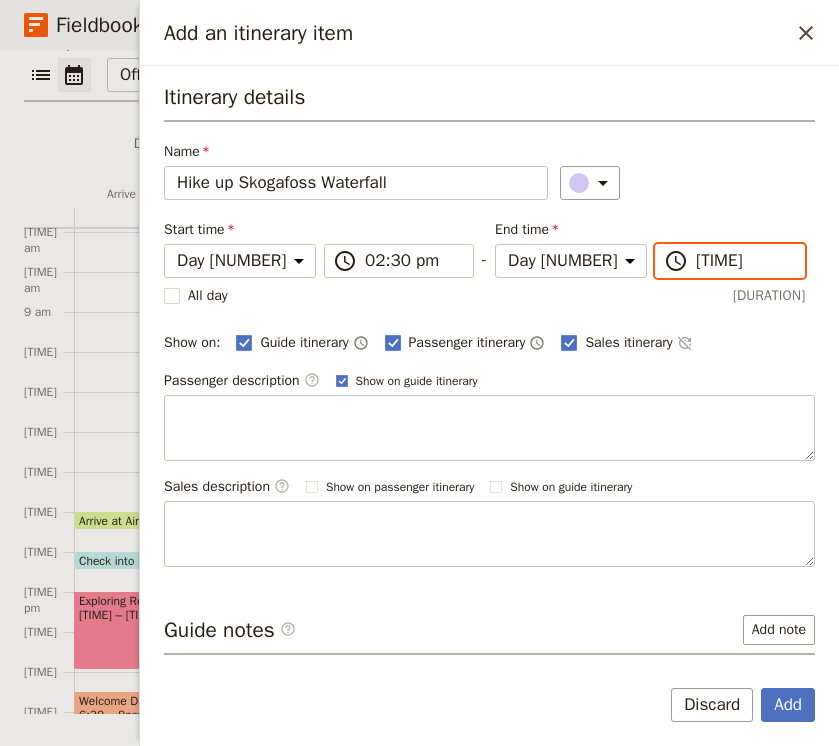 click on "[TIME]" at bounding box center (413, 261) 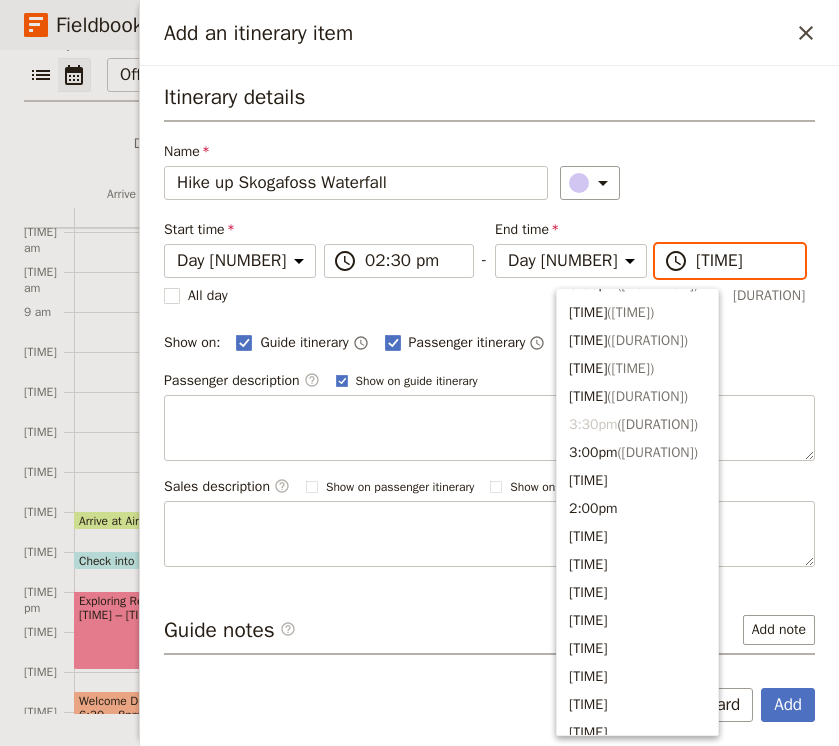 scroll, scrollTop: 318, scrollLeft: 0, axis: vertical 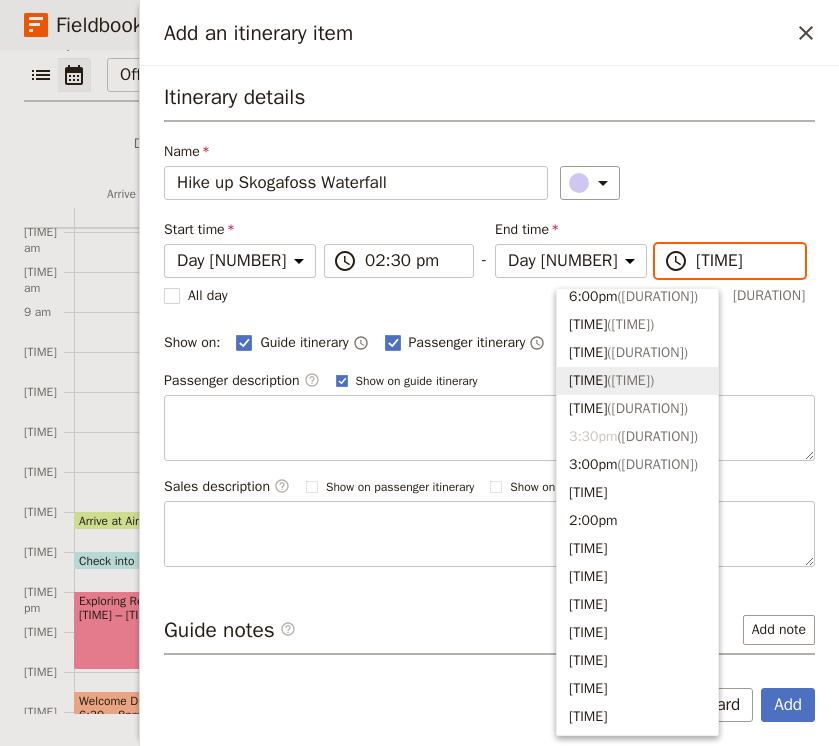 click on "[TIME]  ( [DURATION] )" at bounding box center [637, 381] 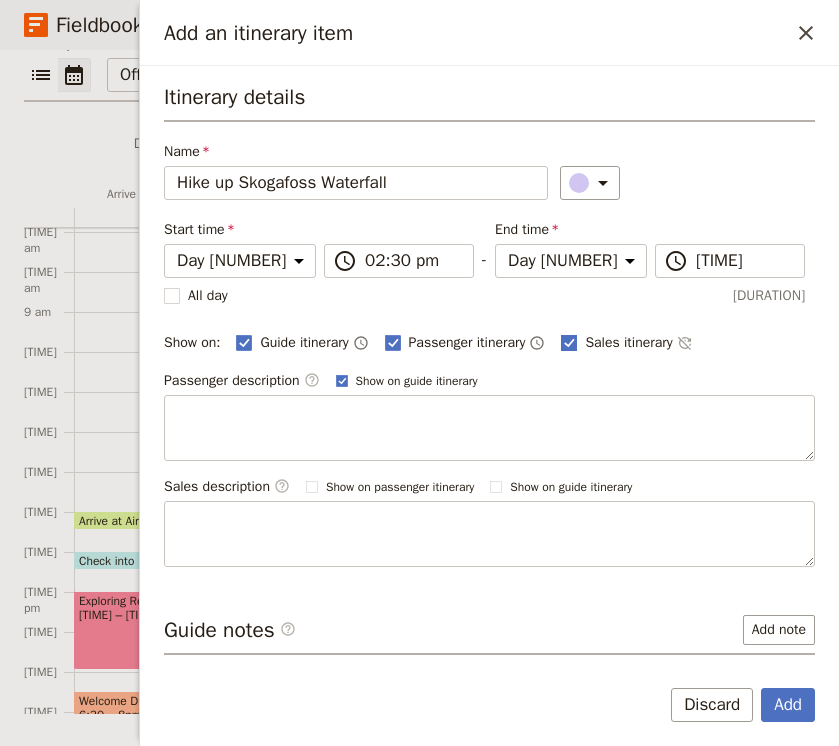 click at bounding box center [244, 342] 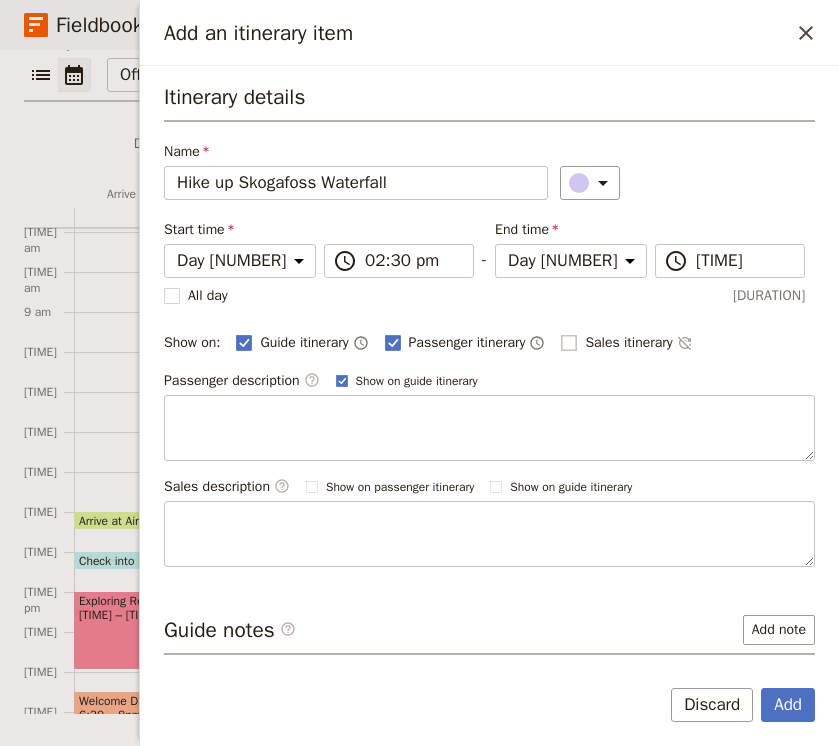 checkbox on "false" 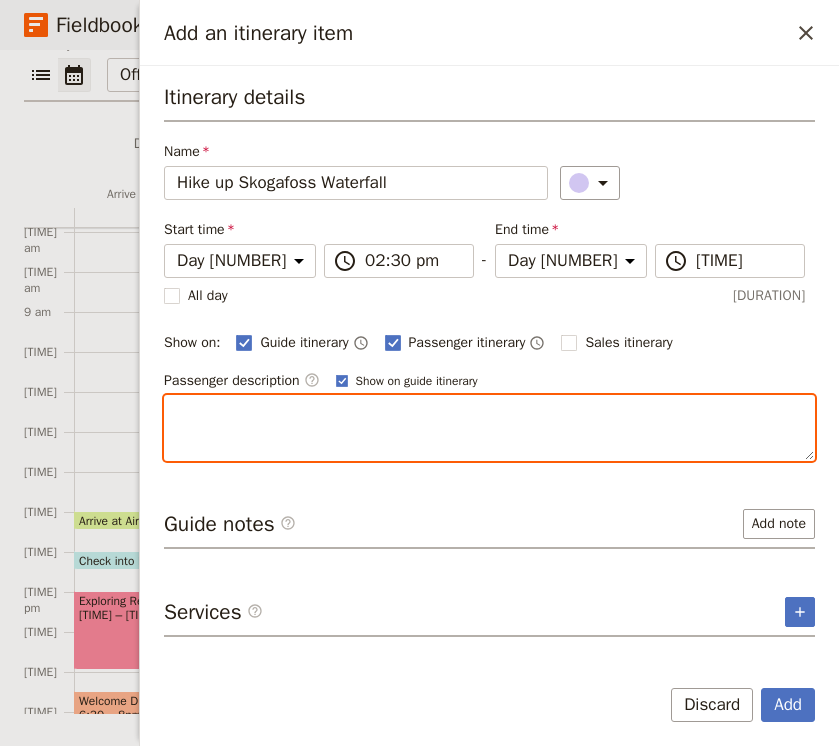 click at bounding box center [489, 428] 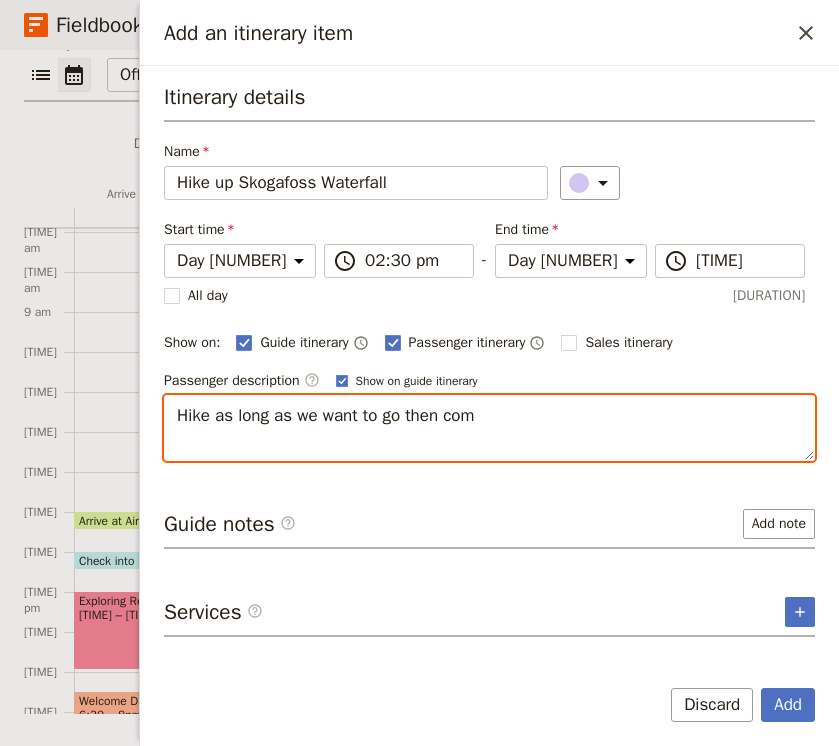 type on "Hike as long as we want to go then come" 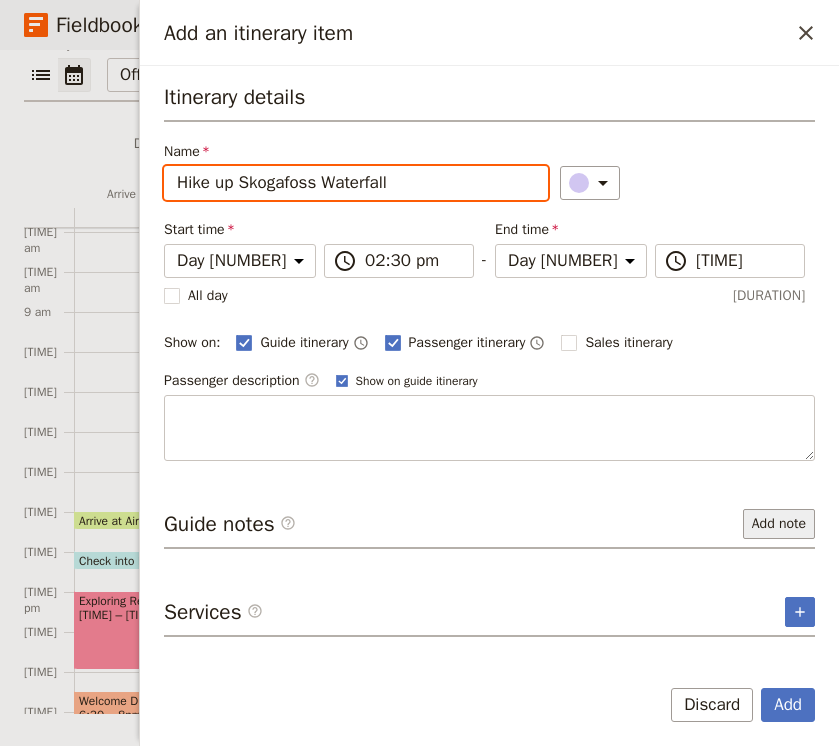 click on "Add note" at bounding box center (779, 524) 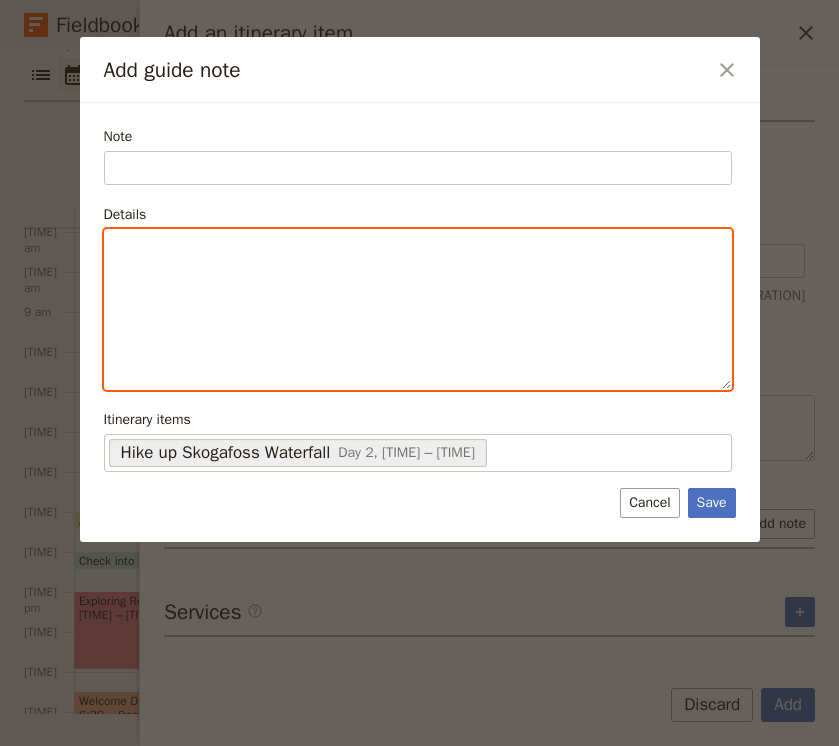 click at bounding box center [418, 248] 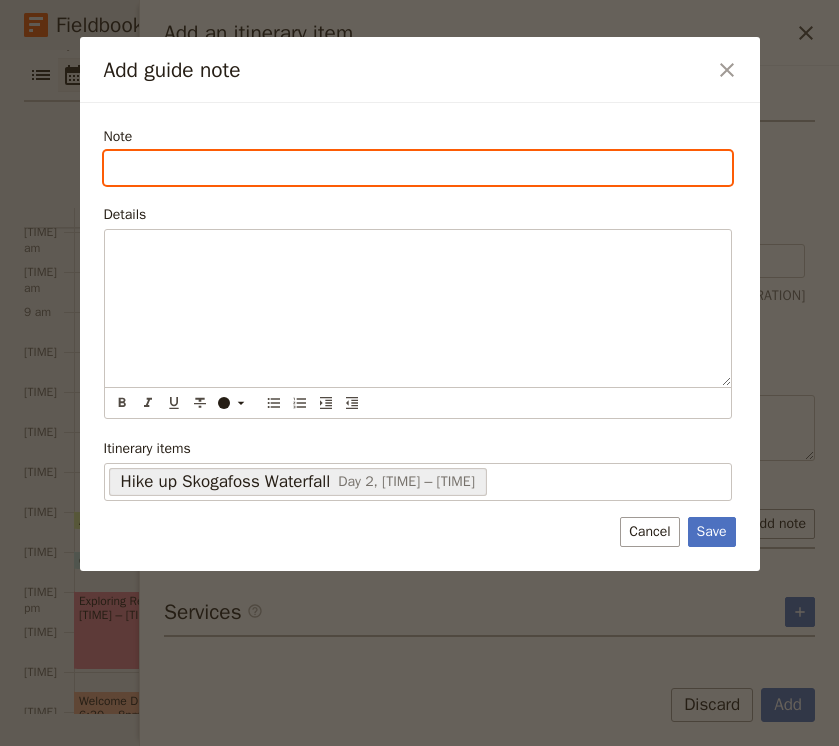 click on "Note" at bounding box center (418, 168) 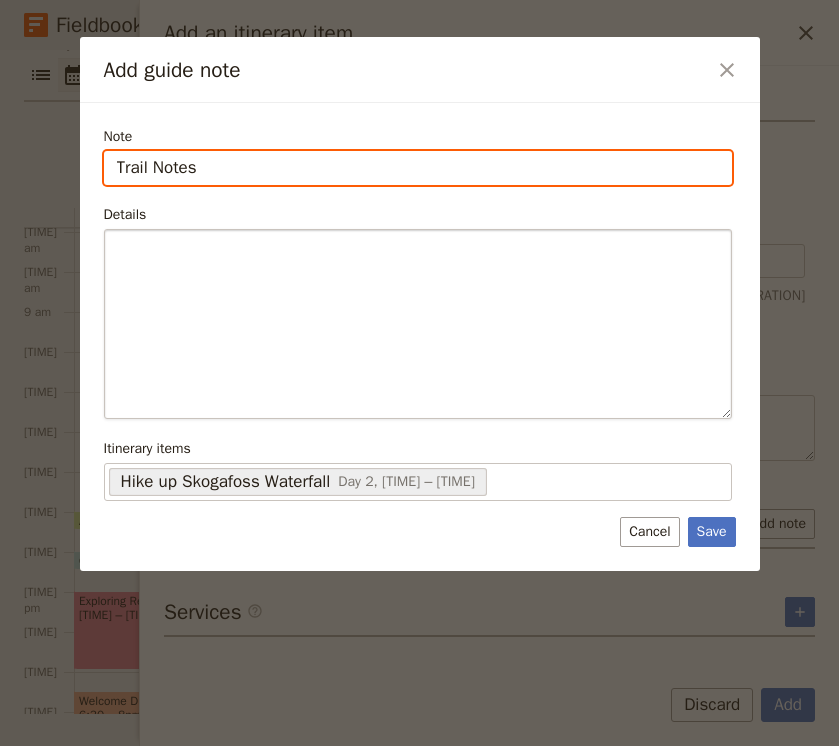 type on "Trail Notes" 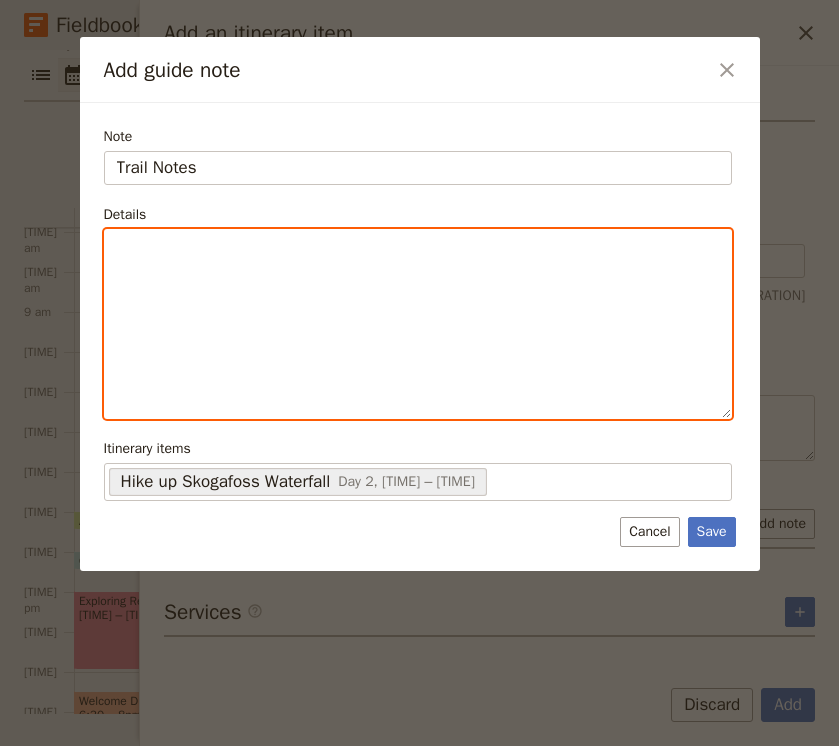 click at bounding box center (418, 324) 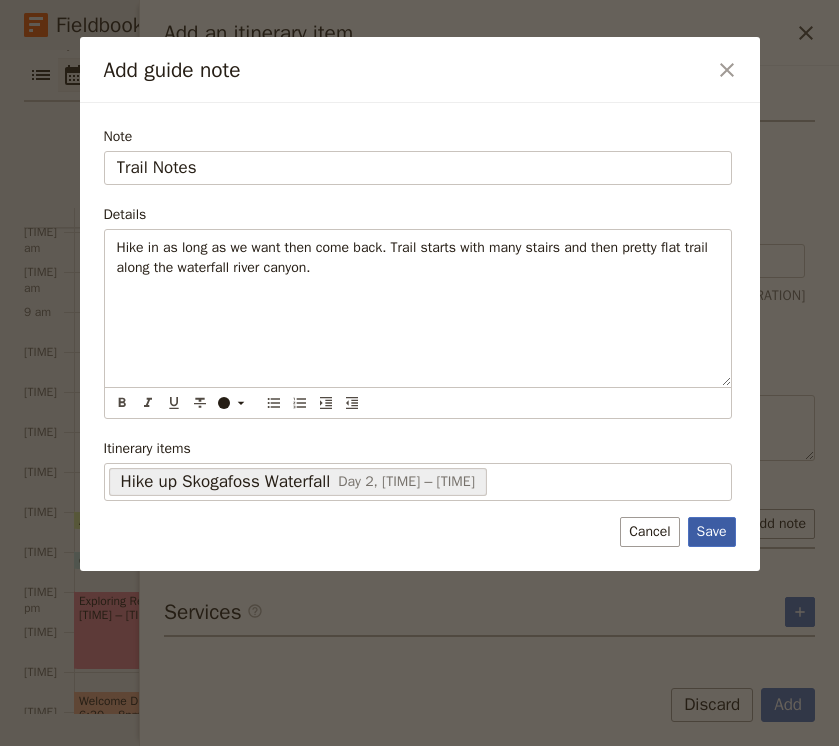 click on "Save" at bounding box center (712, 532) 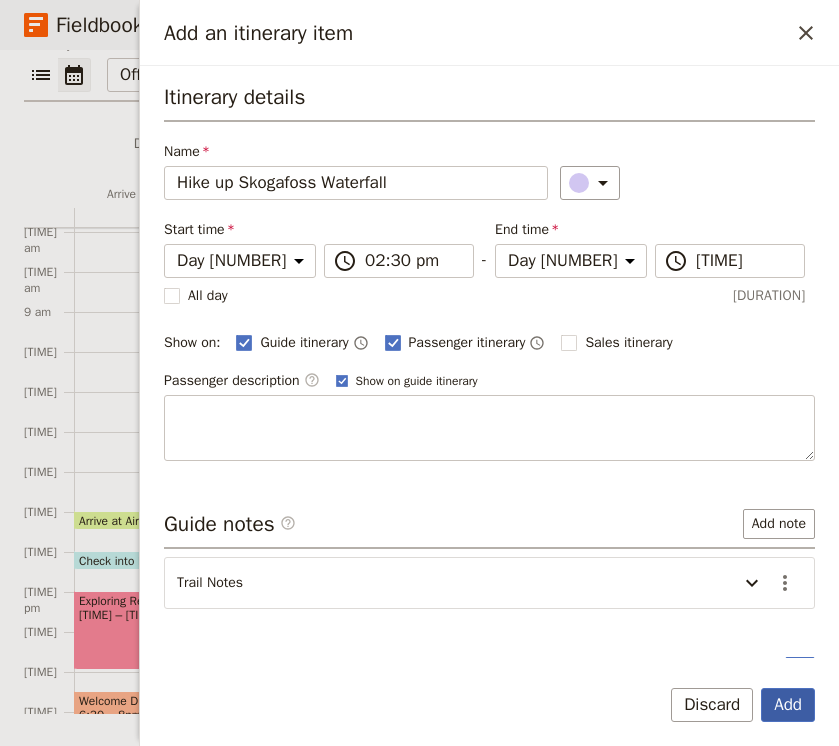 click on "Add" at bounding box center [788, 705] 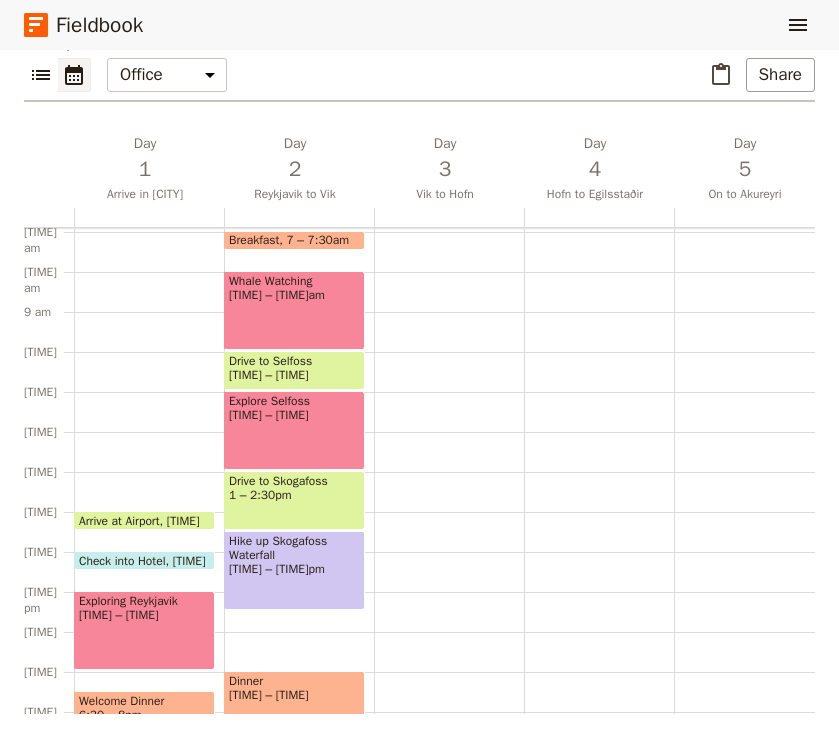 click on "Breakfast [TIME] – [TIME] Whale Watching [TIME] – [TIME] Drive to Selfoss [TIME] – [TIME] Explore Selfoss [TIME] – [TIME] Drive to Skogafoss [TIME] – [TIME] Hike up Skogafoss Waterfall [TIME] – [TIME] Dinner [TIME] – [TIME]" at bounding box center (299, 432) 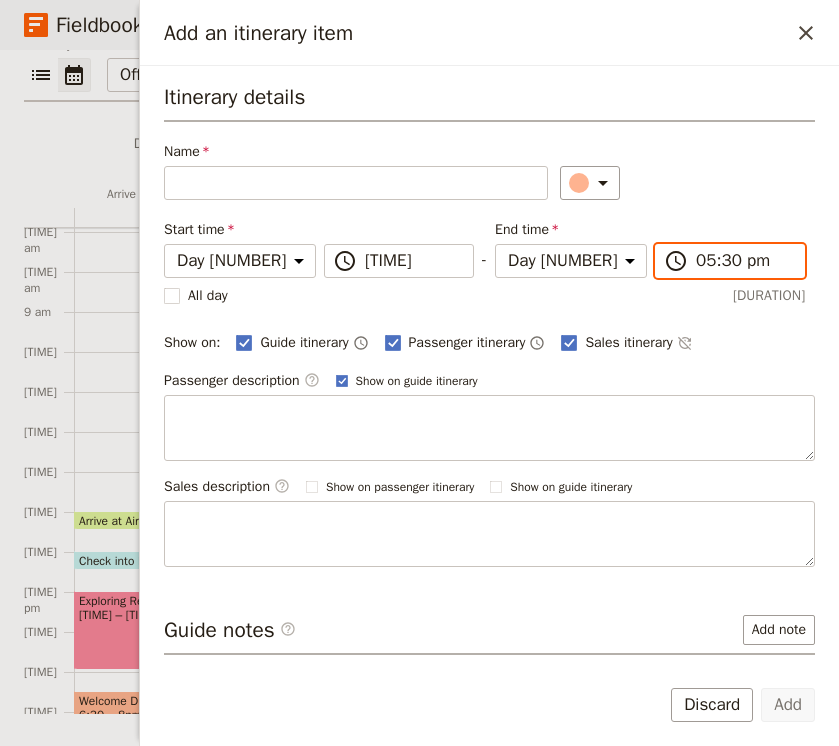 click on "05:30 pm" at bounding box center (413, 261) 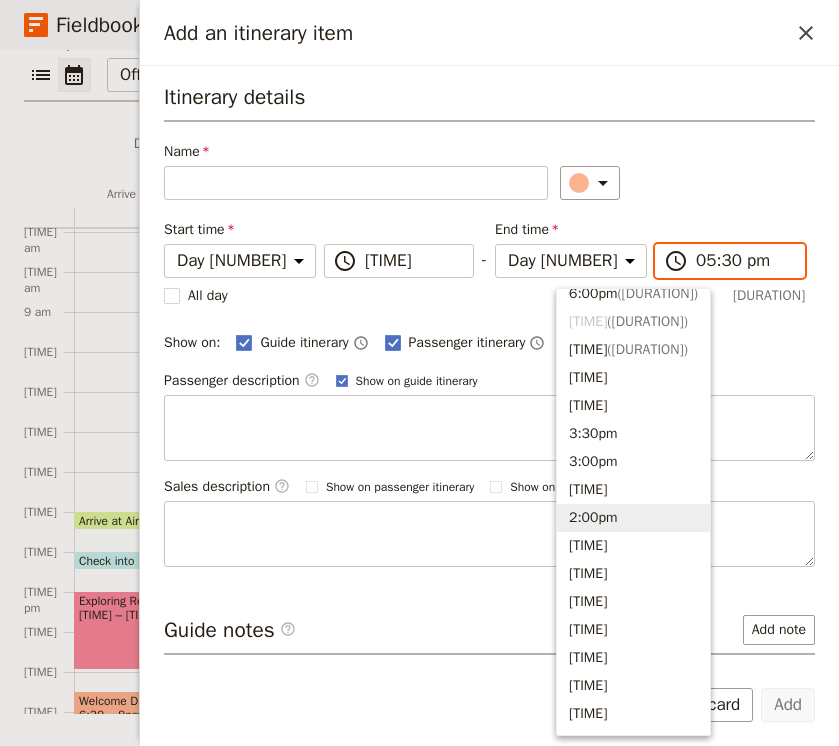 scroll, scrollTop: 234, scrollLeft: 0, axis: vertical 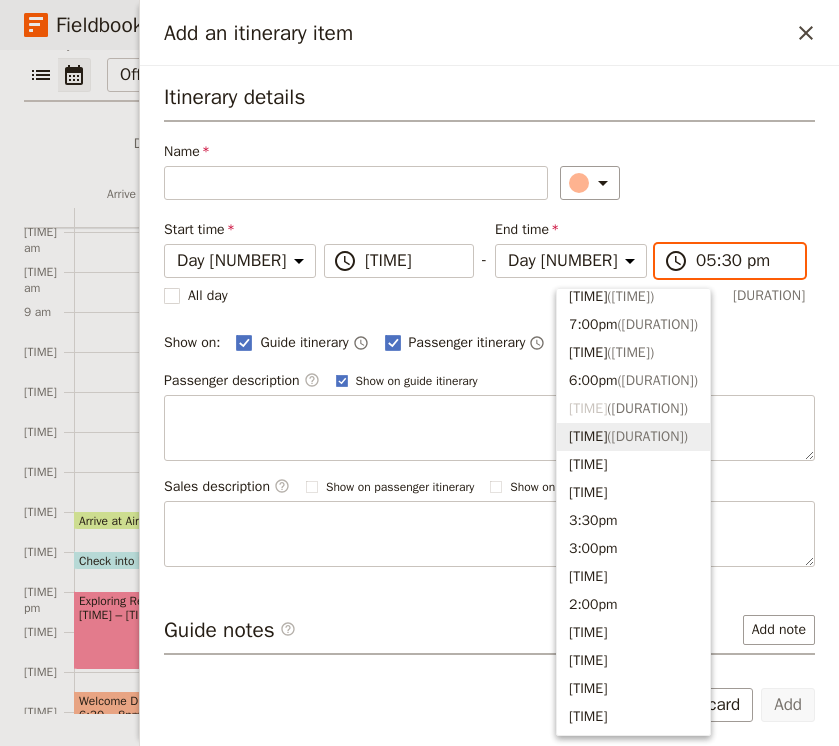 click on "[TIME]  ( [DURATION] )" at bounding box center [633, 437] 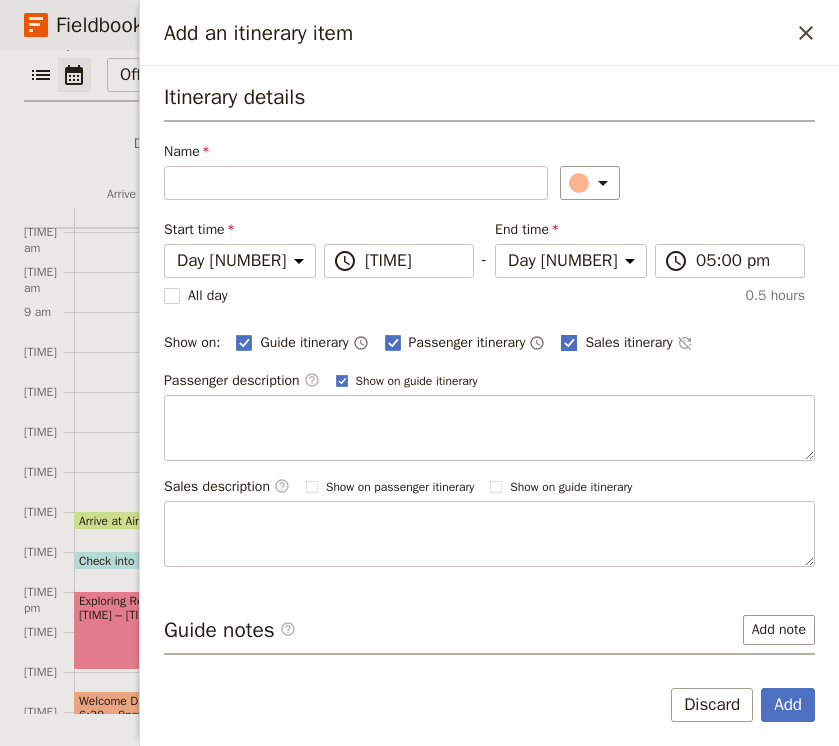 click at bounding box center [244, 342] 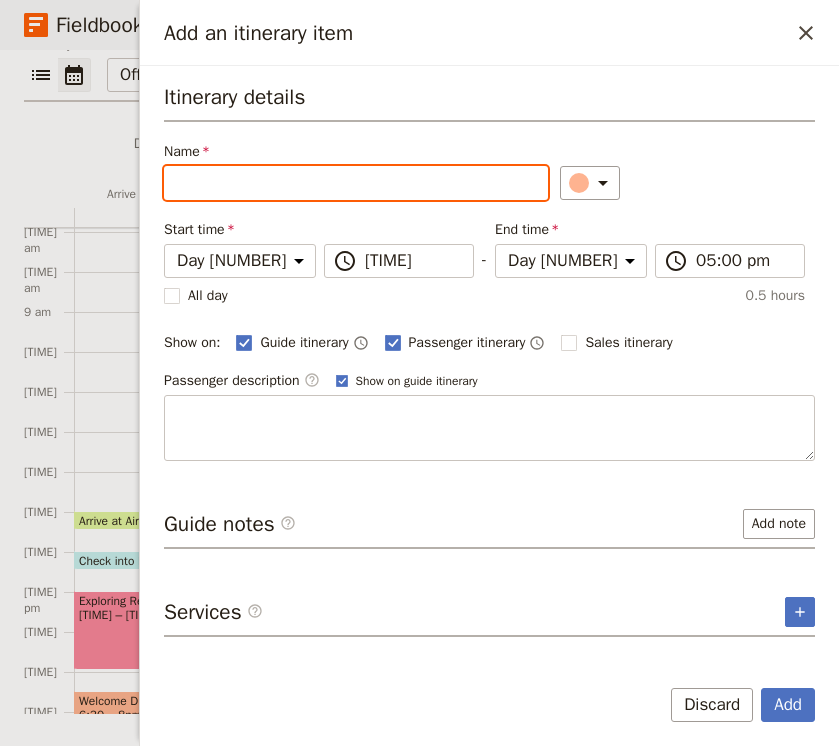 click on "Name" at bounding box center (356, 183) 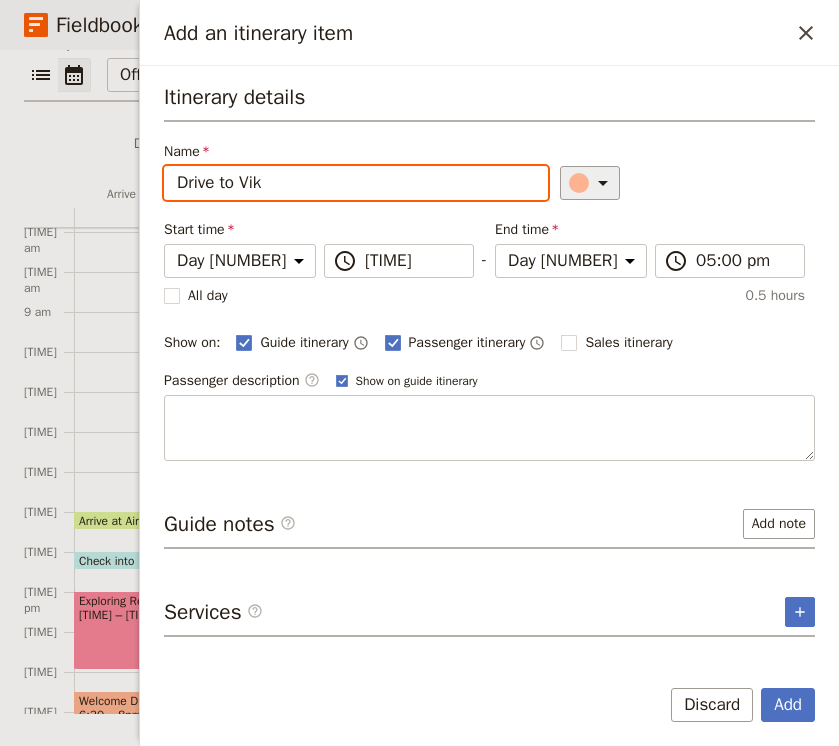 type on "Drive to Vik" 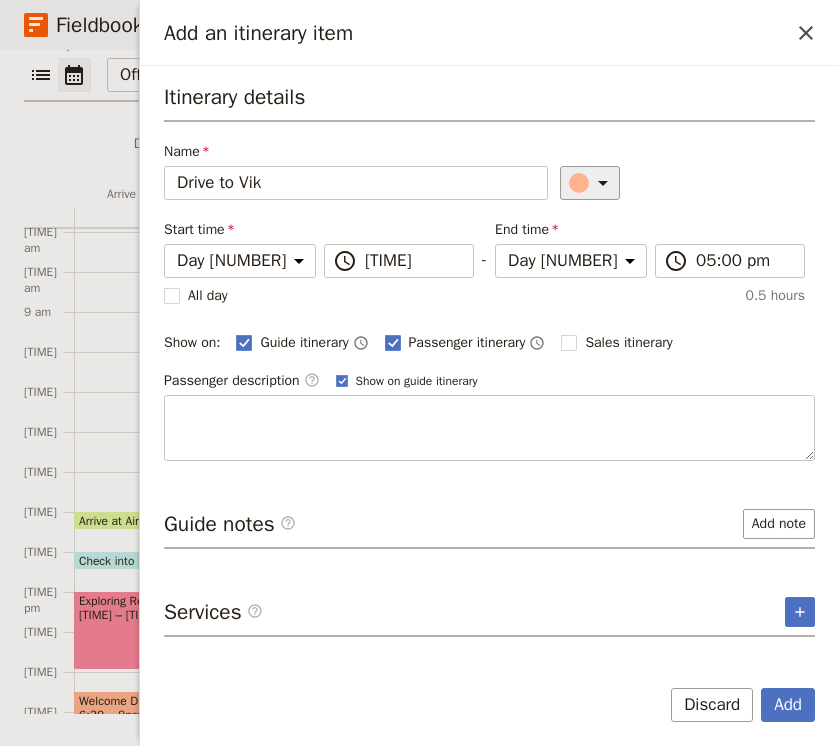click at bounding box center (603, 183) 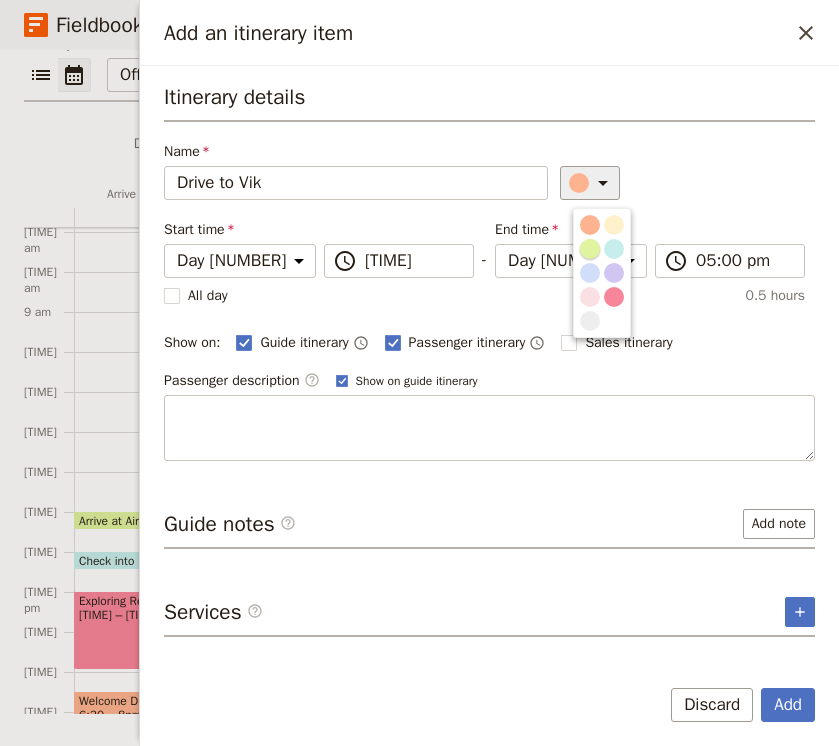 click at bounding box center (590, 249) 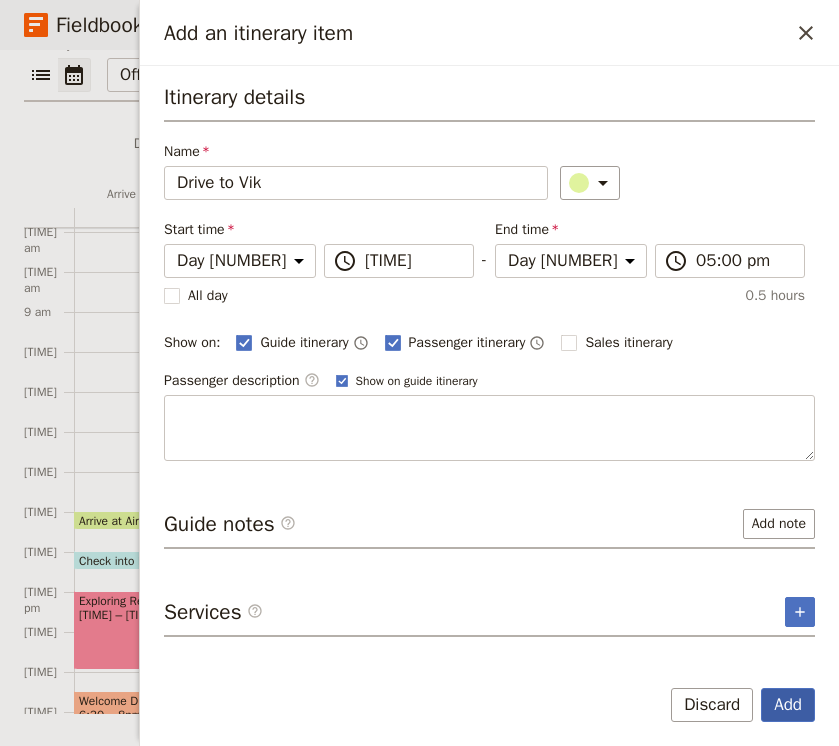 click on "Add" at bounding box center (788, 705) 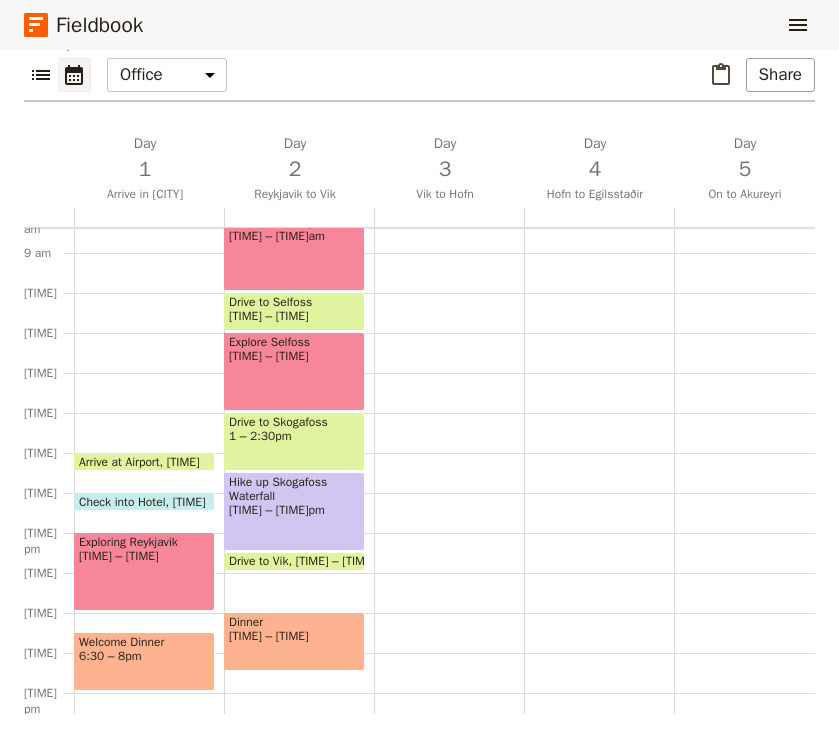 scroll, scrollTop: 348, scrollLeft: 0, axis: vertical 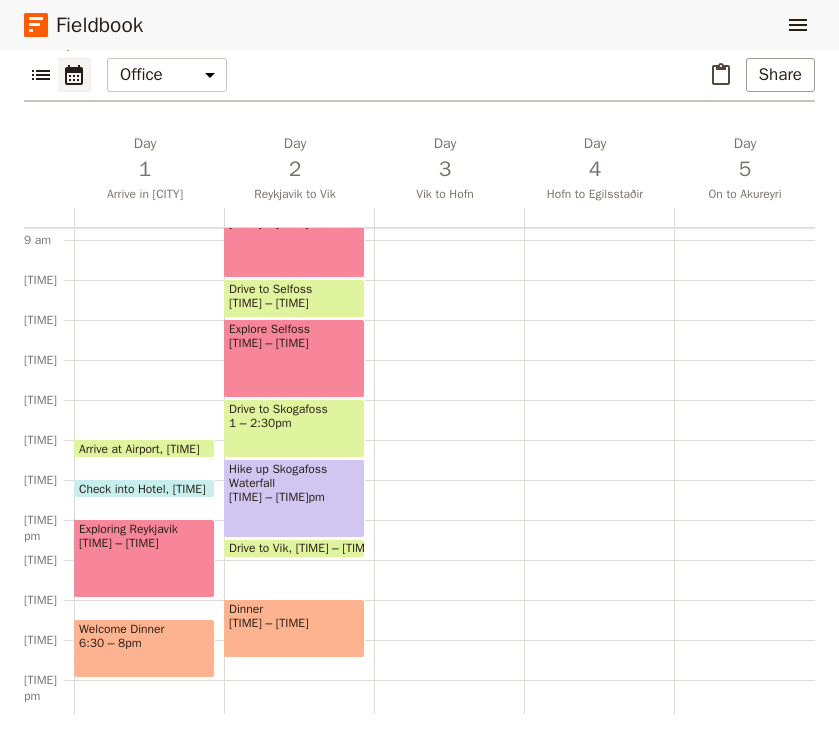 click on "Breakfast [TIME] – [TIME]am Whale Watching [TIME] – [TIME]am Drive to Selfoss [TIME] – [TIME]am Explore Selfoss [TIME] – [TIME]pm Drive to Skogafoss [TIME] – [TIME]pm Hike up Skogafoss Waterfall [TIME] – [TIME]pm Drive to Vik [TIME] – [TIME]pm Dinner [TIME] – [TIME]pm" at bounding box center [299, 360] 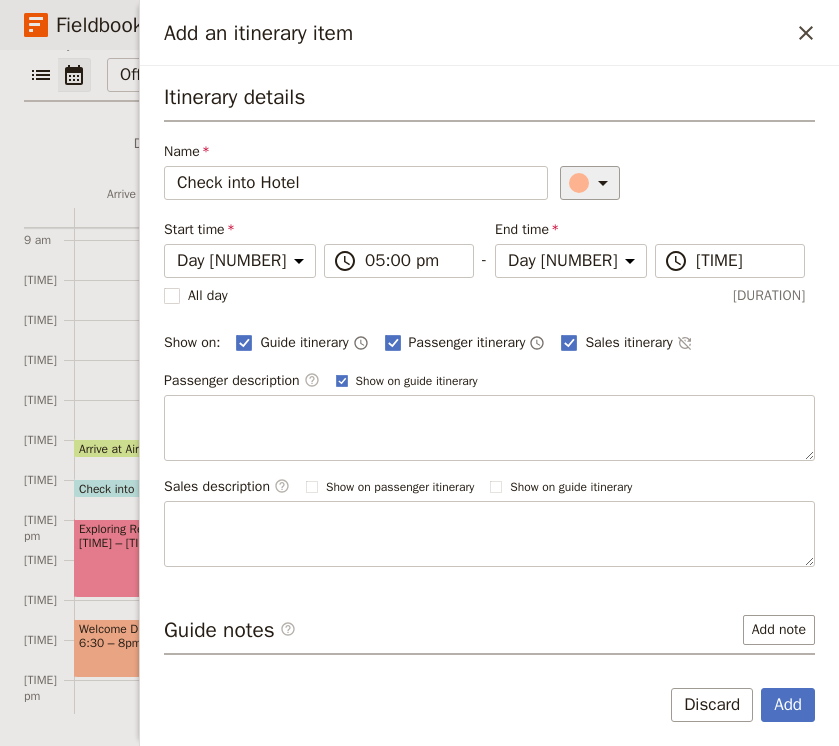 type on "Check into Hotel" 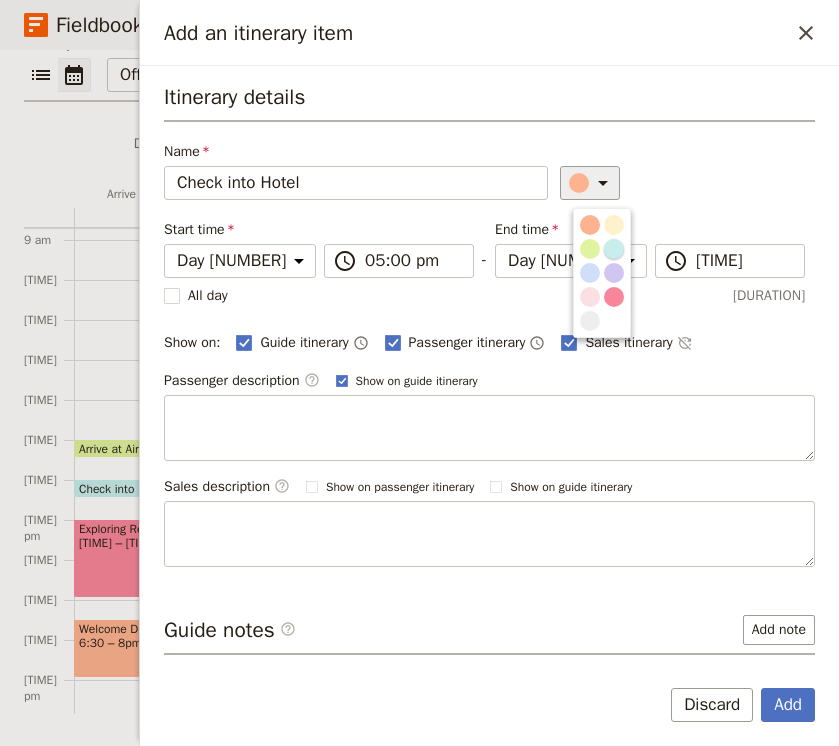 click at bounding box center [614, 249] 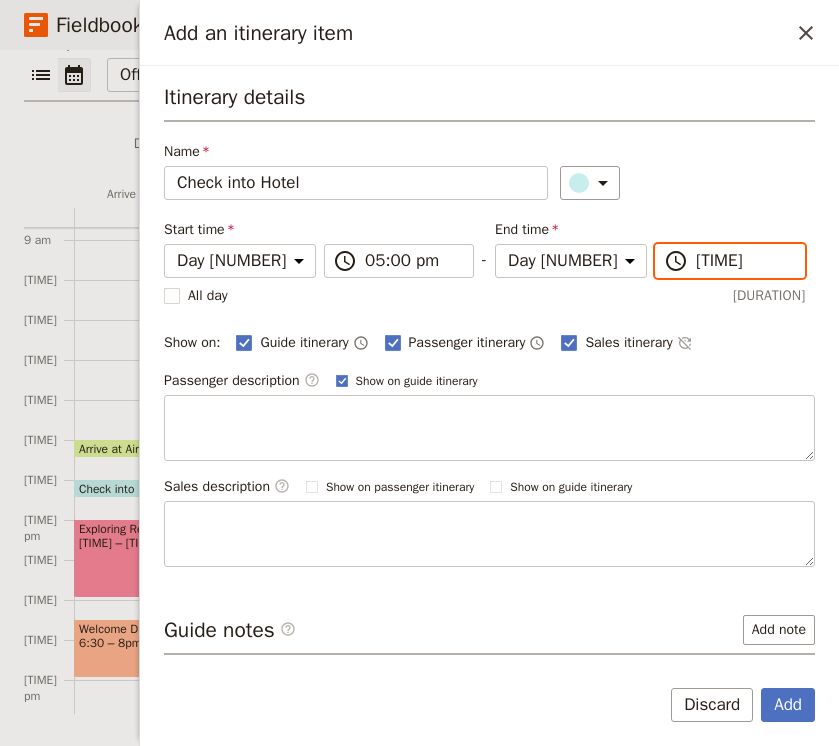 click on "[TIME]" at bounding box center [413, 261] 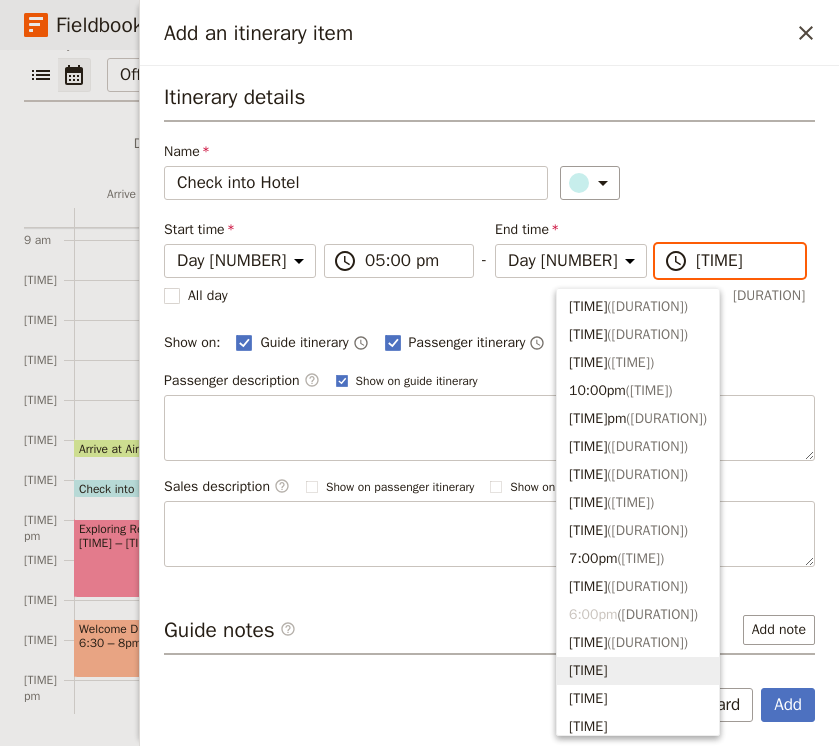 click on "[TIME]" at bounding box center [638, 671] 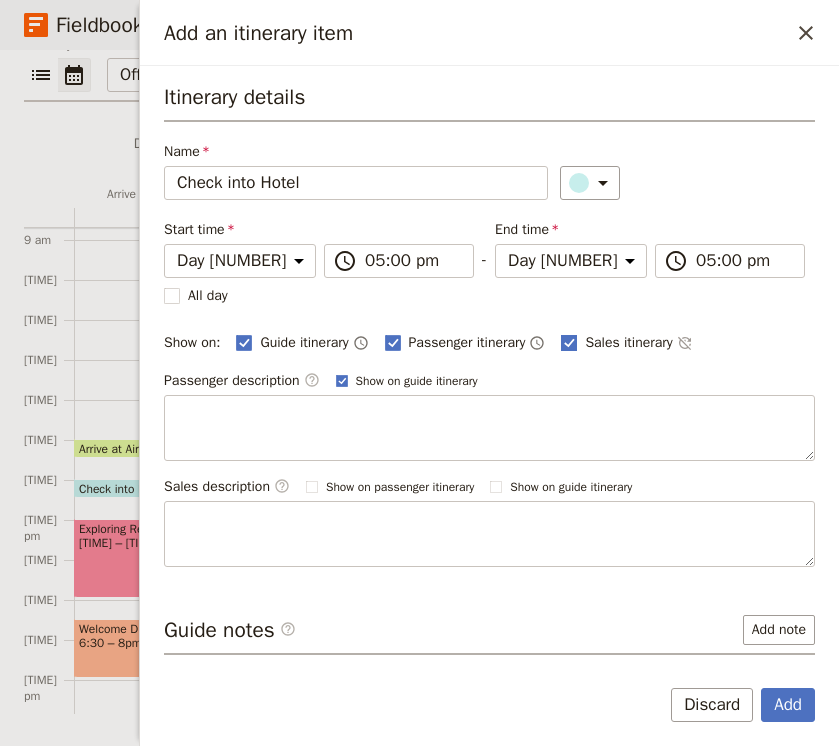 click at bounding box center (244, 342) 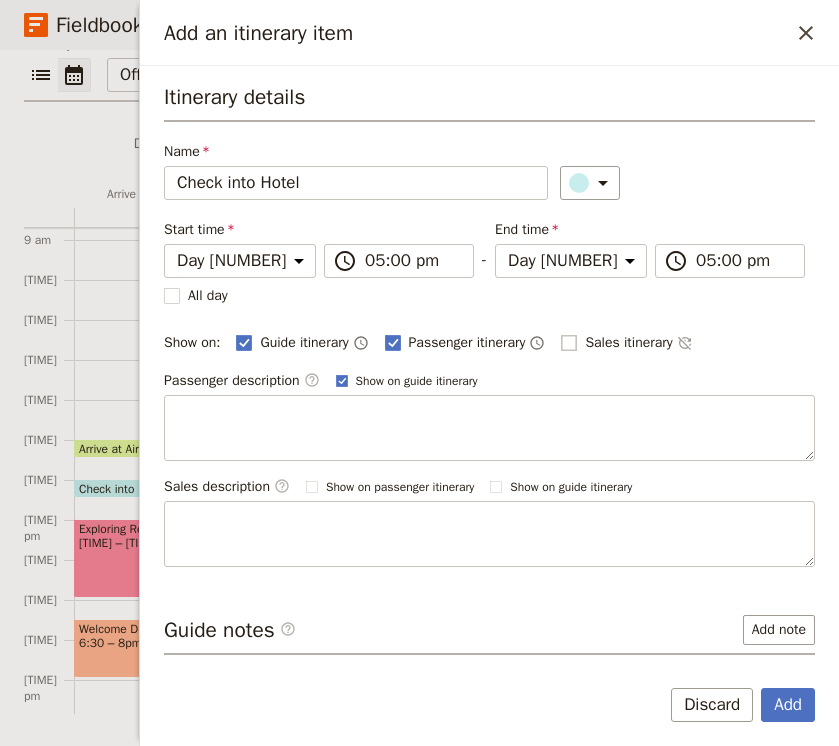 checkbox on "false" 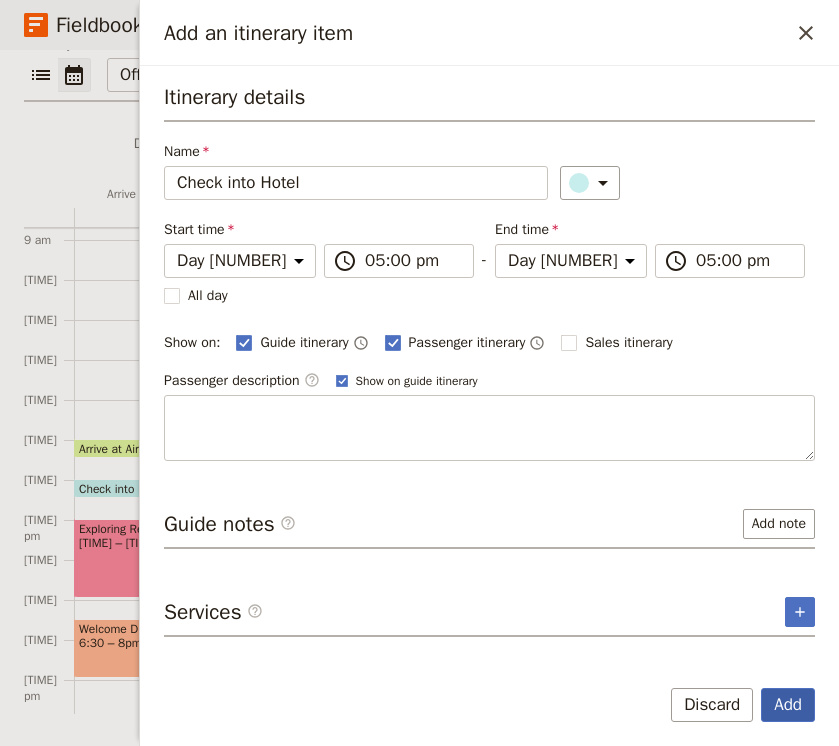click on "Add" at bounding box center [788, 705] 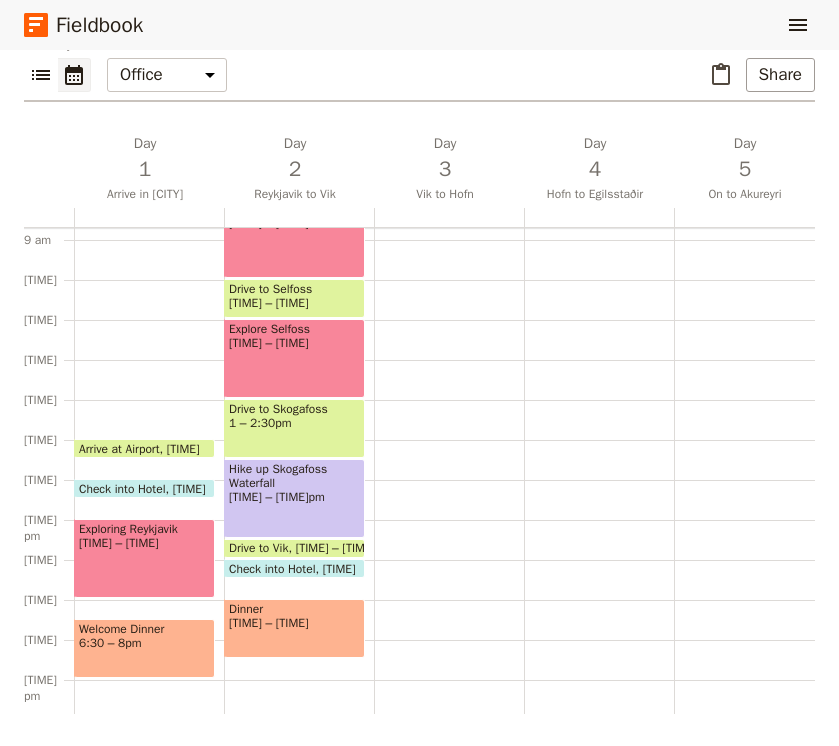 scroll, scrollTop: 372, scrollLeft: 0, axis: vertical 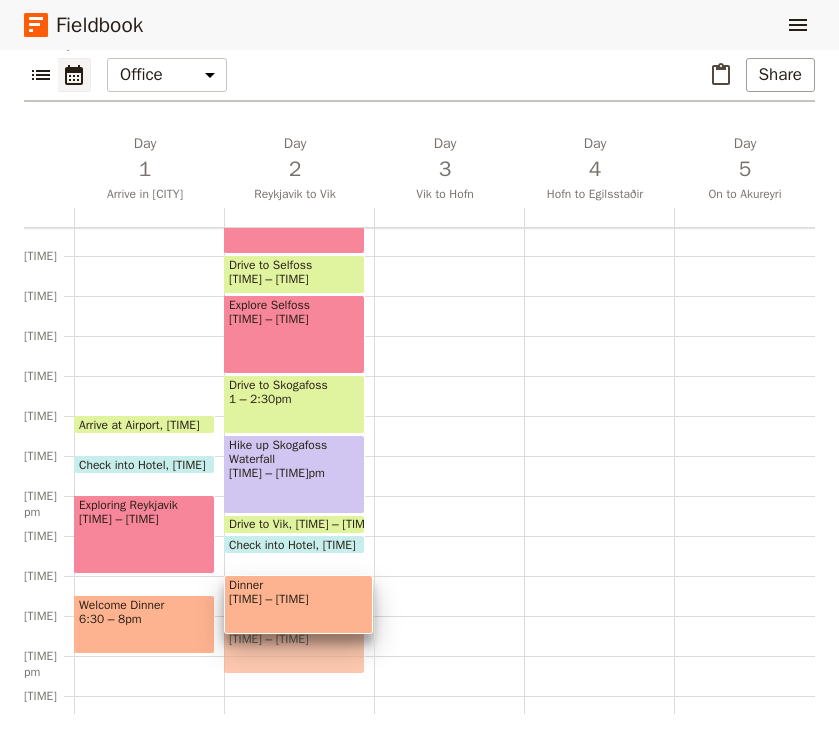 click at bounding box center (449, 336) 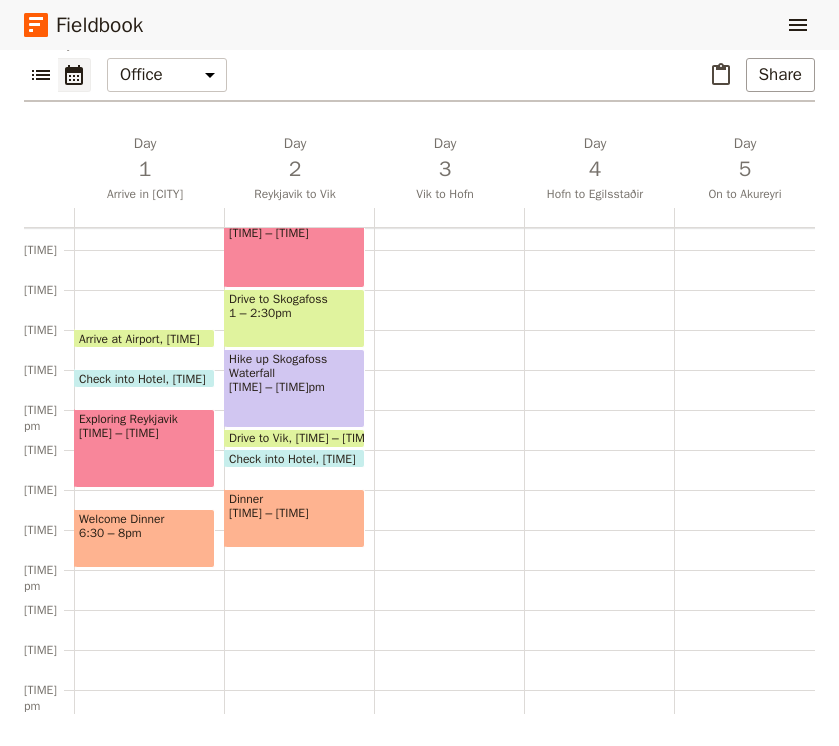 scroll, scrollTop: 474, scrollLeft: 0, axis: vertical 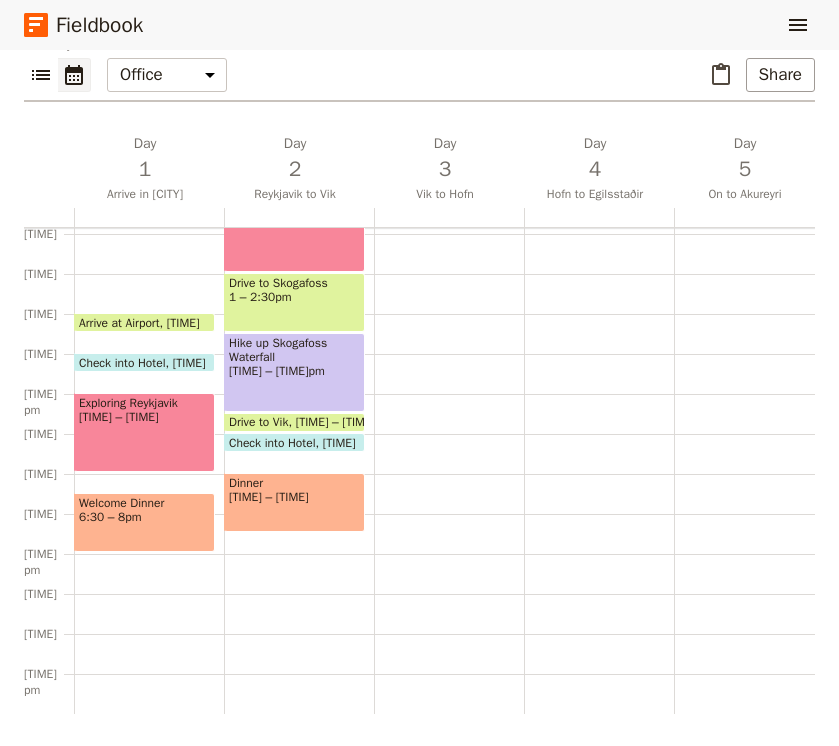 click on "Breakfast 7 – 7:30am Whale Watching 8 – 10am Drive to [LOCATION] 10 – 11am Explore [LOCATION] 11am – 1pm Drive to [LOCATION] 1 – 2:30pm Hike up [LOCATION] Waterfall  2:30 – 4:30pm Drive to [LOCATION] 4:30 – 5pm Check into Hotel 5pm Dinner 6 – 7:30pm" at bounding box center (299, 234) 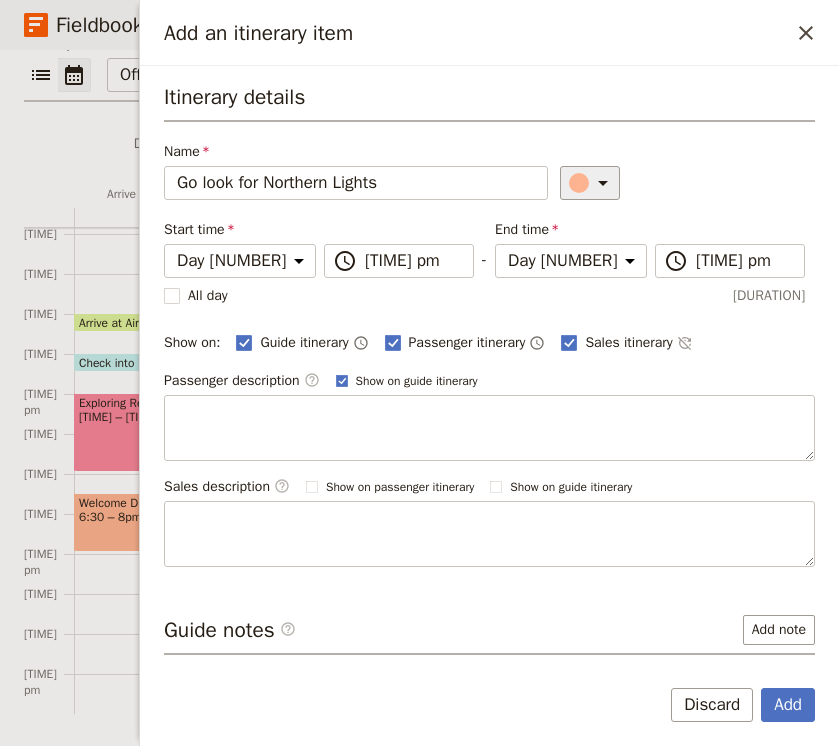 click at bounding box center [603, 183] 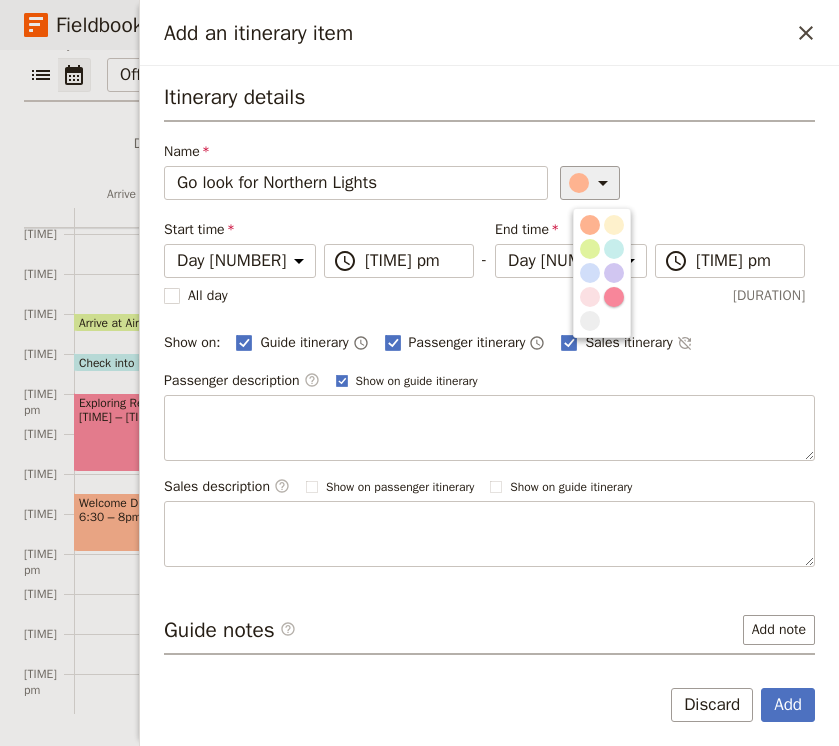 click at bounding box center [614, 297] 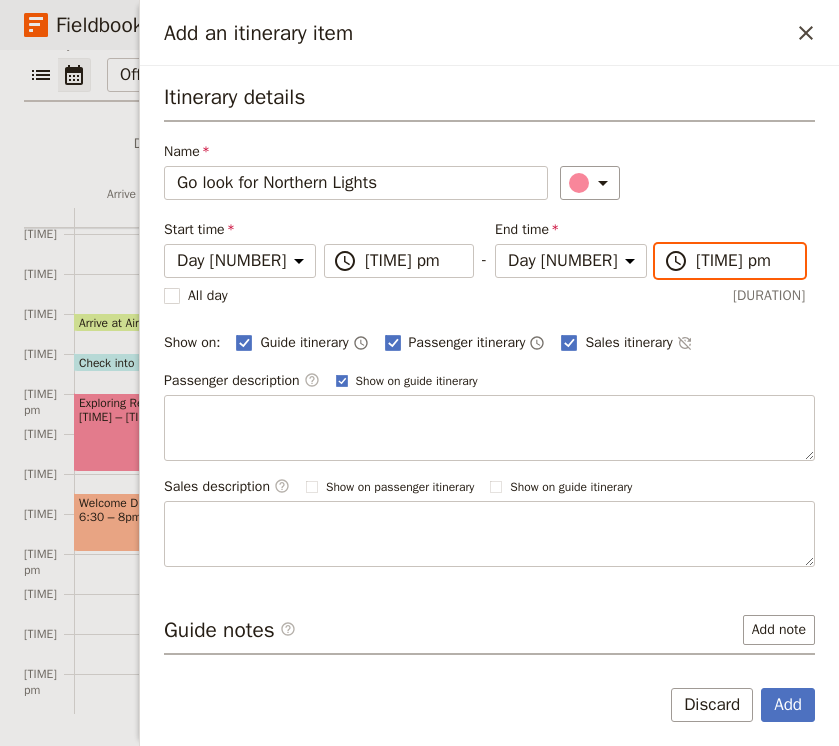click on "[TIME] pm" at bounding box center [413, 261] 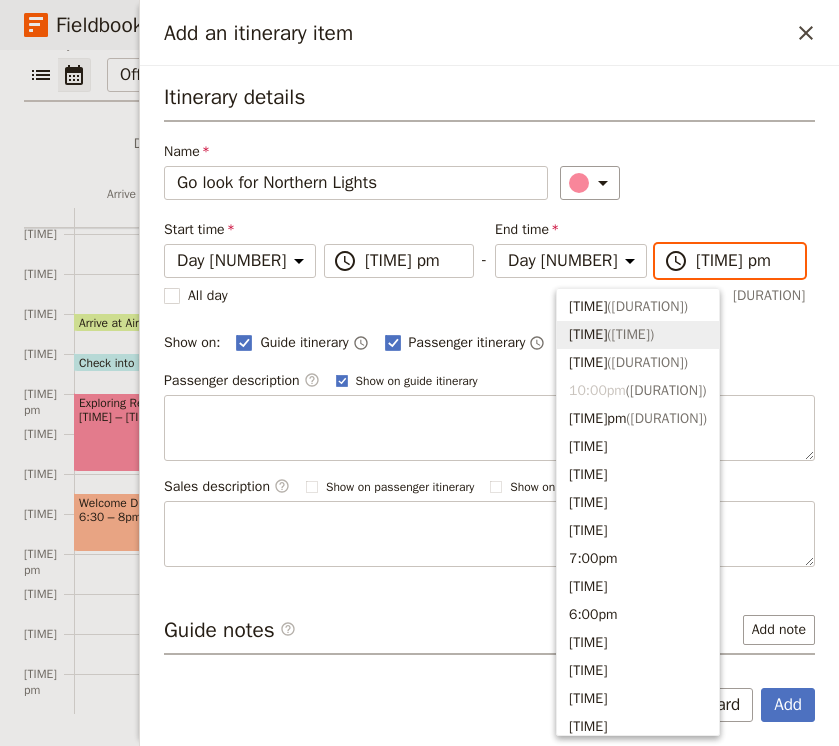 click on "[TIME] ( [DURATION] )" at bounding box center [638, 335] 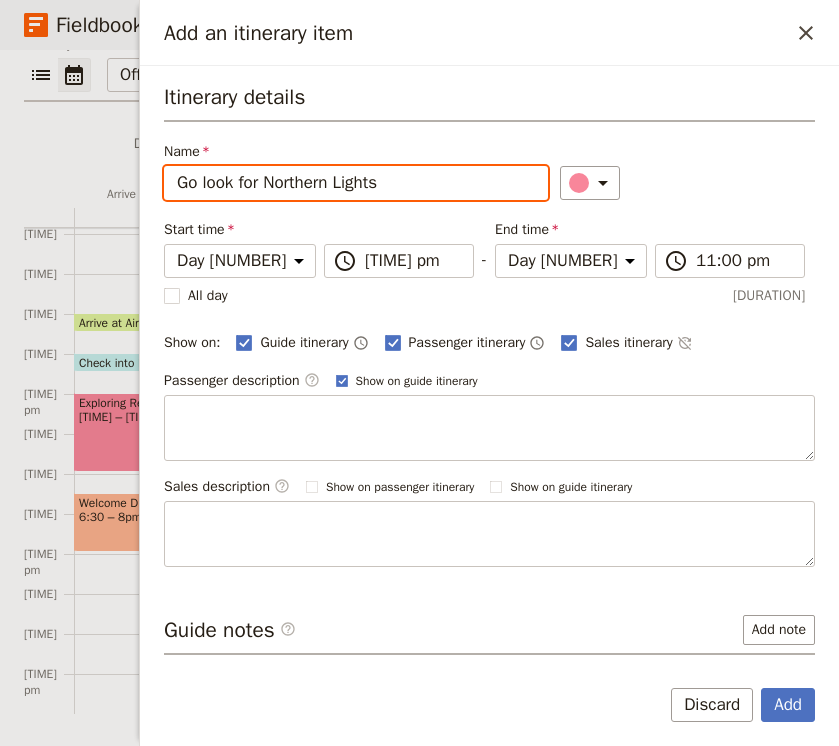 click on "Go look for Northern Lights" at bounding box center (356, 183) 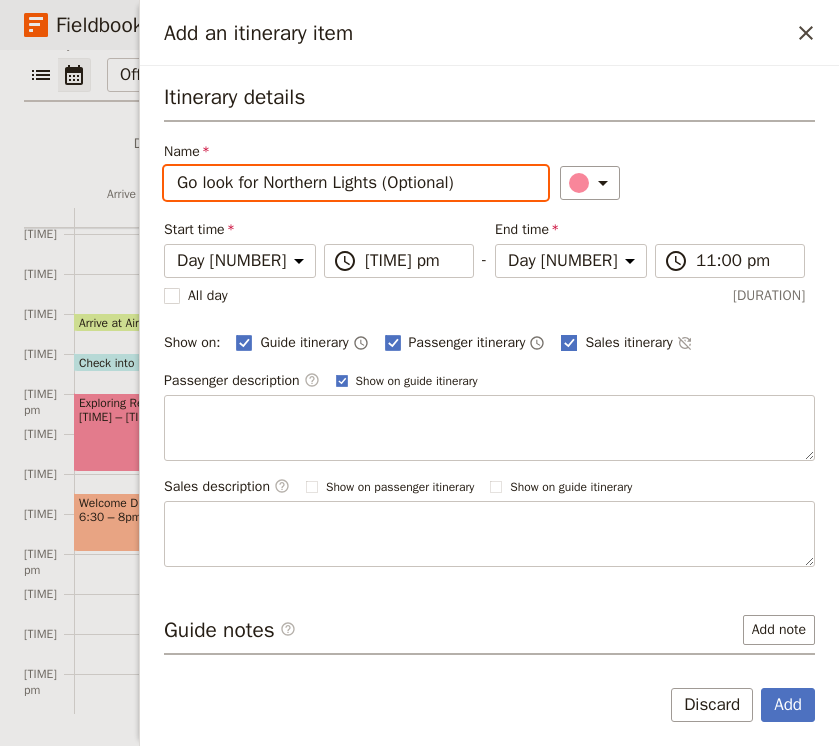 type on "Go look for Northern Lights (Optional)" 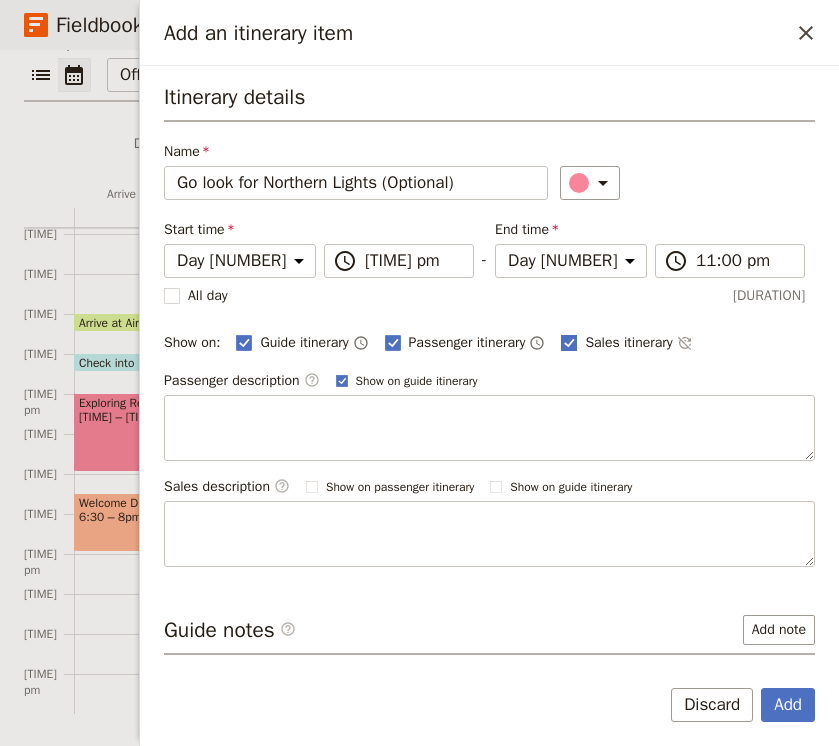 click at bounding box center [244, 342] 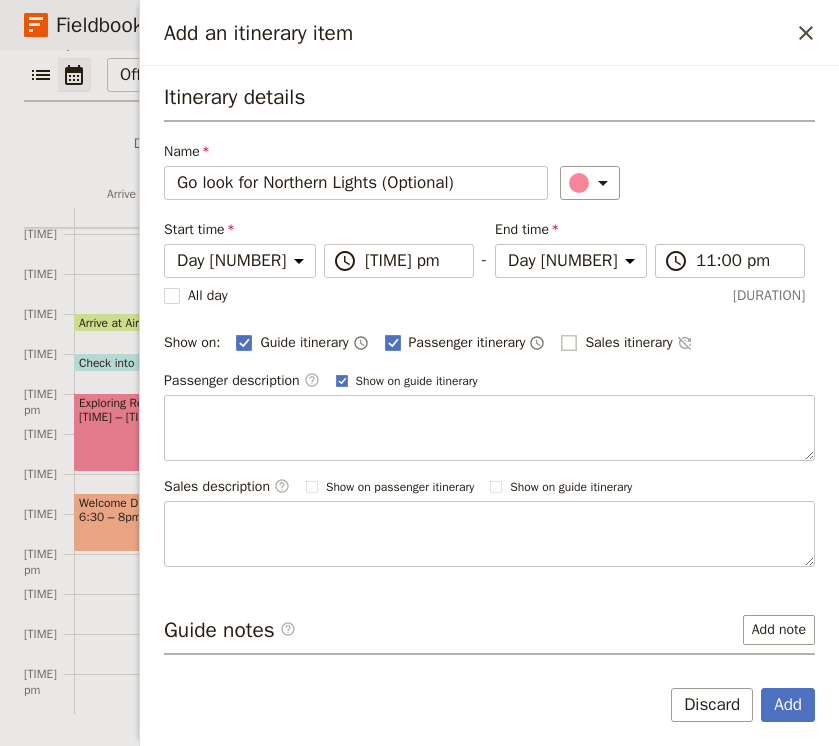 checkbox on "false" 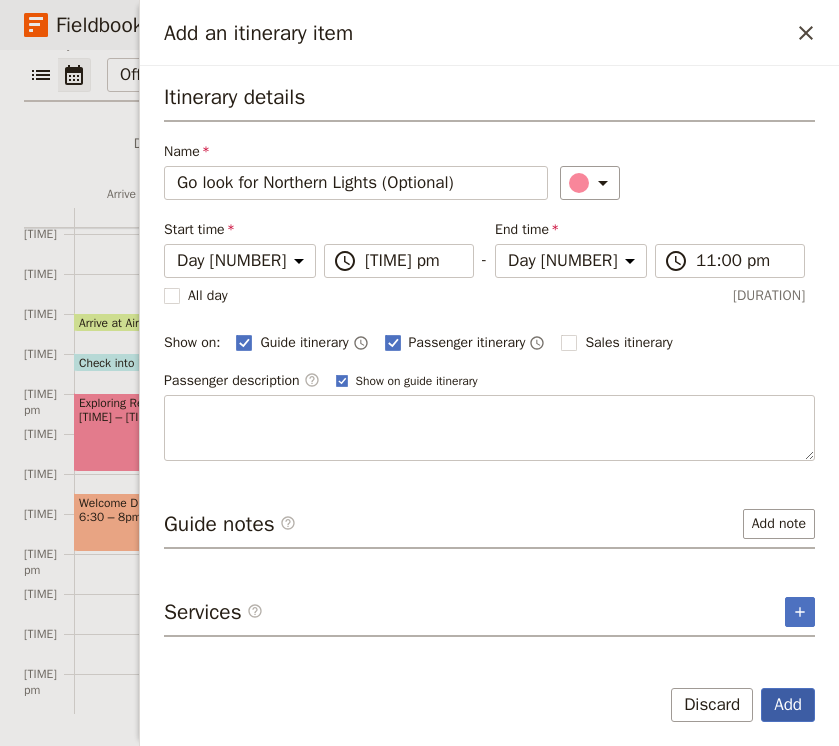 click on "Add" at bounding box center (788, 705) 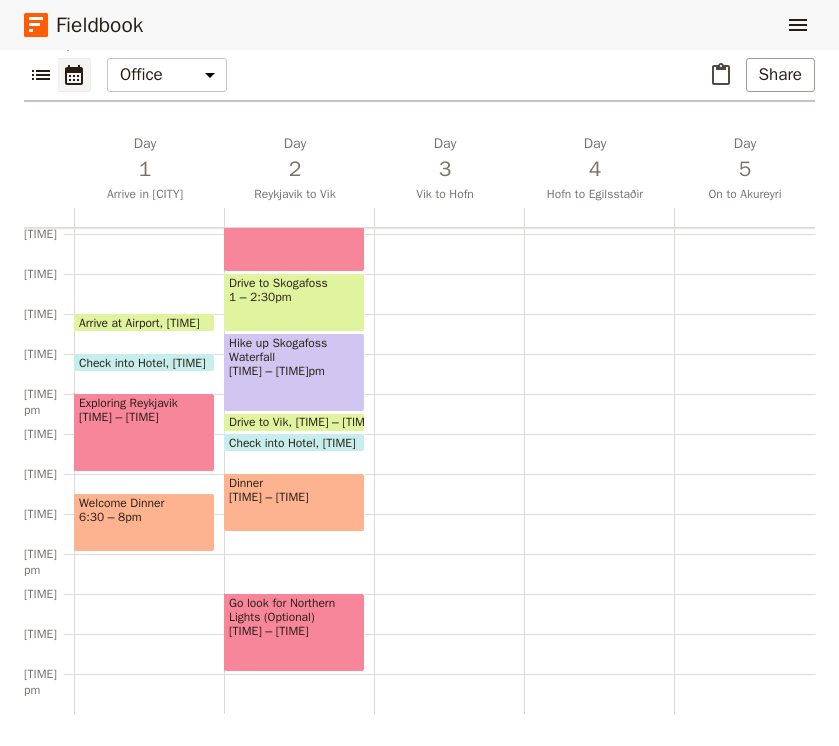 click on "[TIME] – [TIME]" at bounding box center (144, 517) 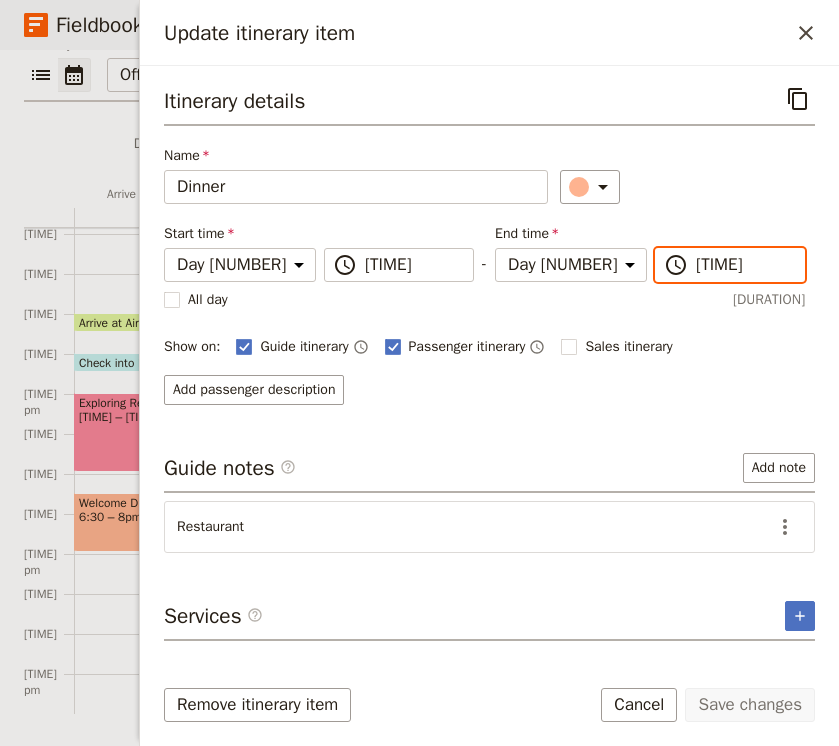 click on "[TIME]" at bounding box center (413, 265) 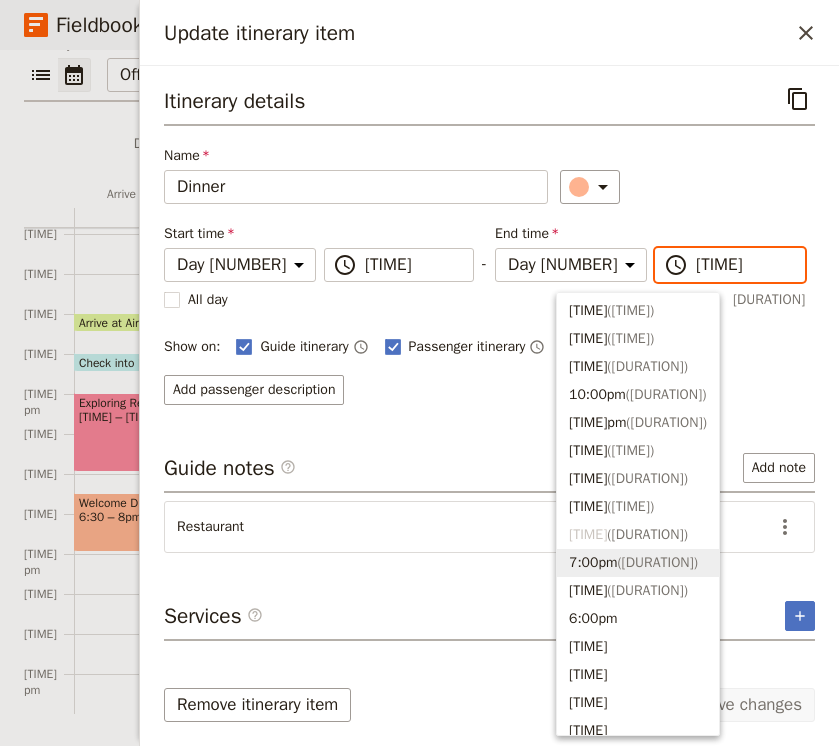 click on "[TIME]  ( [TIME] )" at bounding box center [638, 563] 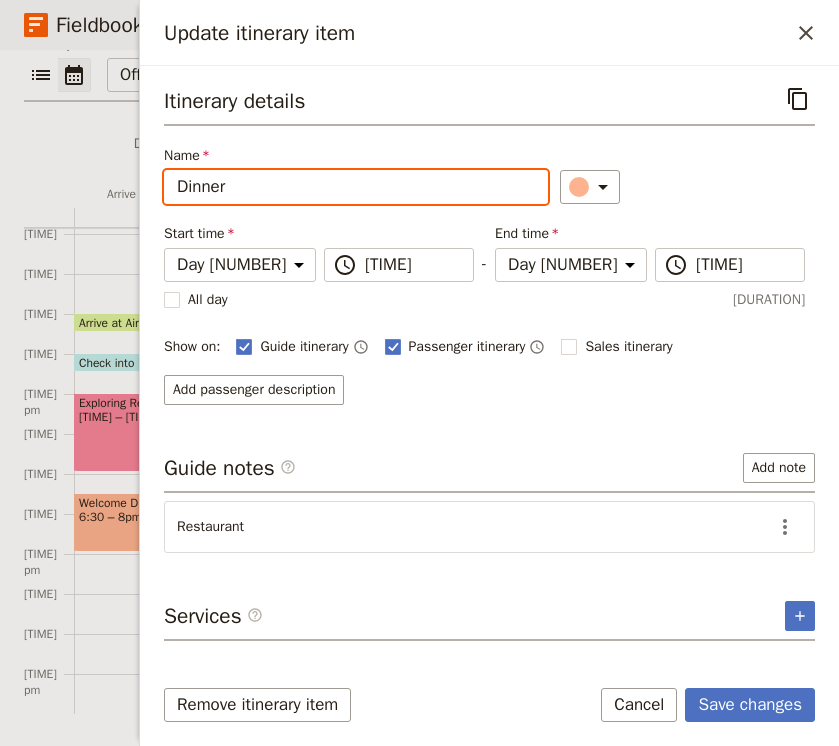 click on "Dinner" at bounding box center (356, 187) 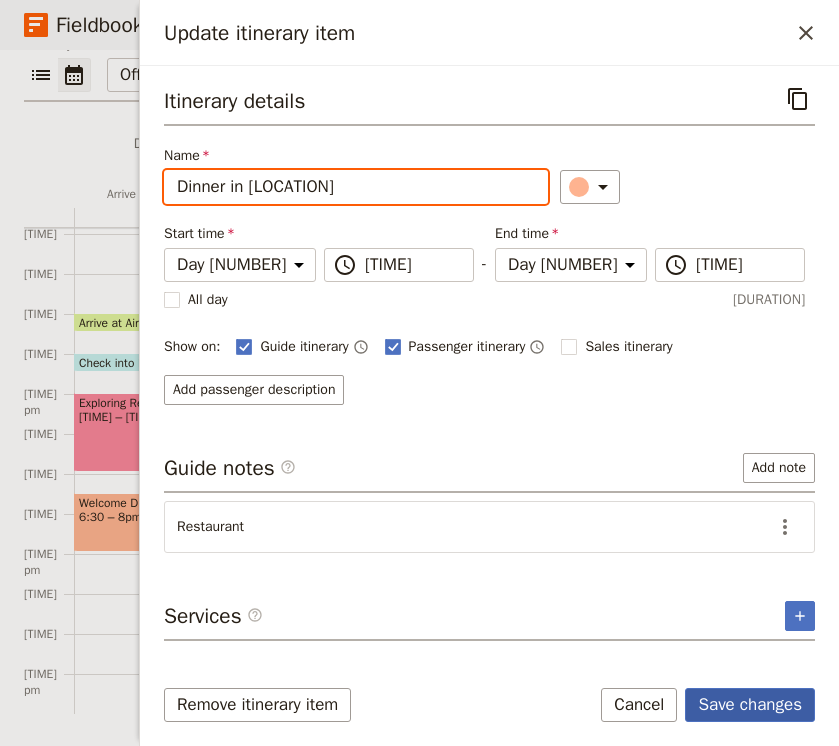 type on "Dinner in [LOCATION]" 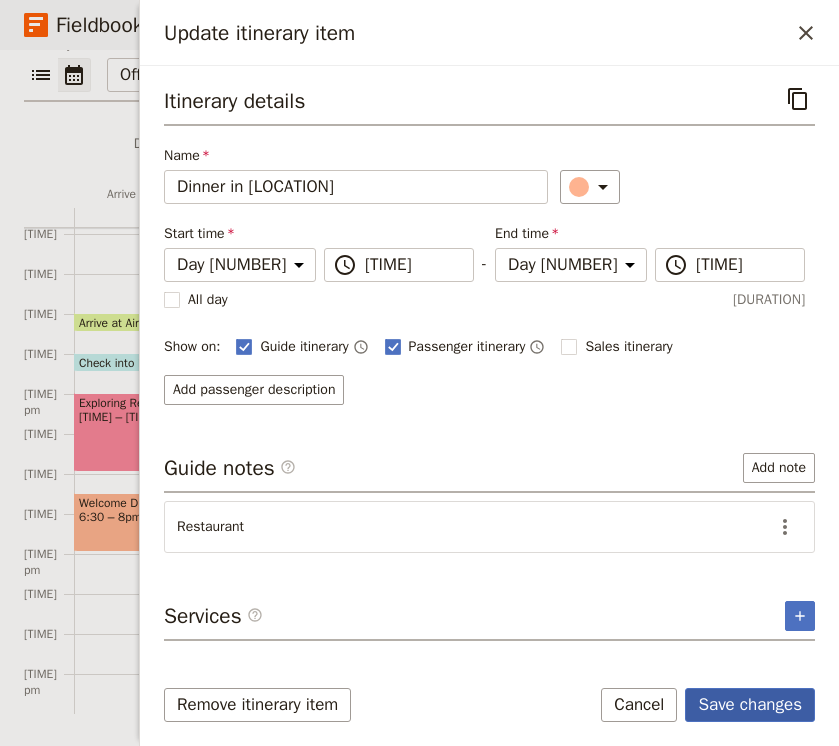 click on "Save changes" at bounding box center (750, 705) 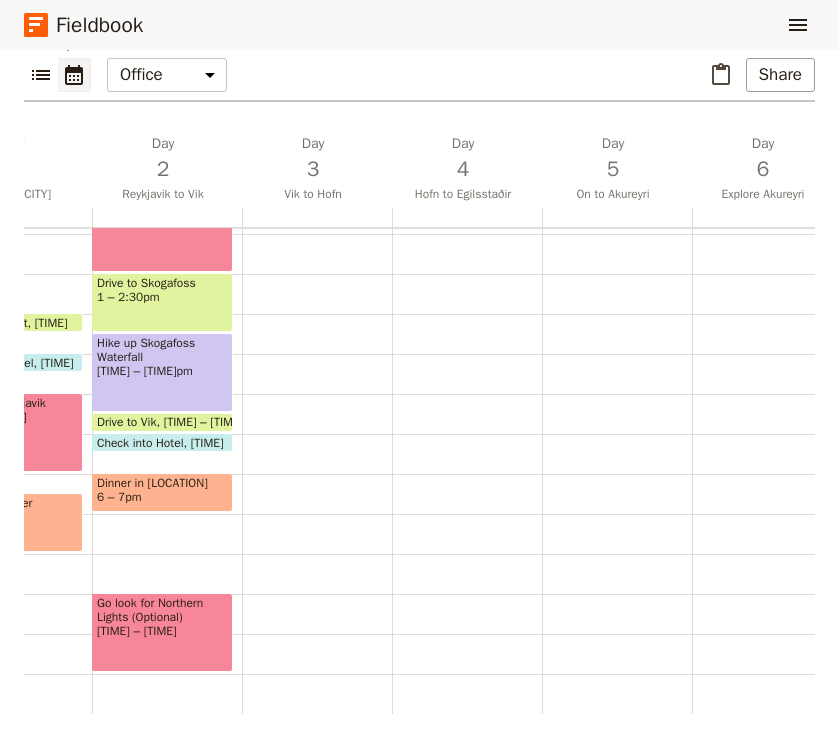 scroll, scrollTop: 0, scrollLeft: 145, axis: horizontal 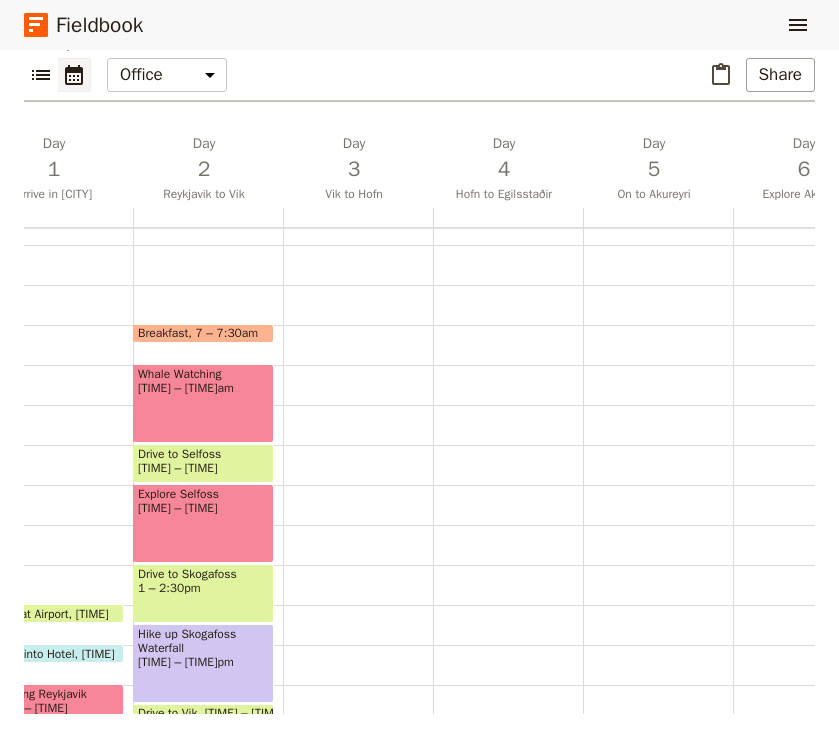 click at bounding box center [358, 525] 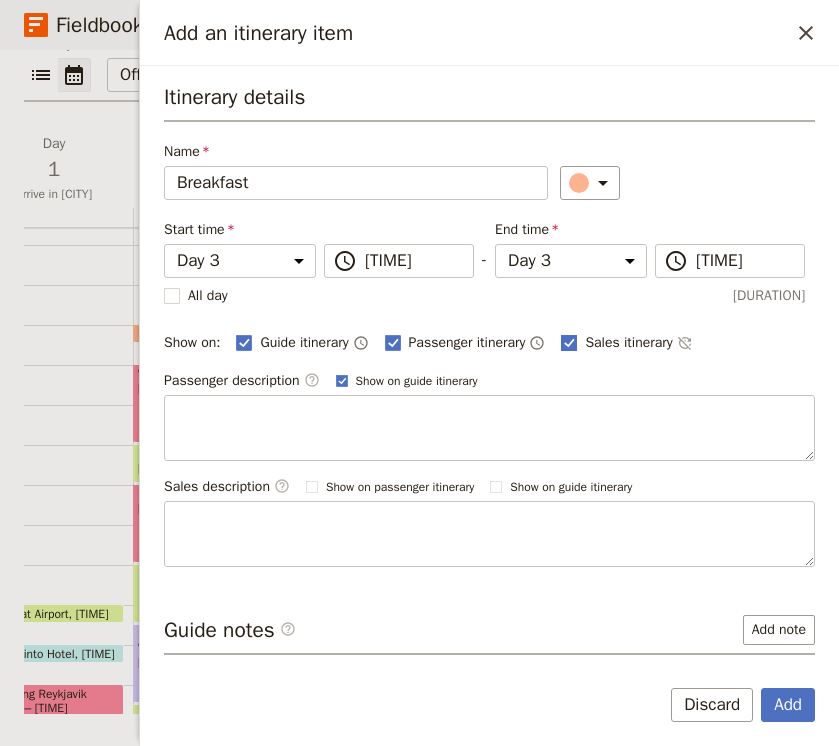 type on "Breakfast" 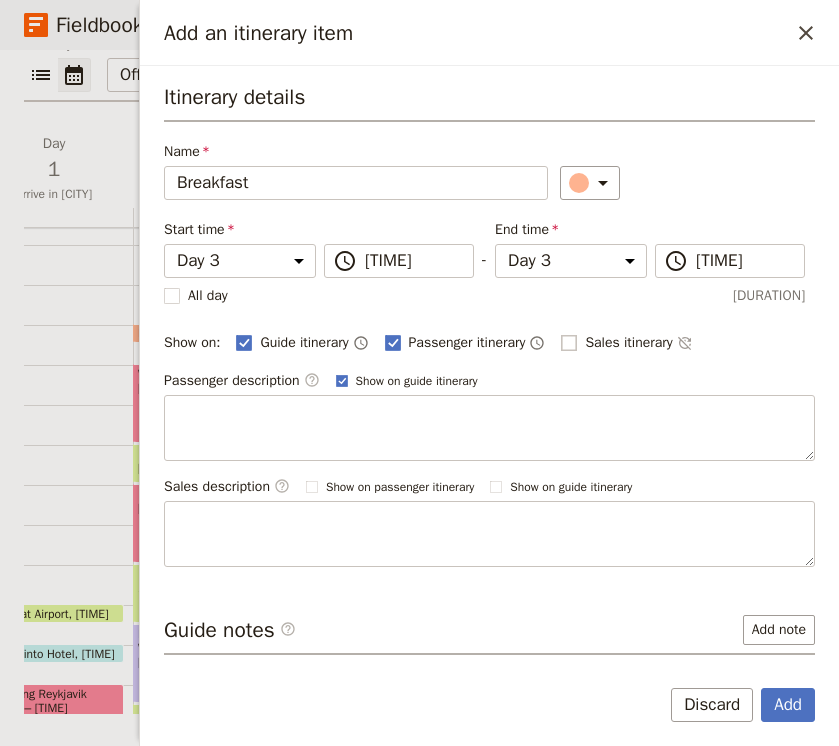 checkbox on "false" 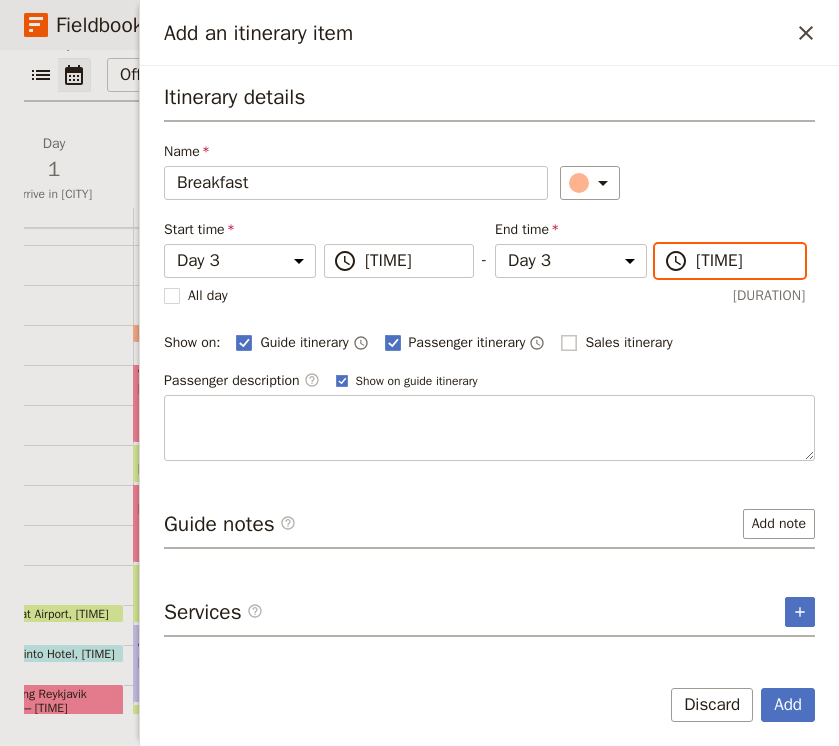 click on "[TIME]" at bounding box center [413, 261] 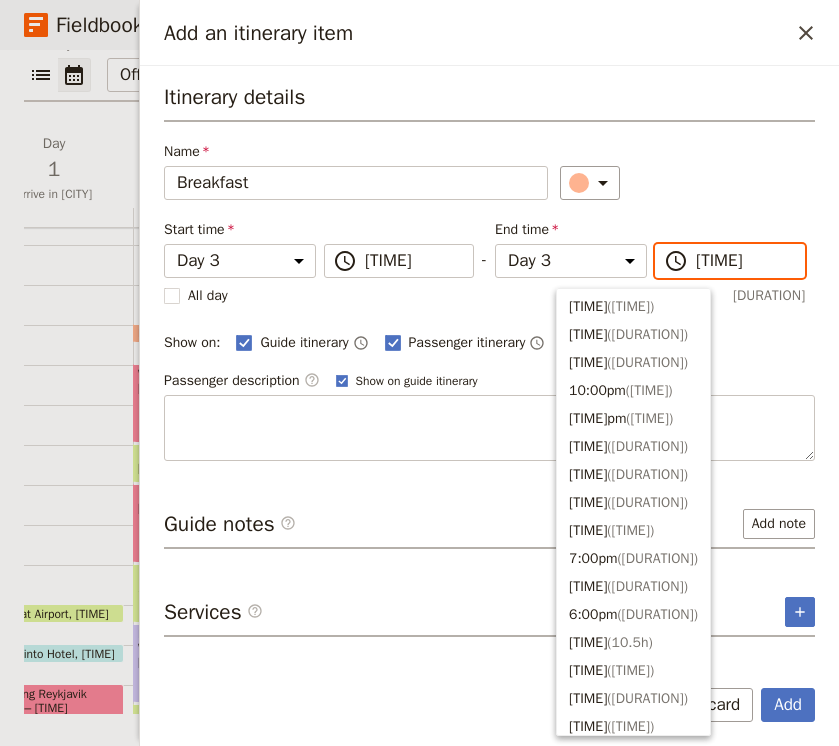 scroll, scrollTop: 872, scrollLeft: 0, axis: vertical 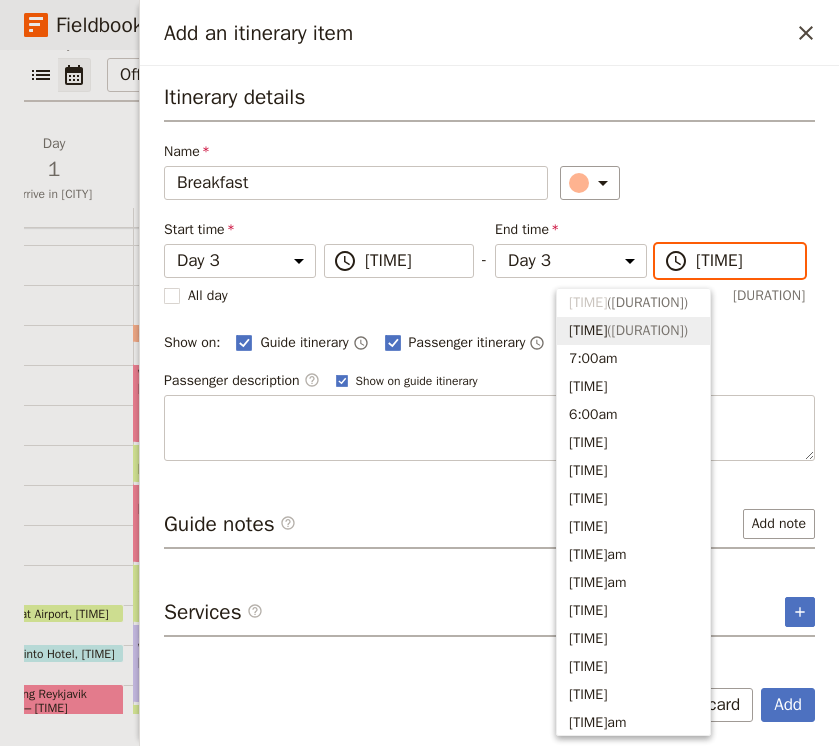 click on "7:30am  ( 0.5h )" at bounding box center (633, 331) 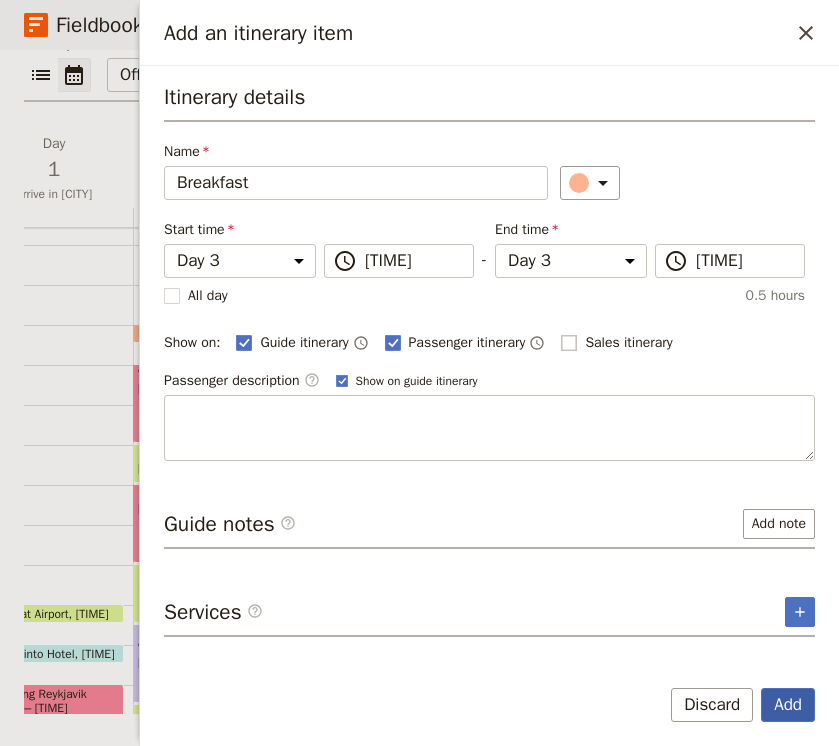 click on "Add" at bounding box center [788, 705] 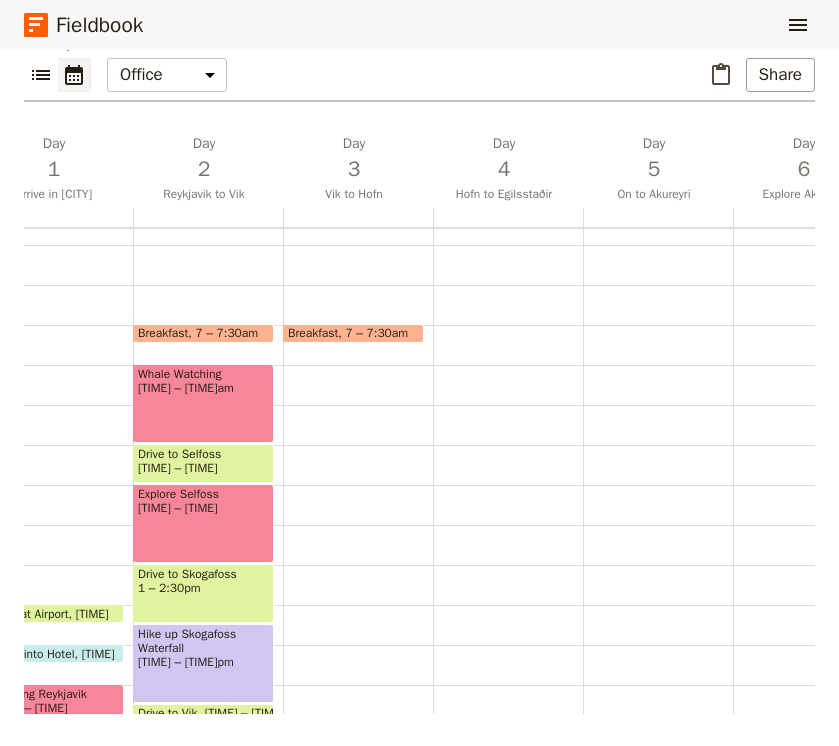 click on "Breakfast  7 – 7:30am" at bounding box center [358, 525] 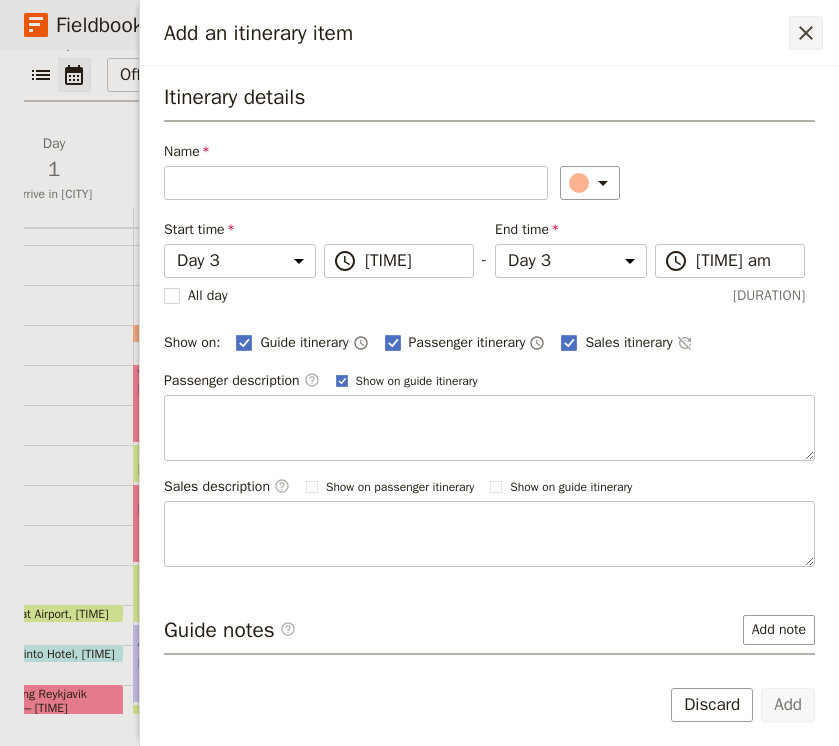 click at bounding box center (806, 33) 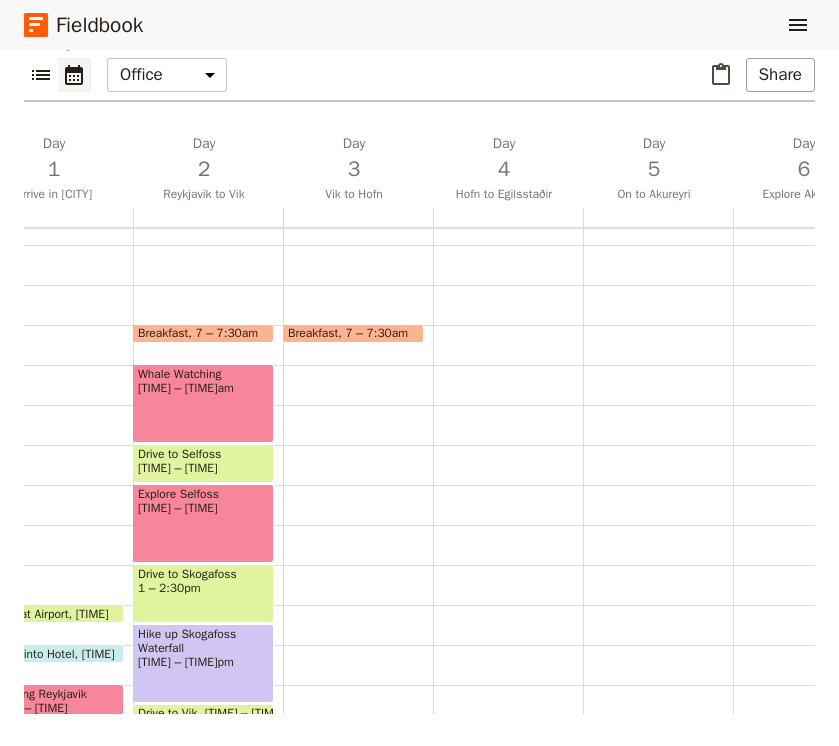 click on "Breakfast  7 – 7:30am" at bounding box center [358, 525] 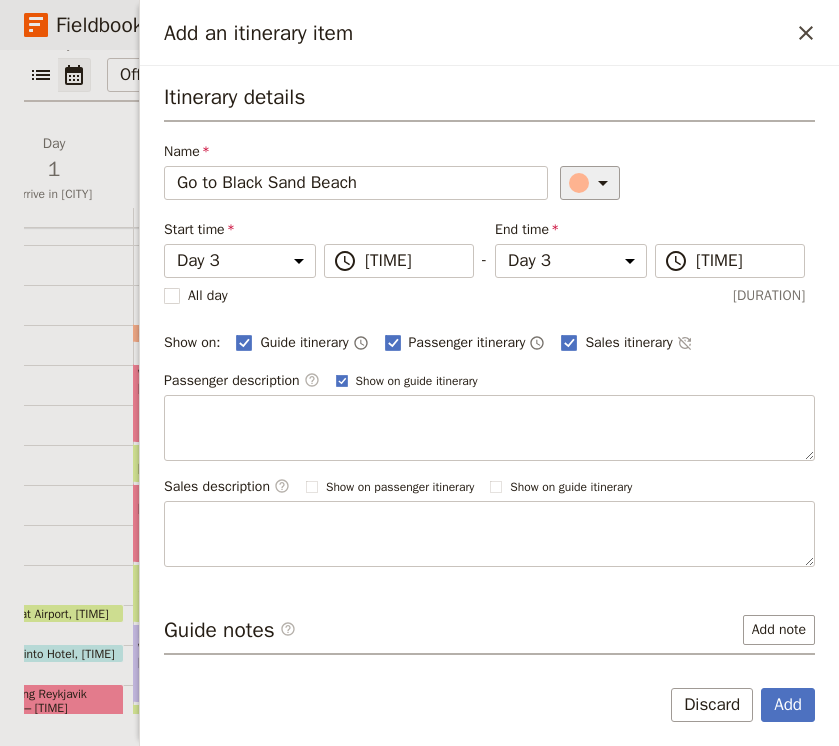 type on "Go to Black Sand Beach" 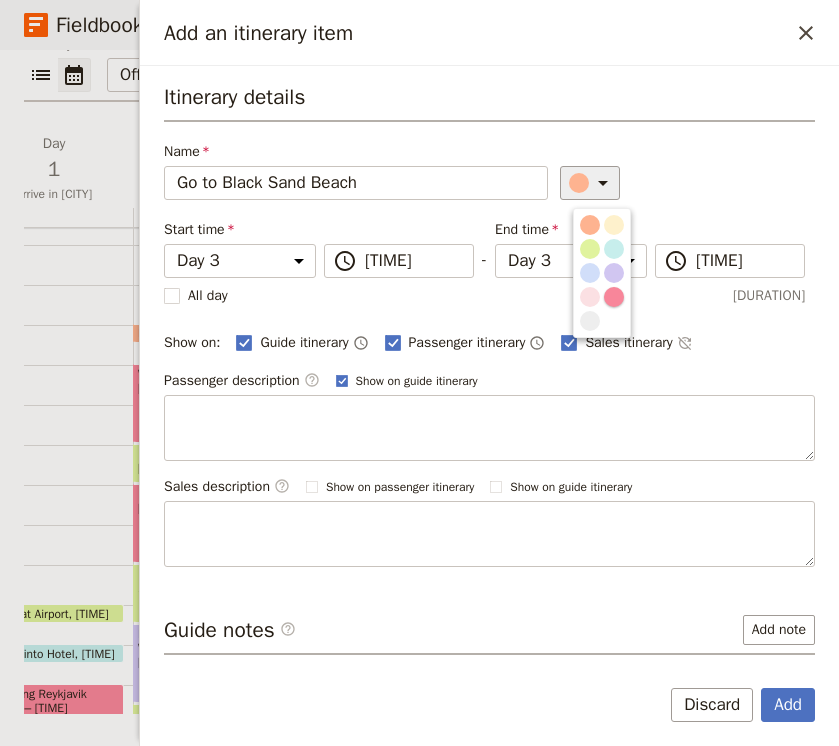 click at bounding box center (614, 297) 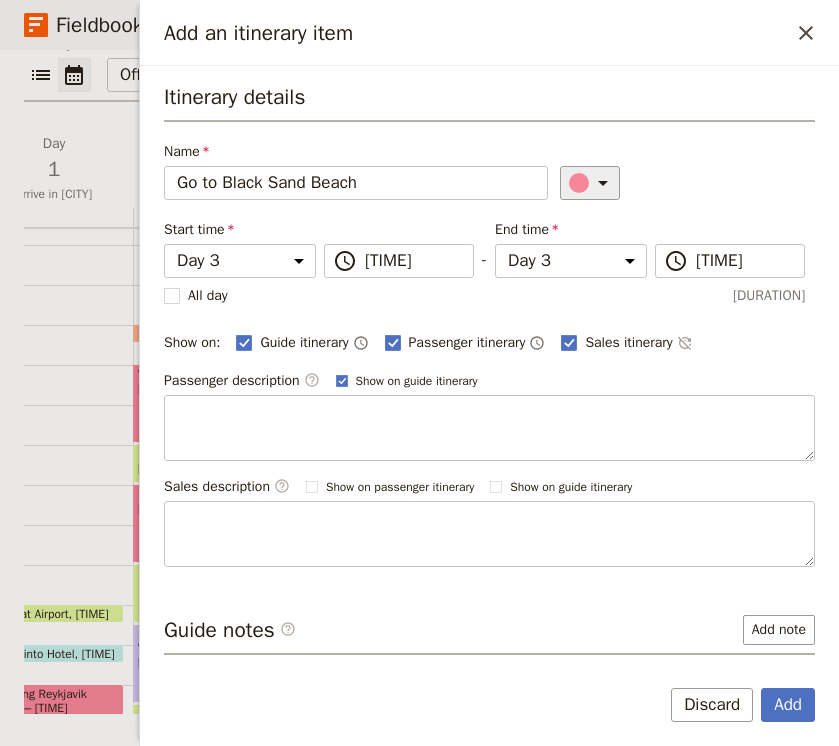 click at bounding box center [603, 183] 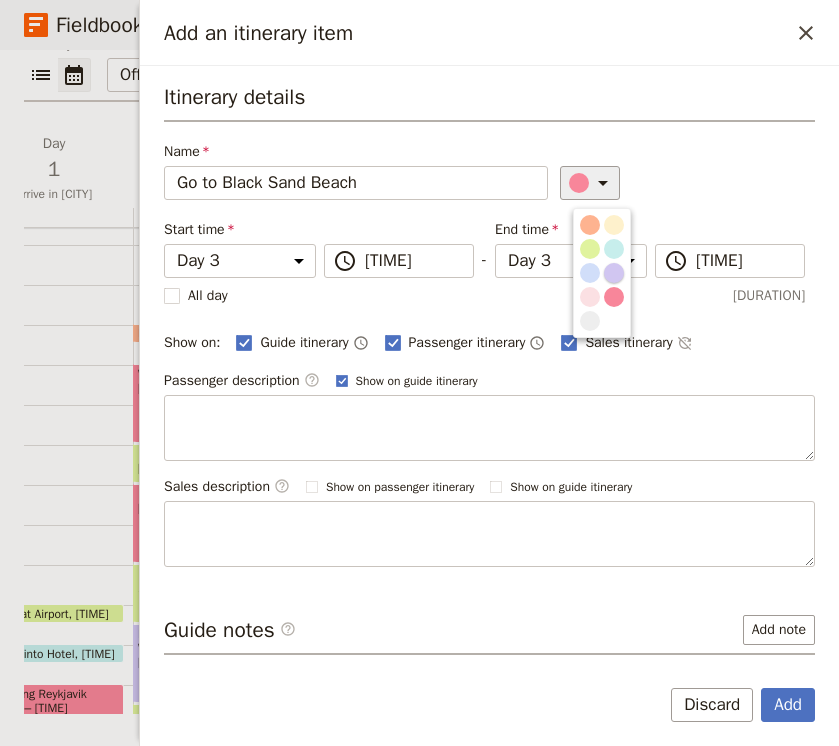 click at bounding box center (614, 273) 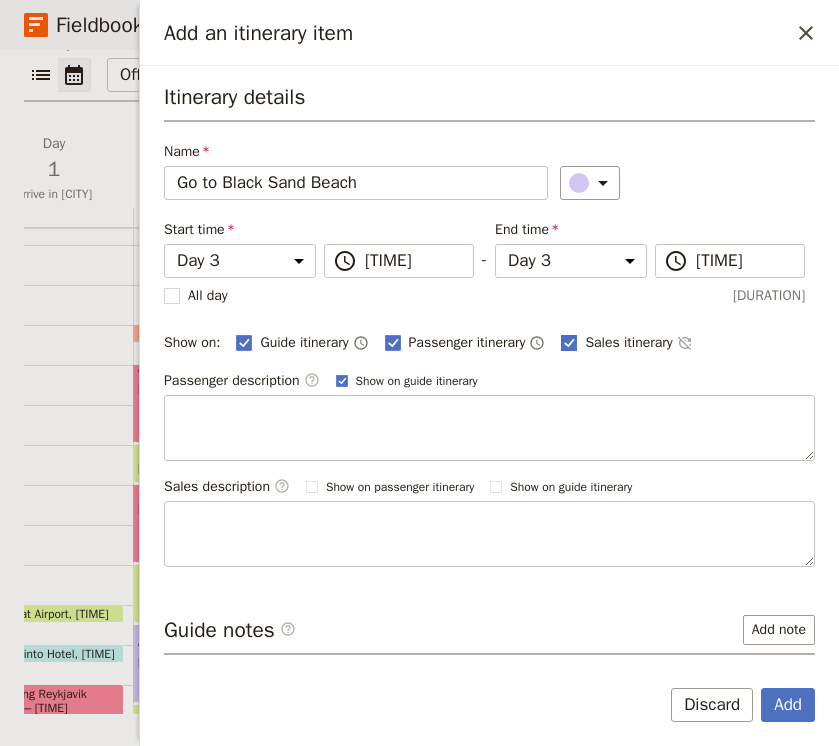 click at bounding box center (244, 342) 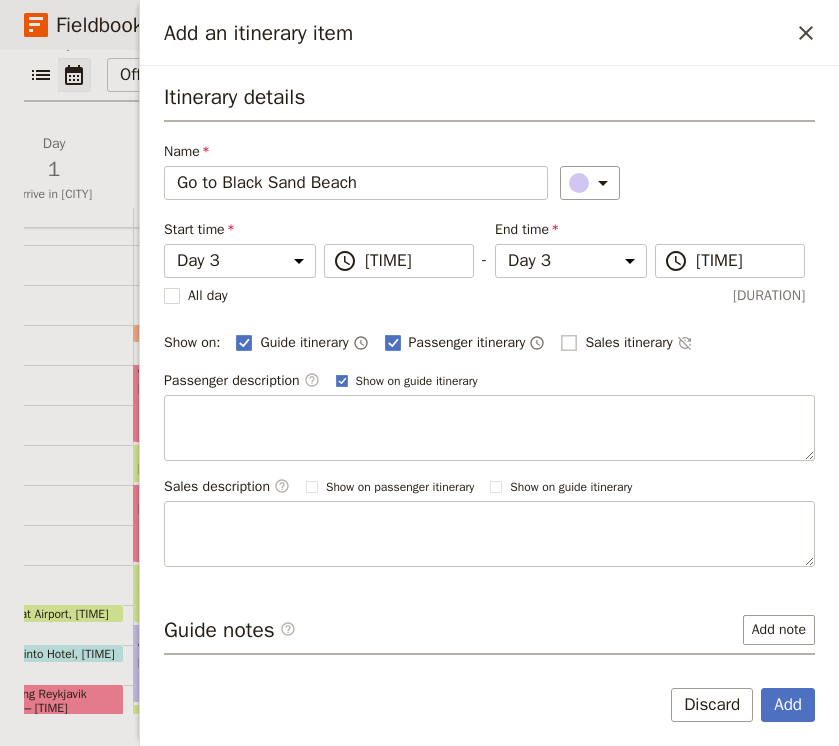 checkbox on "false" 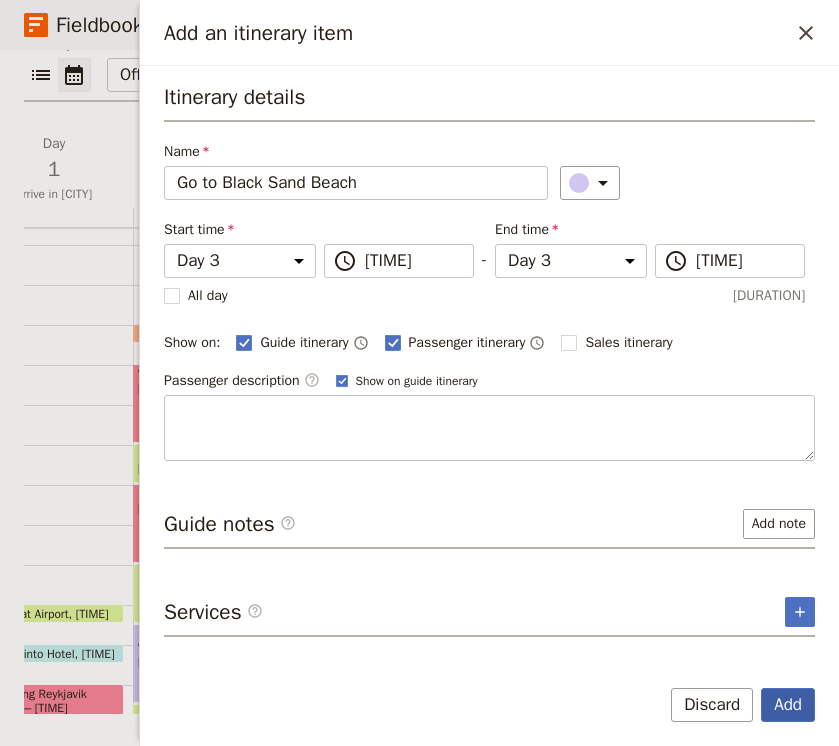 click on "Add" at bounding box center (788, 705) 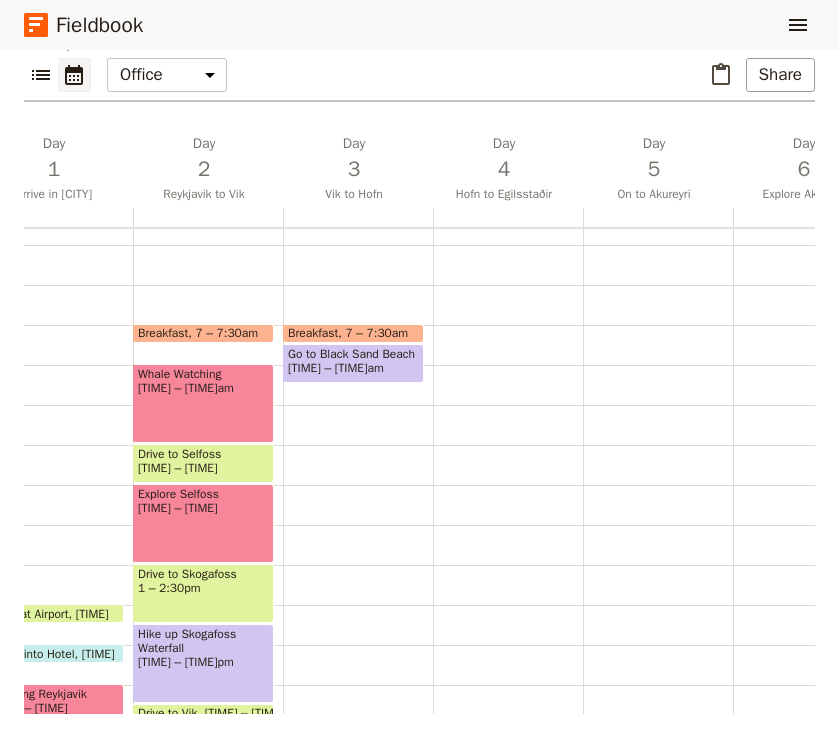 click on "Breakfast" at bounding box center [167, 333] 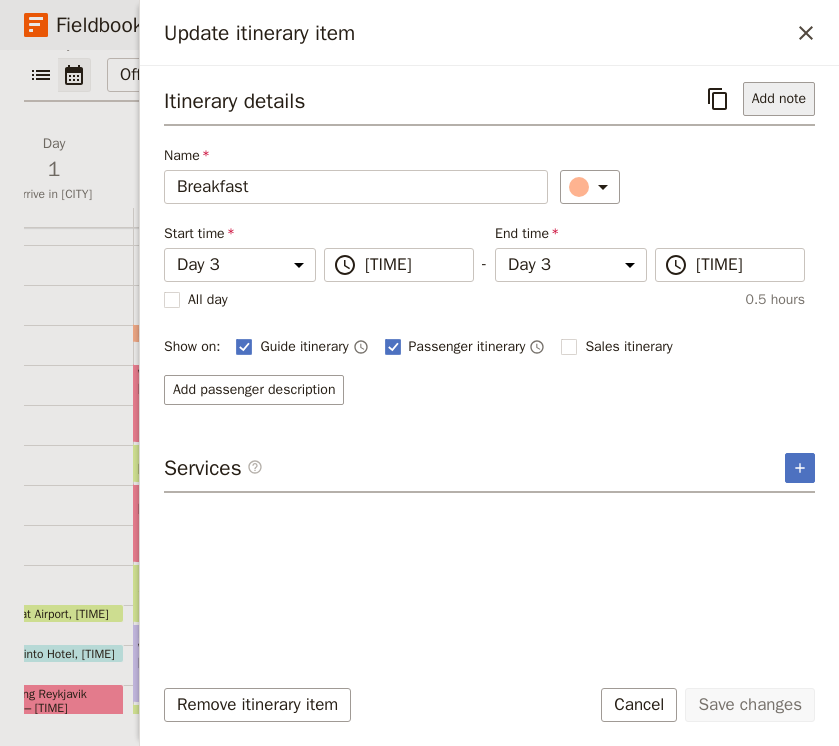 click on "Add note" at bounding box center [779, 99] 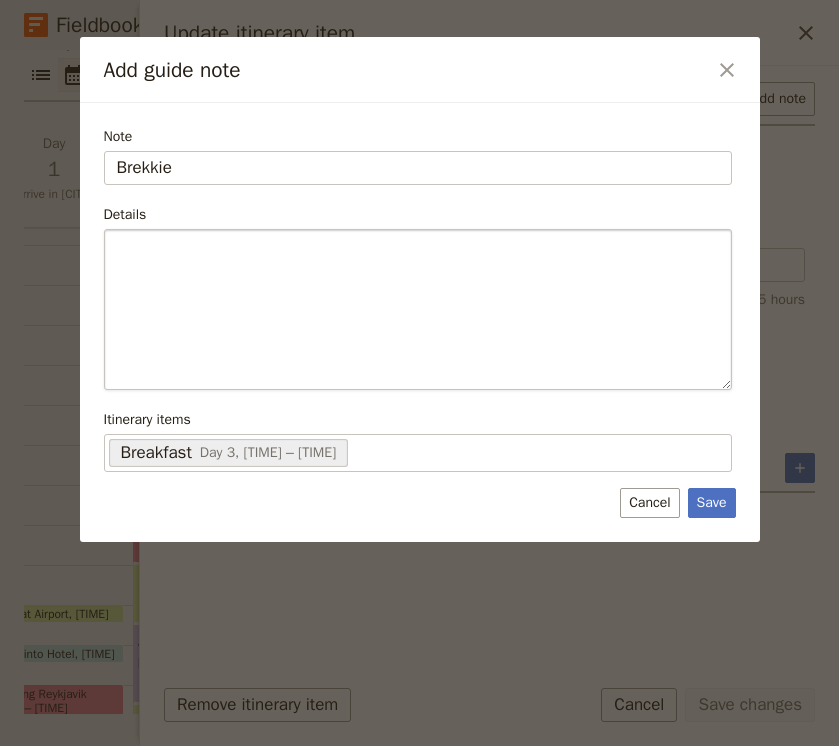 type on "Brekkie" 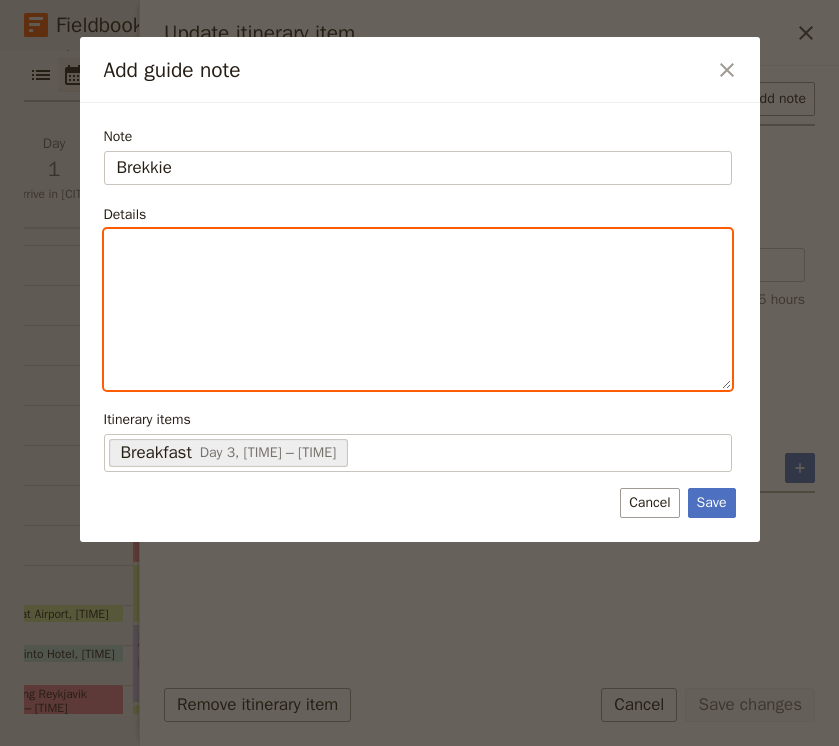 click at bounding box center [418, 309] 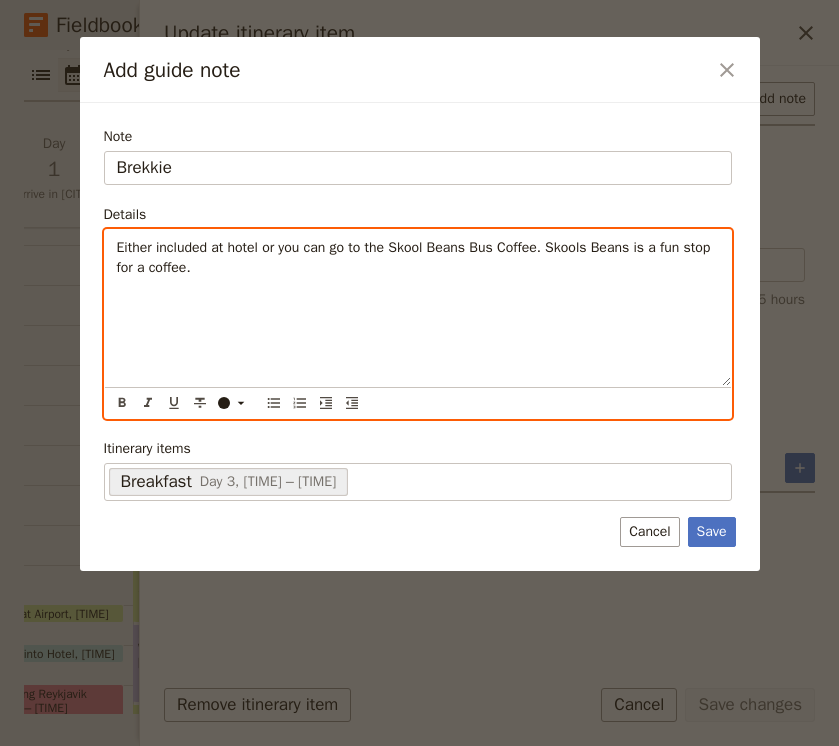 click on "Either included at hotel or you can go to the Skool Beans Bus Coffee. Skools Beans is a fun stop for a coffee." at bounding box center (416, 257) 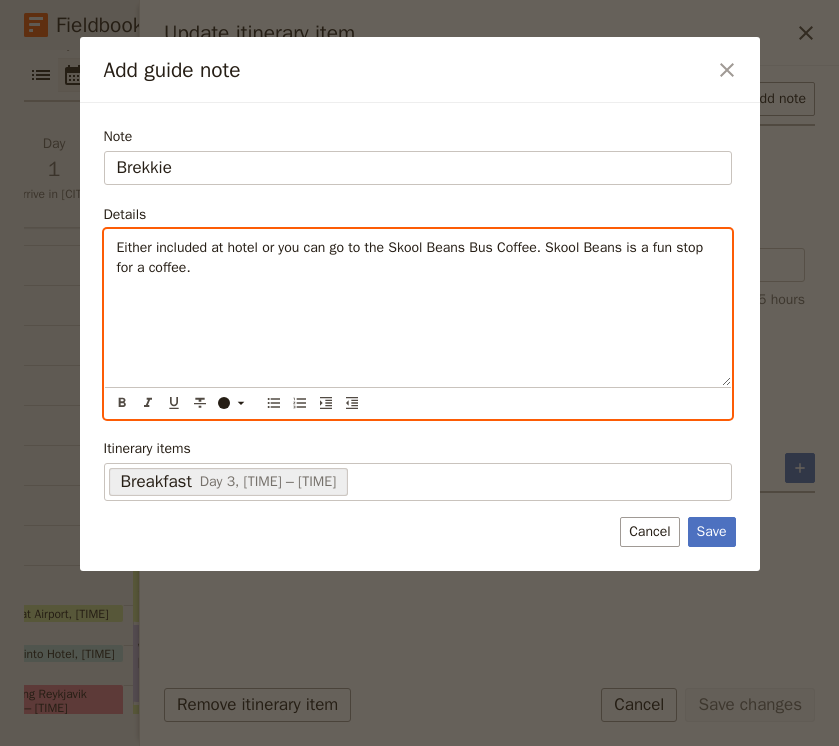 click on "Either included at hotel or you can go to the Skool Beans Bus Coffee. Skool Beans is a fun stop for a coffee." at bounding box center [418, 258] 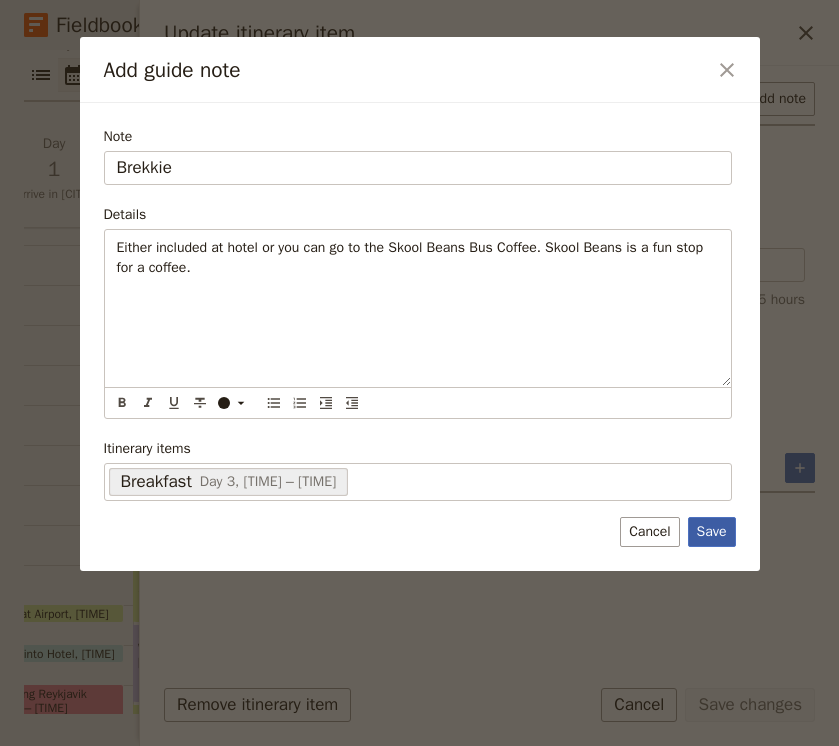 click on "Save" at bounding box center (712, 532) 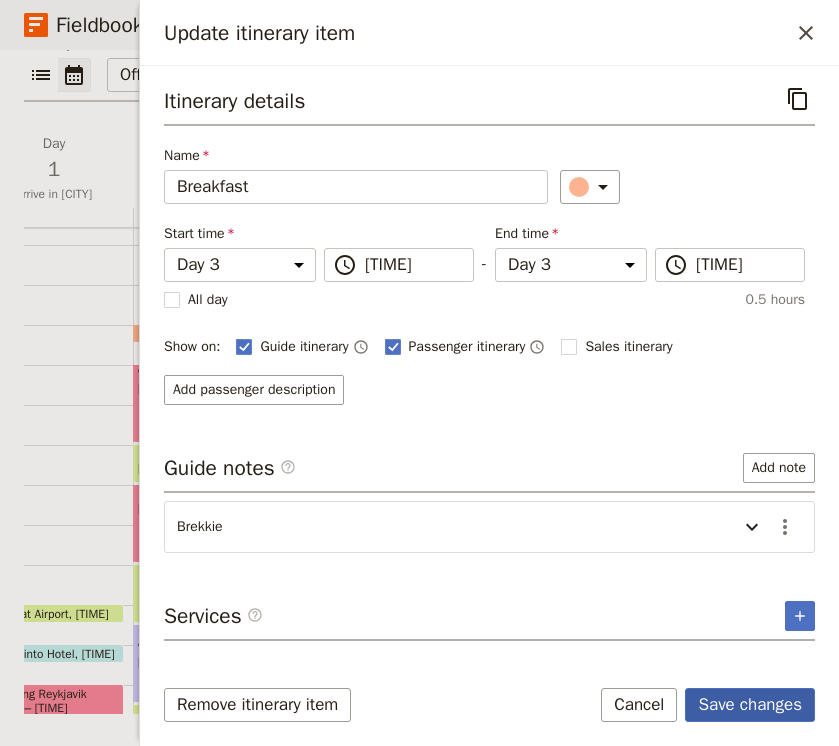 click on "Save changes" at bounding box center [750, 705] 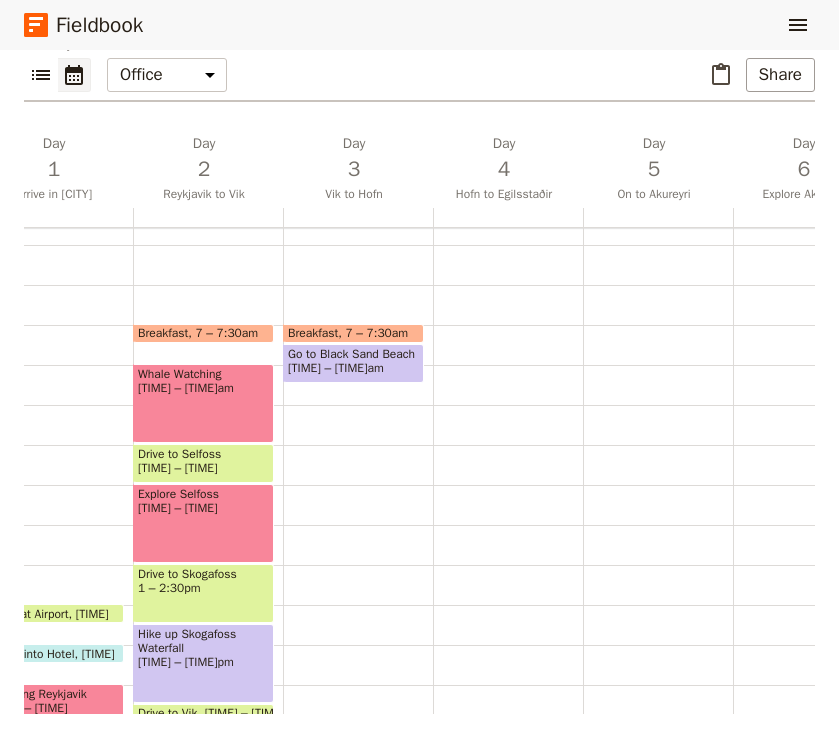 click on "Breakfast  7 – 7:30am Go to Black Sand Beach  7:30 – 8:30am" at bounding box center (358, 525) 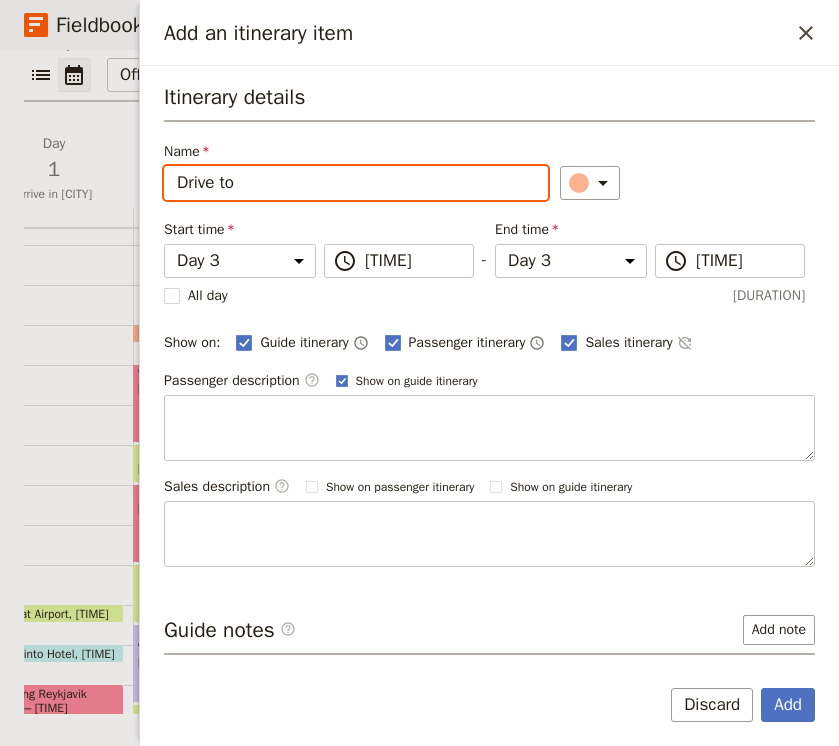 paste on "Skaftárhreppur" 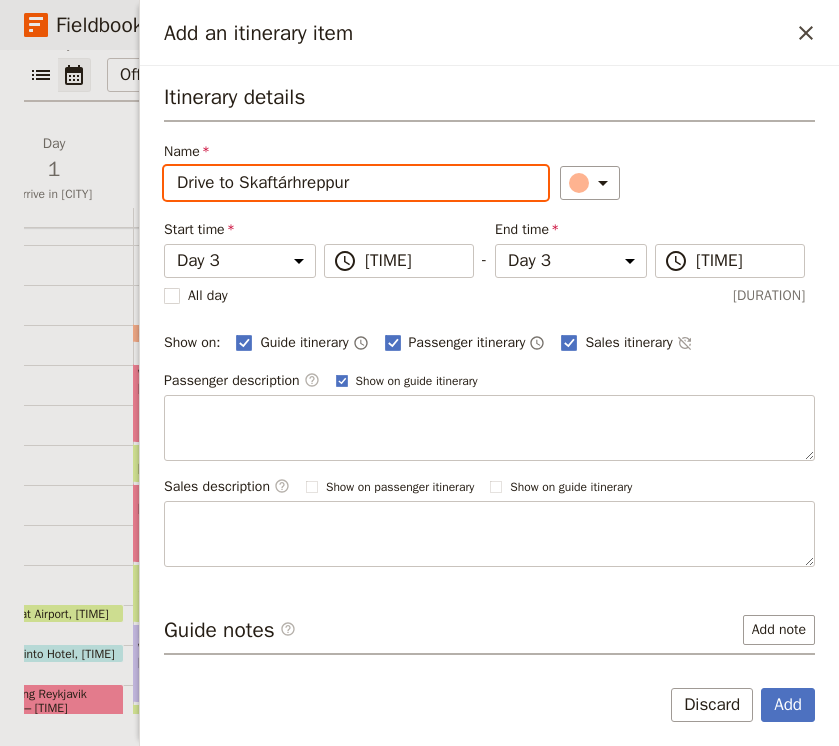 type on "Drive to Skaftárhreppur" 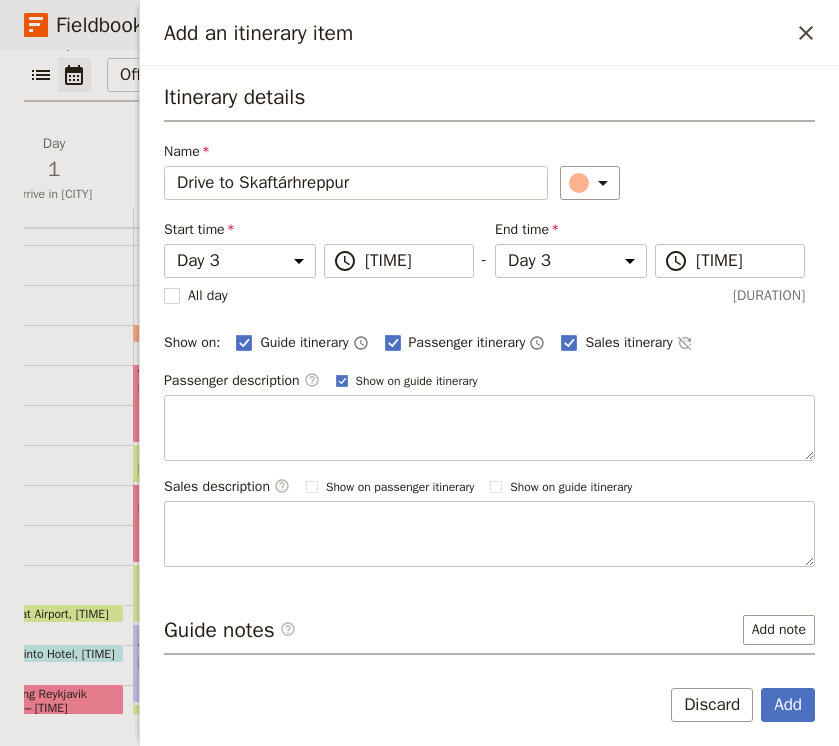 click on "Itinerary details Name Drive to Skaftárhreppur ​ Start time Day 1 Day 2 Day 3 Day 4 Day 5 Day 6 Day 7 Day 8 [TIME] ​ [TIME] - End time Day 1 Day 2 Day 3 Day 4 Day 5 Day 6 Day 7 Day 8 [TIME] ​ [TIME] All day 1 hour Show on: Guide itinerary ​ Passenger itinerary ​ Sales itinerary ​ Passenger description ​ Show on guide itinerary Sales description ​ Show on passenger itinerary Show on guide itinerary" at bounding box center (489, 324) 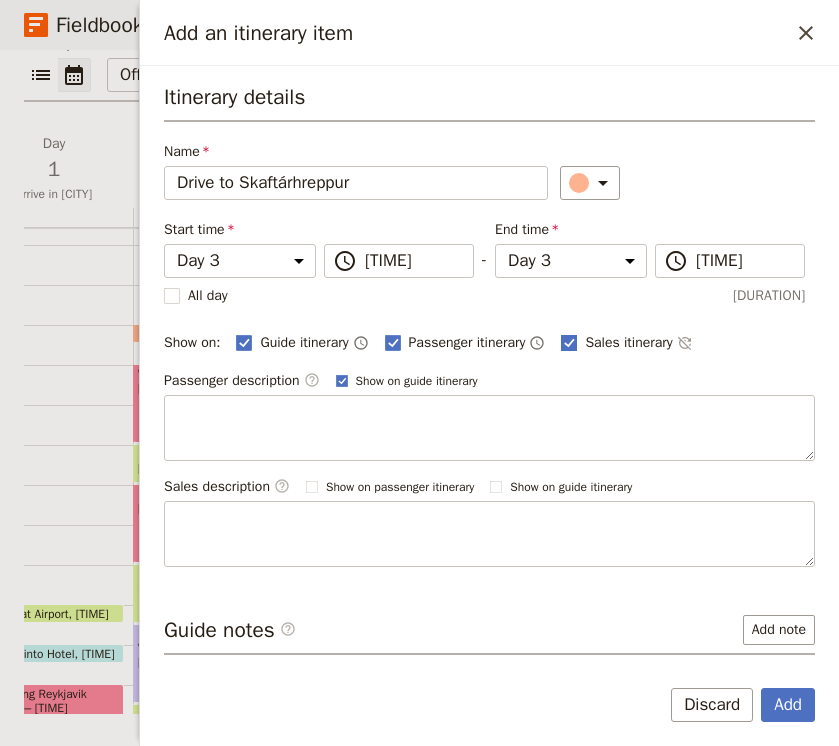 click at bounding box center [244, 342] 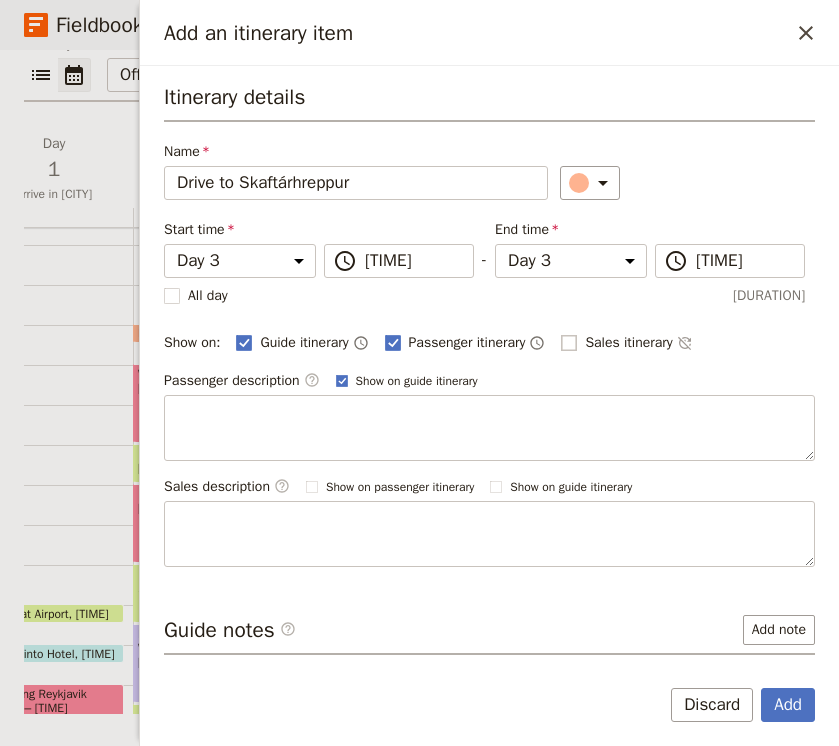 checkbox on "false" 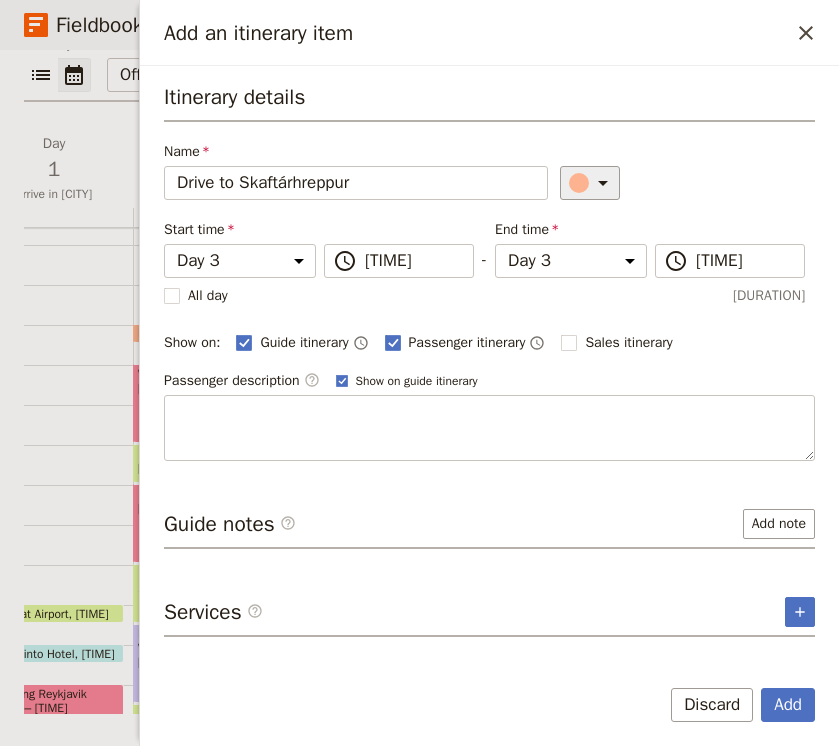 click at bounding box center [603, 183] 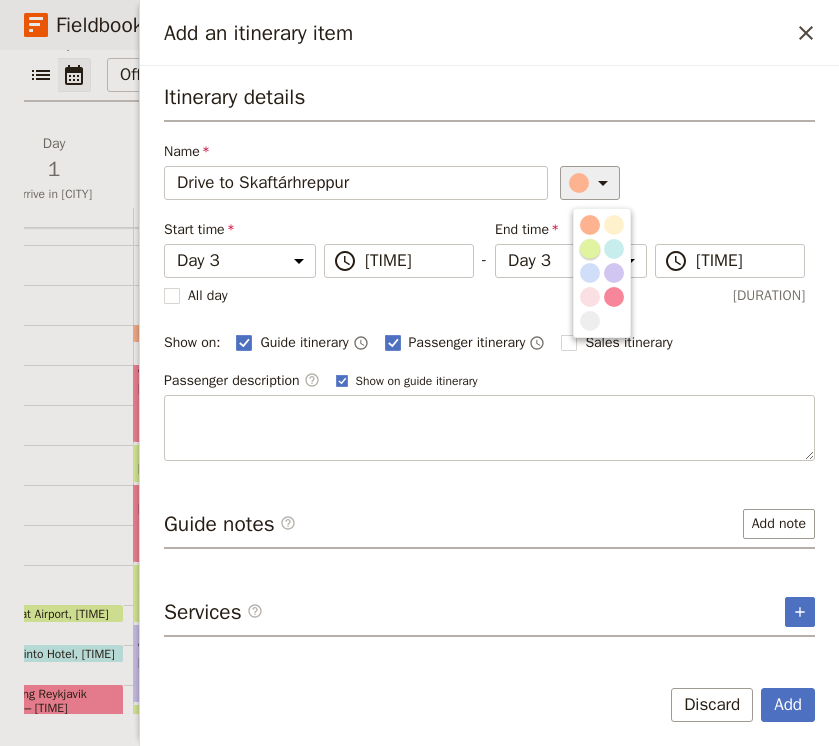 click at bounding box center [590, 249] 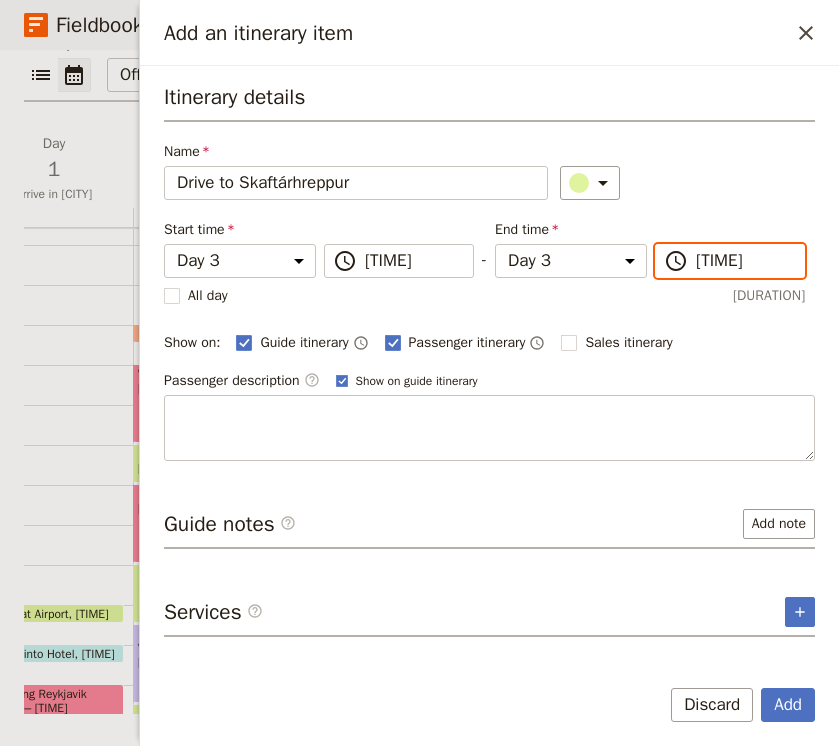 click on "[TIME]" at bounding box center [413, 261] 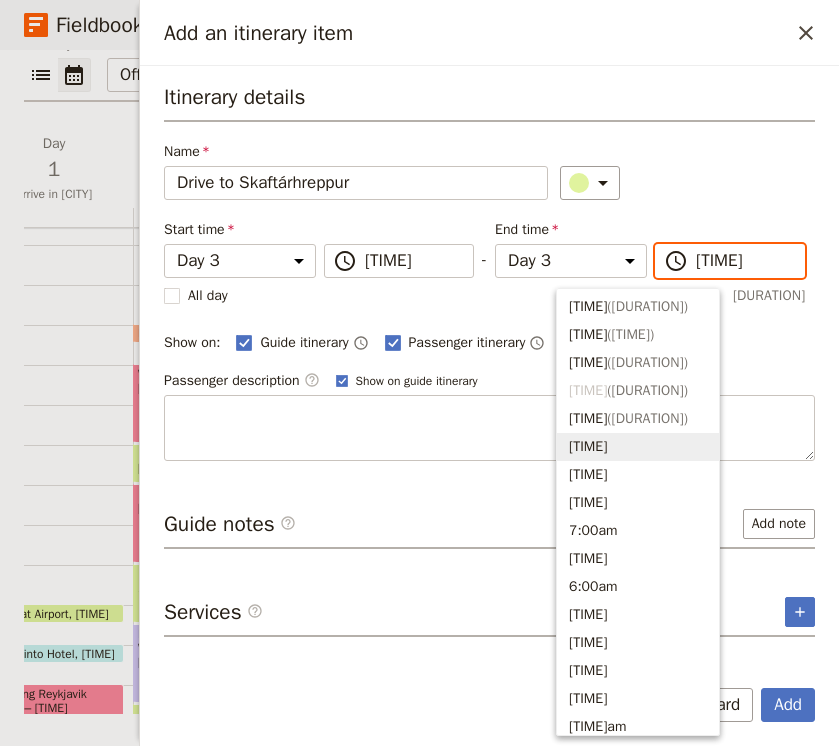 scroll, scrollTop: 665, scrollLeft: 0, axis: vertical 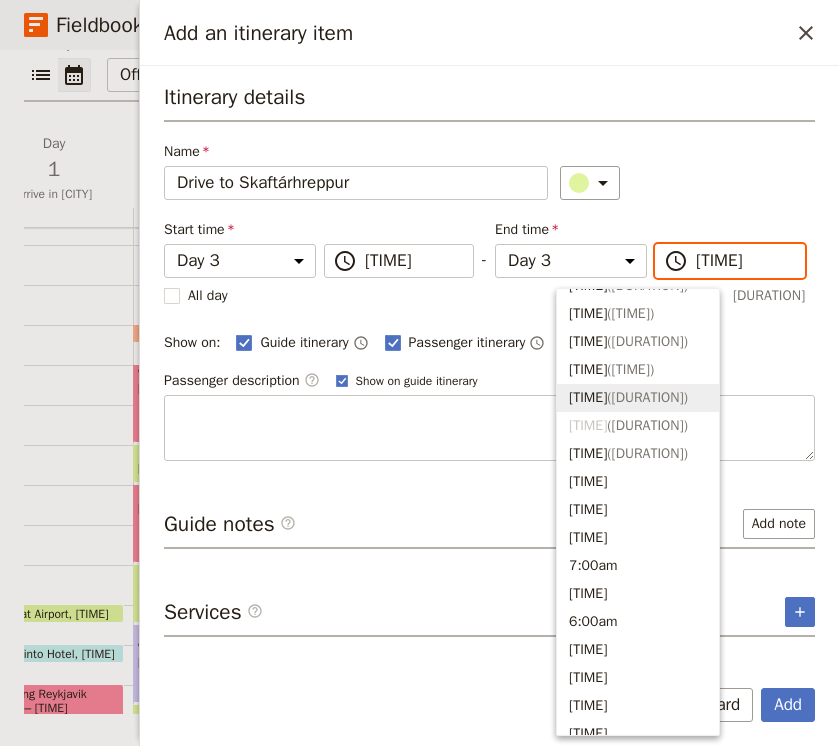 click on "[TIME]  ( [TIME] )" at bounding box center [638, 398] 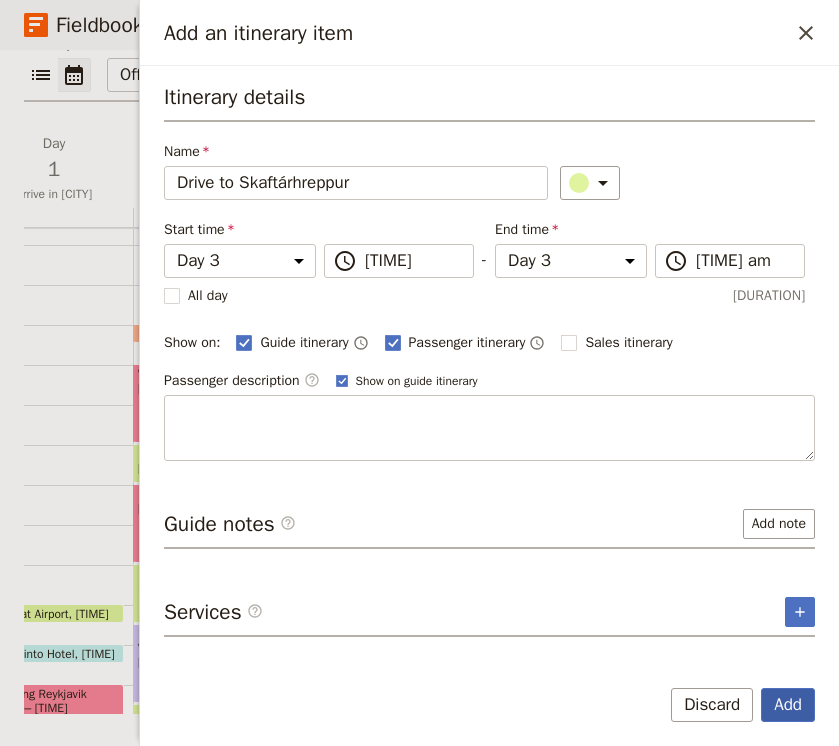 click on "Add" at bounding box center [788, 705] 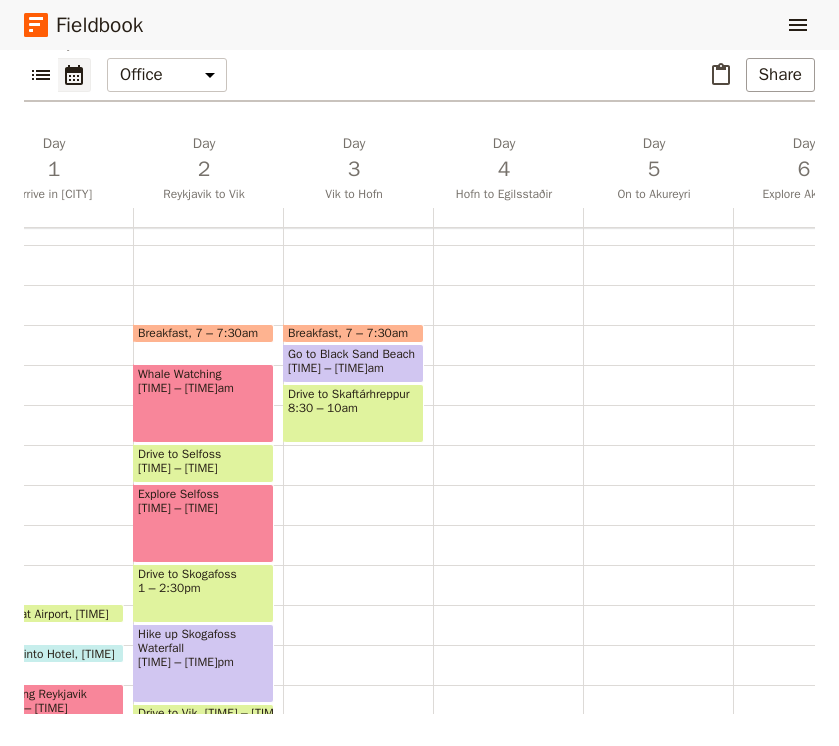 click on "Breakfast  7 – 7:30am Go to Black Sand Beach  7:30 – 8:30am Drive to [LOCATION] 8:30 – 10am" at bounding box center [358, 525] 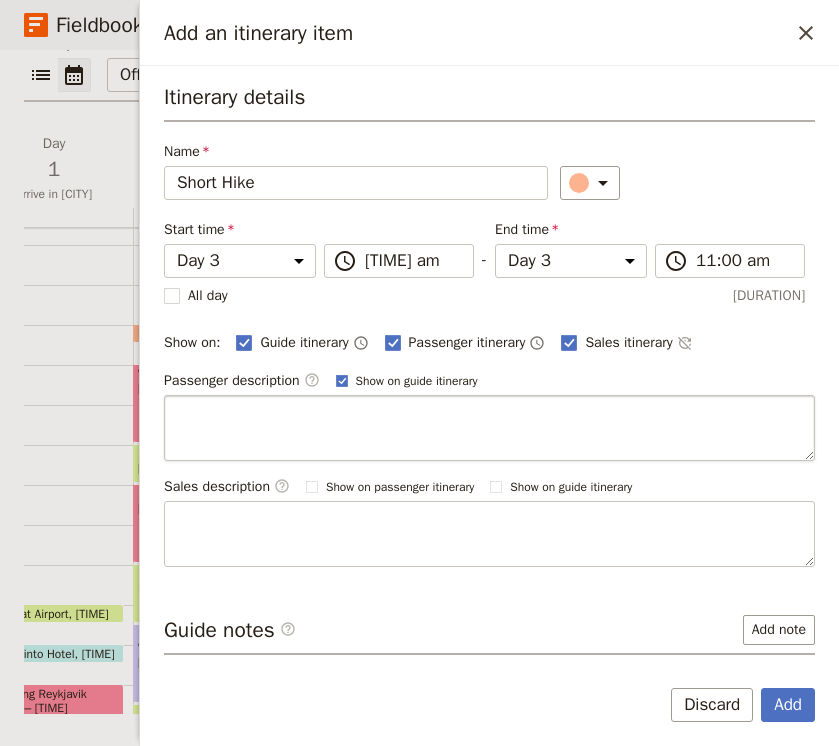 type on "Short Hike" 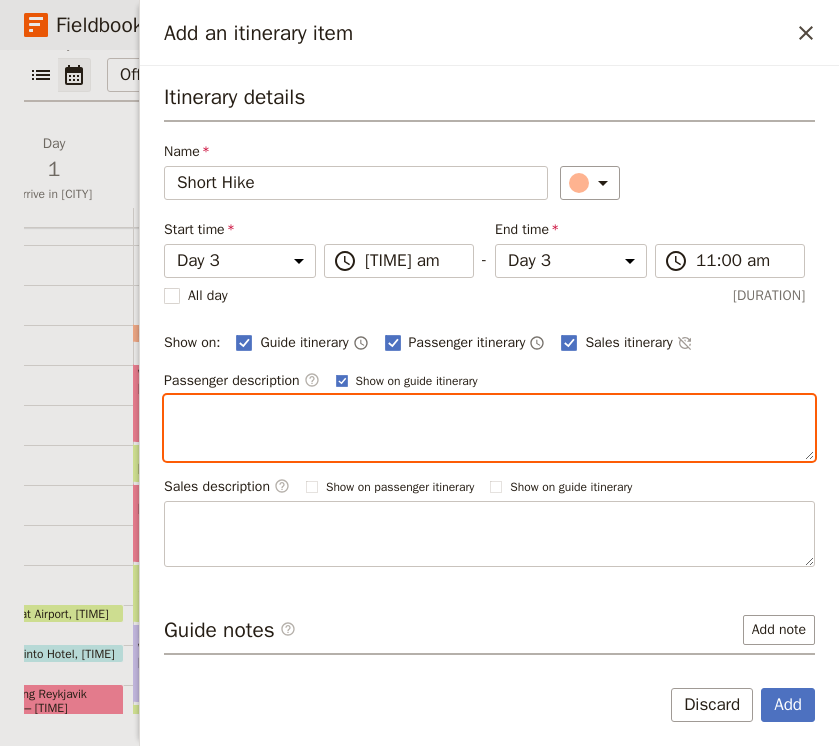 click at bounding box center [489, 428] 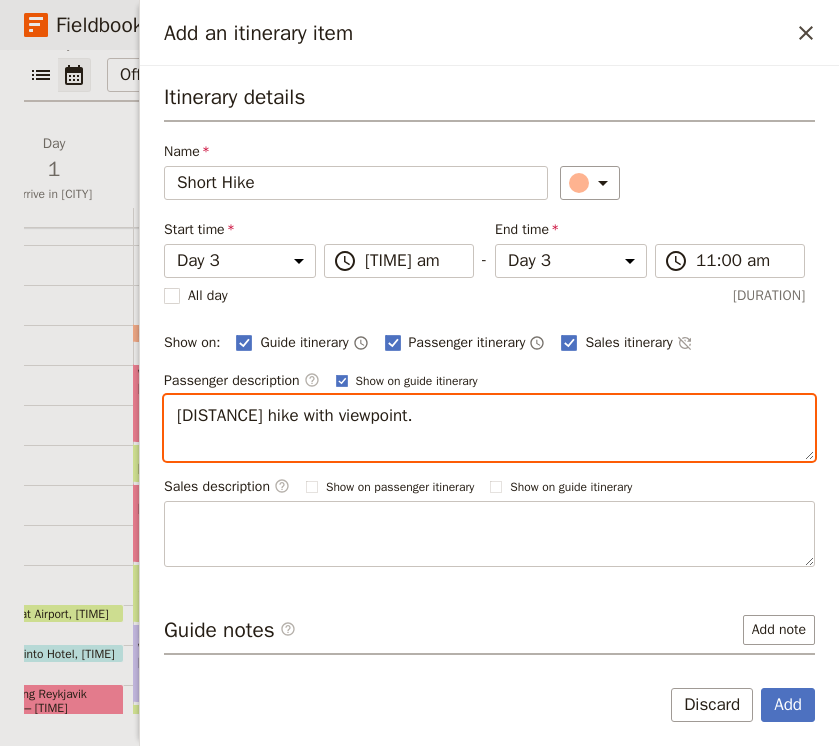 click on "[DISTANCE] hike with viewpoint." at bounding box center (489, 428) 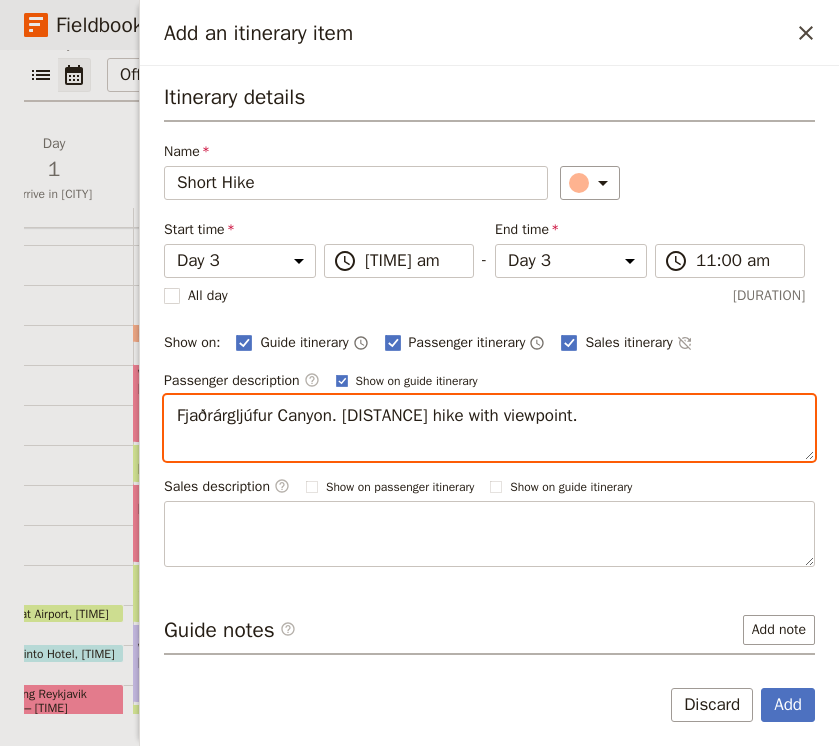 click on "Fjaðrárgljúfur Canyon. [DISTANCE] hike with viewpoint." at bounding box center [489, 428] 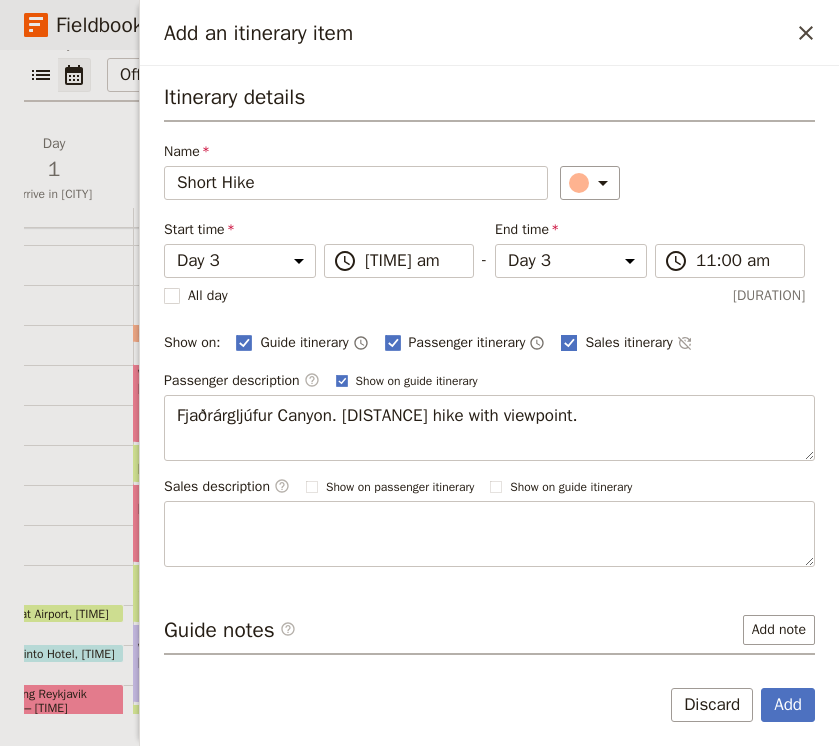 click at bounding box center [244, 342] 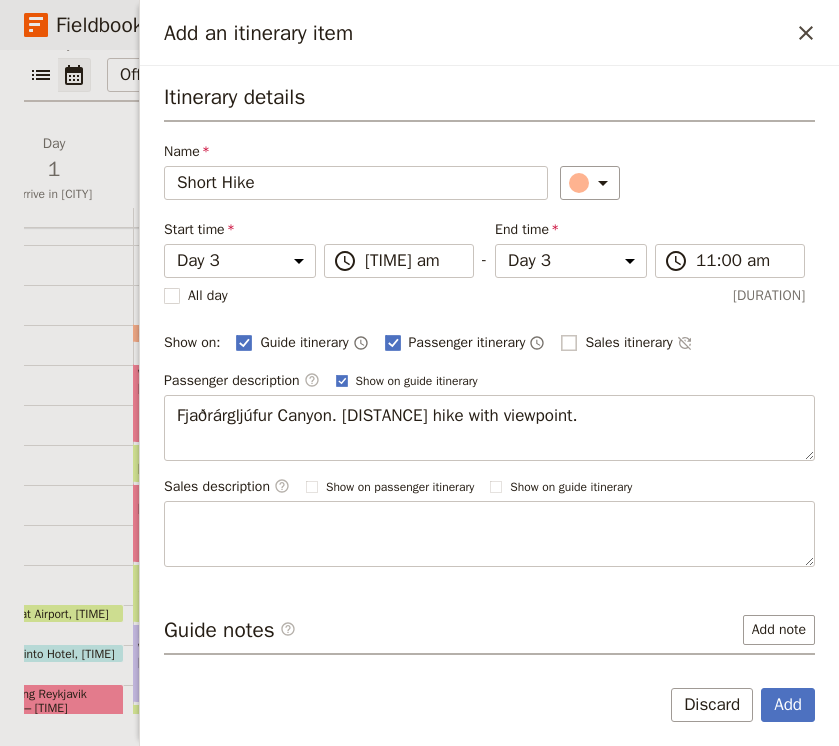 checkbox on "false" 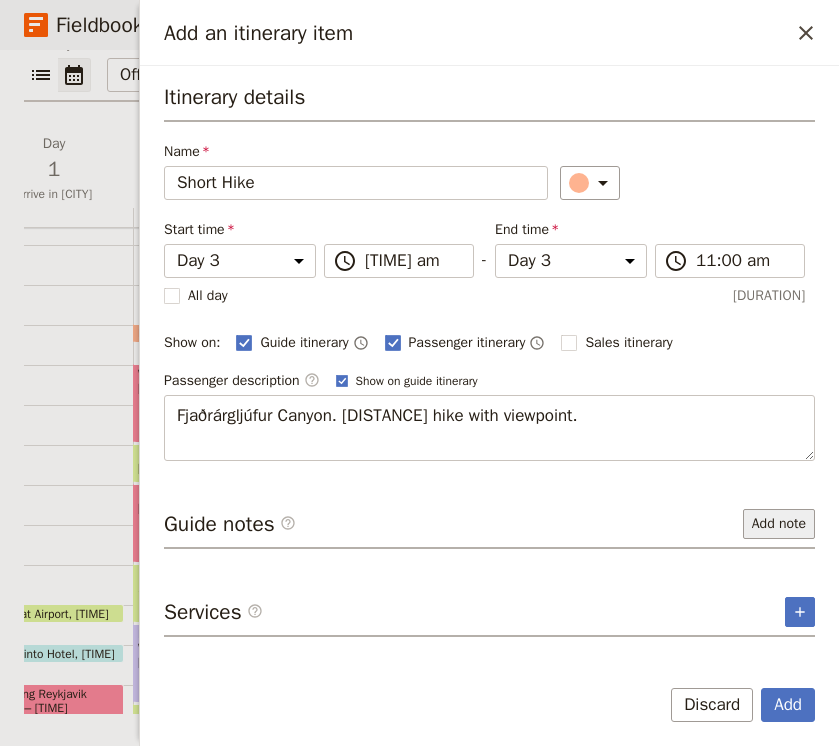 click on "Add note" at bounding box center (779, 524) 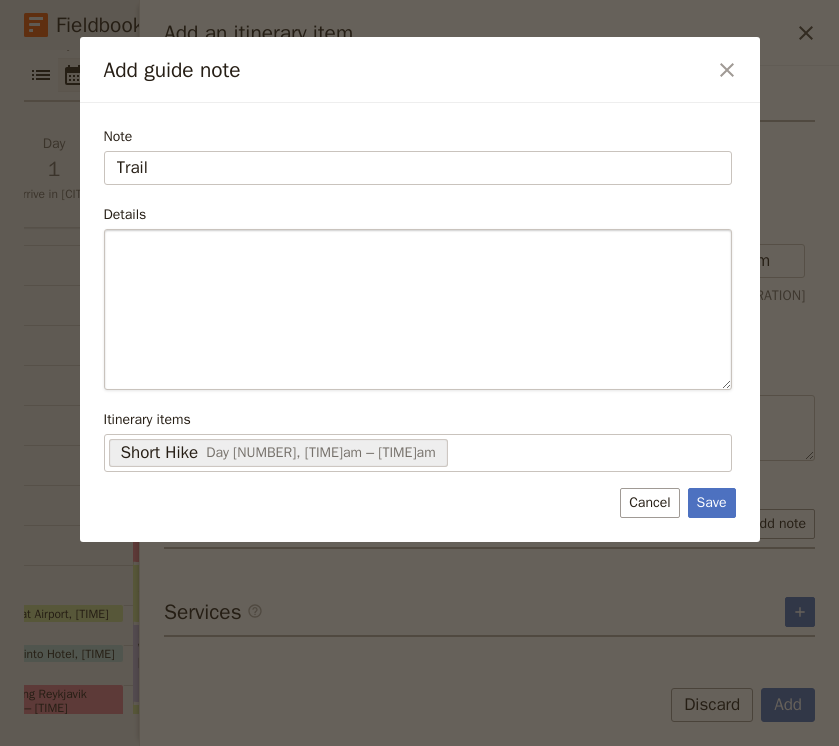 type on "Trail" 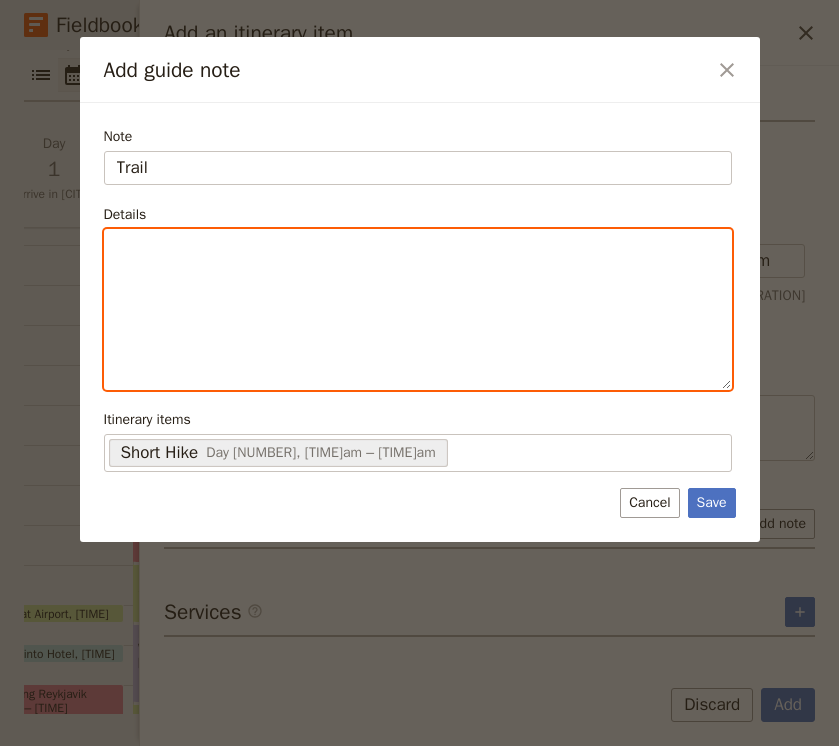 click at bounding box center [418, 309] 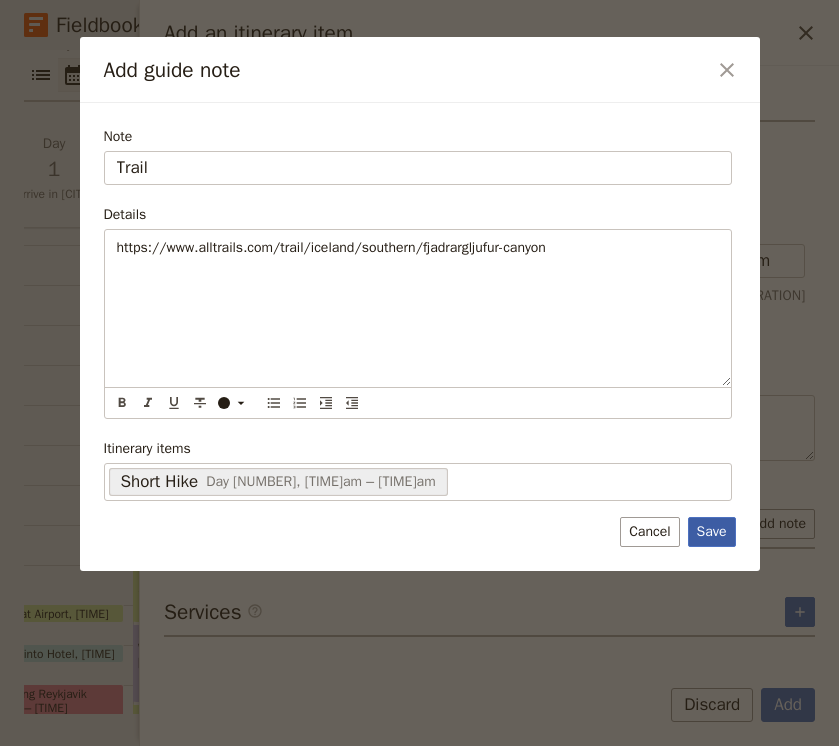 click on "Save" at bounding box center [712, 532] 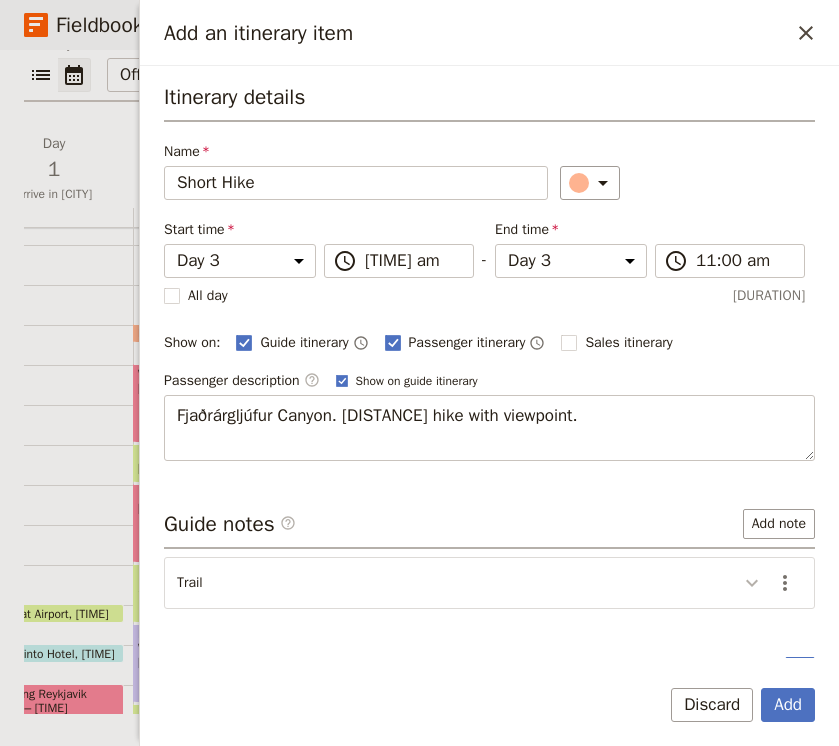 click at bounding box center (752, 583) 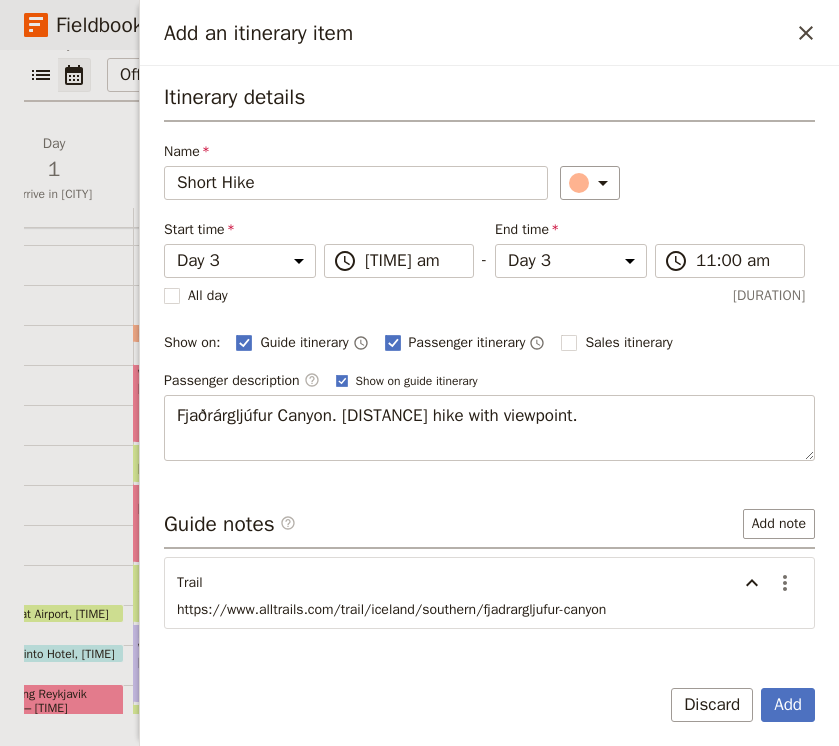 click on "https://www.alltrails.com/trail/iceland/southern/fjadrargljufur-canyon" at bounding box center (489, 610) 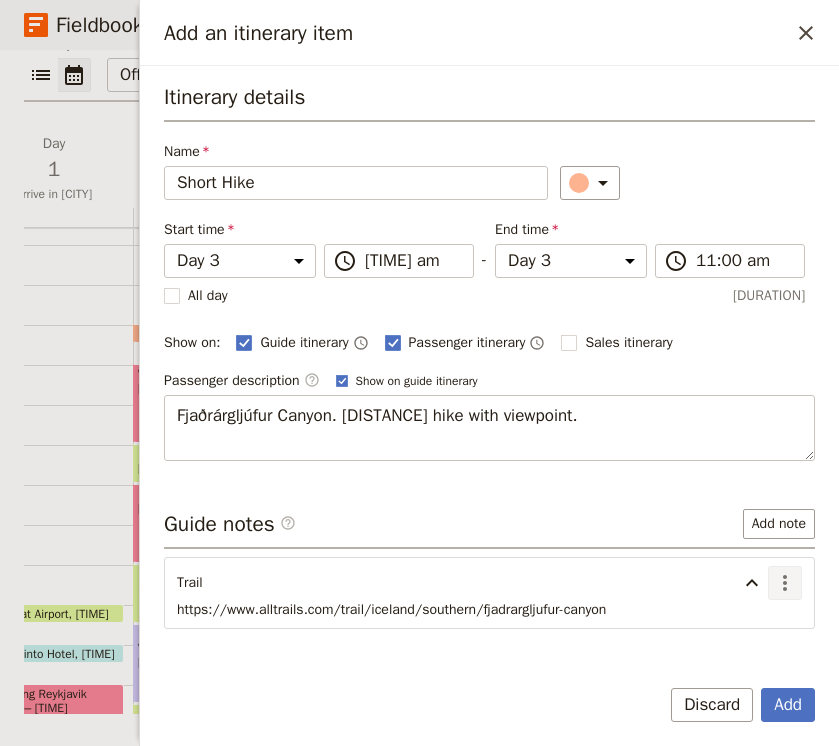 click at bounding box center (785, 583) 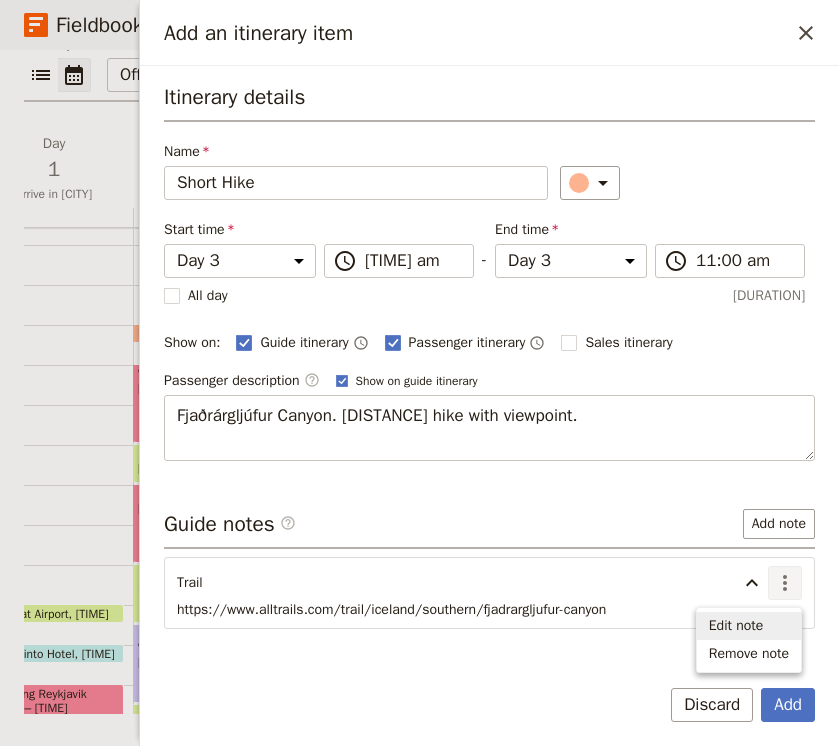 click on "Edit note" at bounding box center [736, 626] 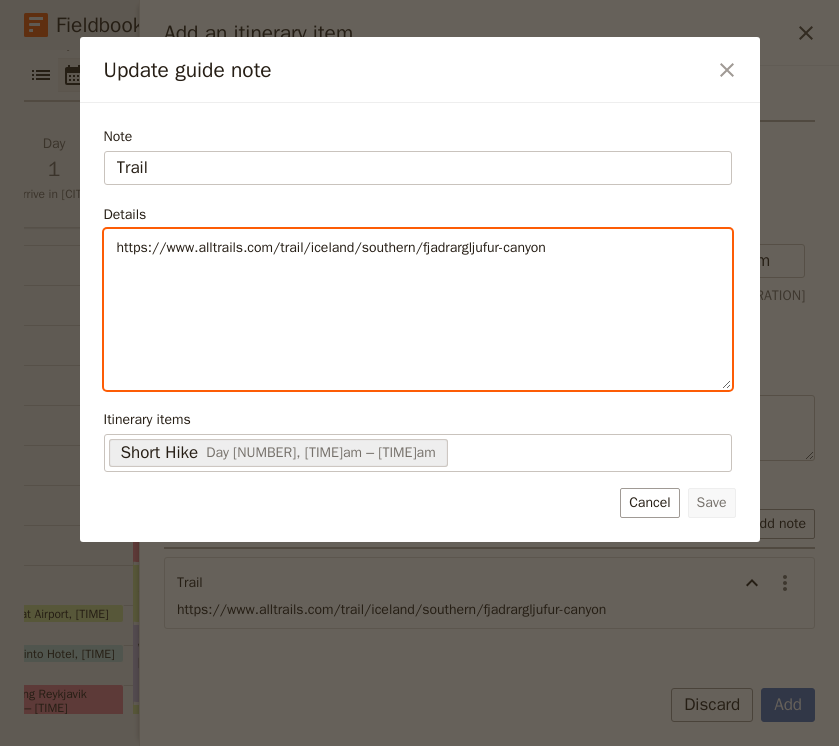 click on "https://www.alltrails.com/trail/iceland/southern/fjadrargljufur-canyon" at bounding box center [418, 309] 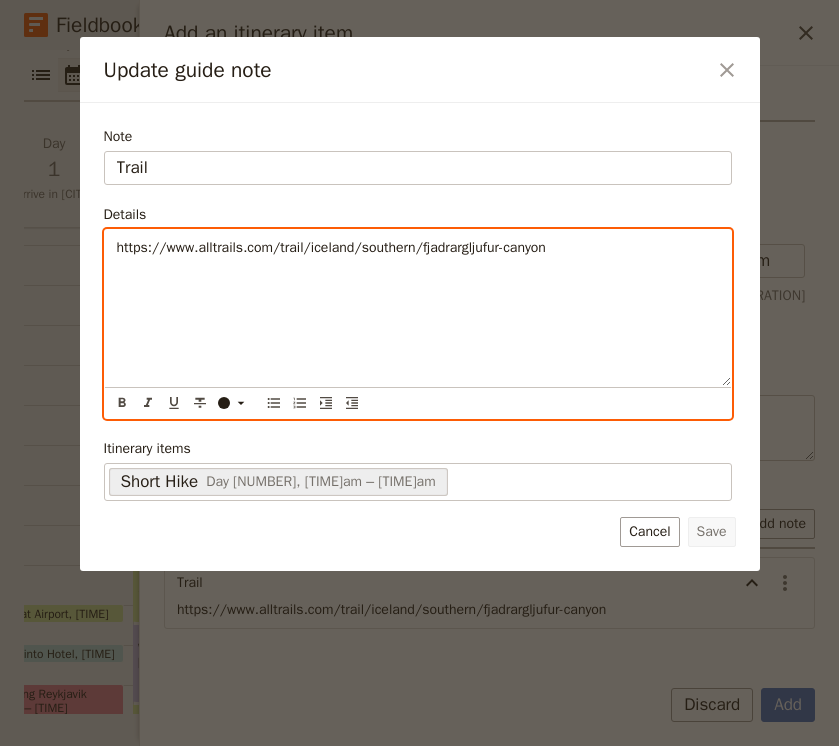 click on "https://www.alltrails.com/trail/iceland/southern/fjadrargljufur-canyon" at bounding box center [418, 308] 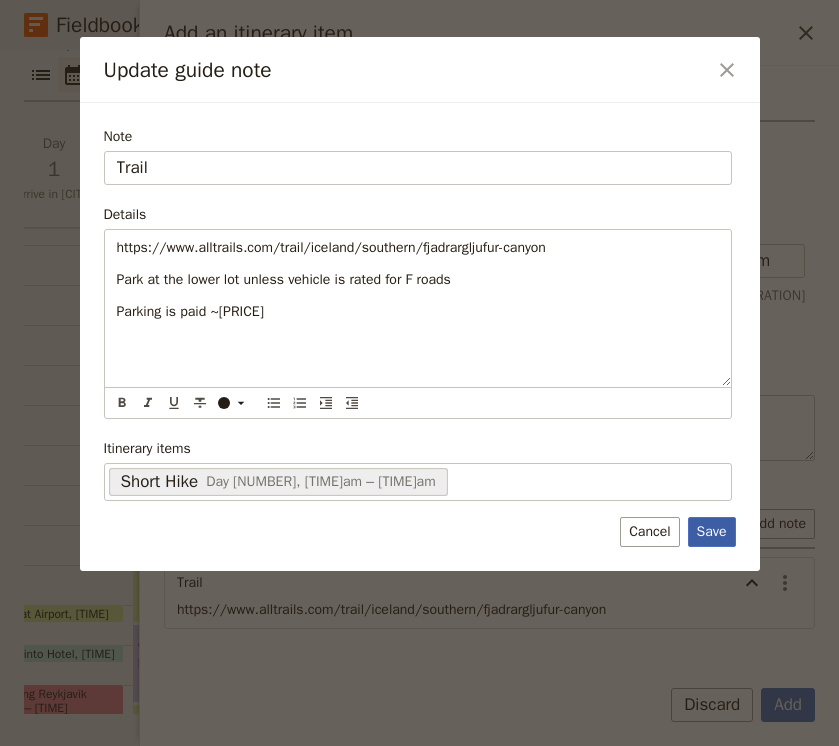 click on "Save" at bounding box center [712, 532] 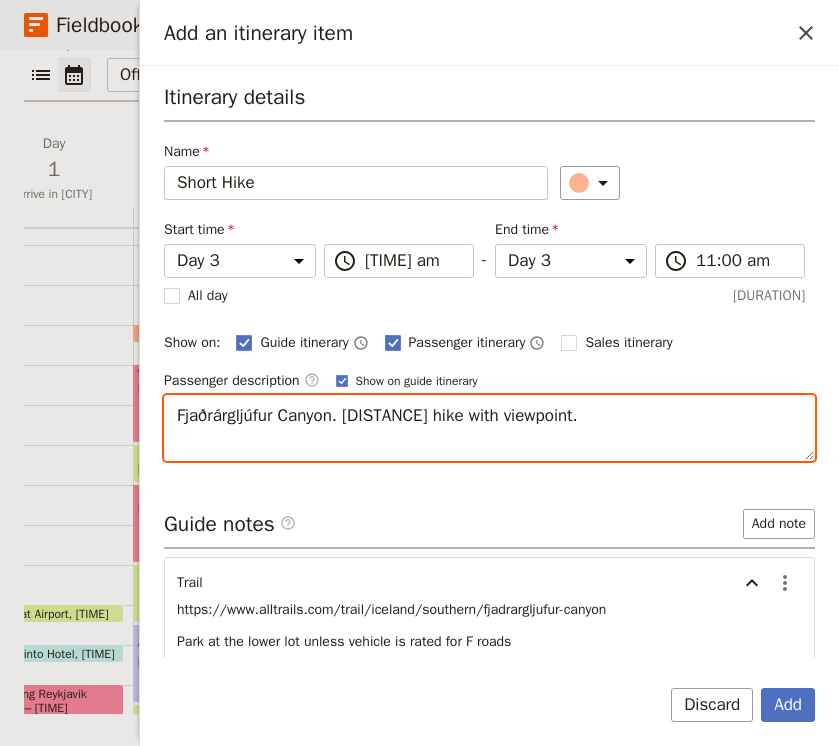 click on "Fjaðrárgljúfur Canyon. [DISTANCE] hike with viewpoint." at bounding box center (489, 428) 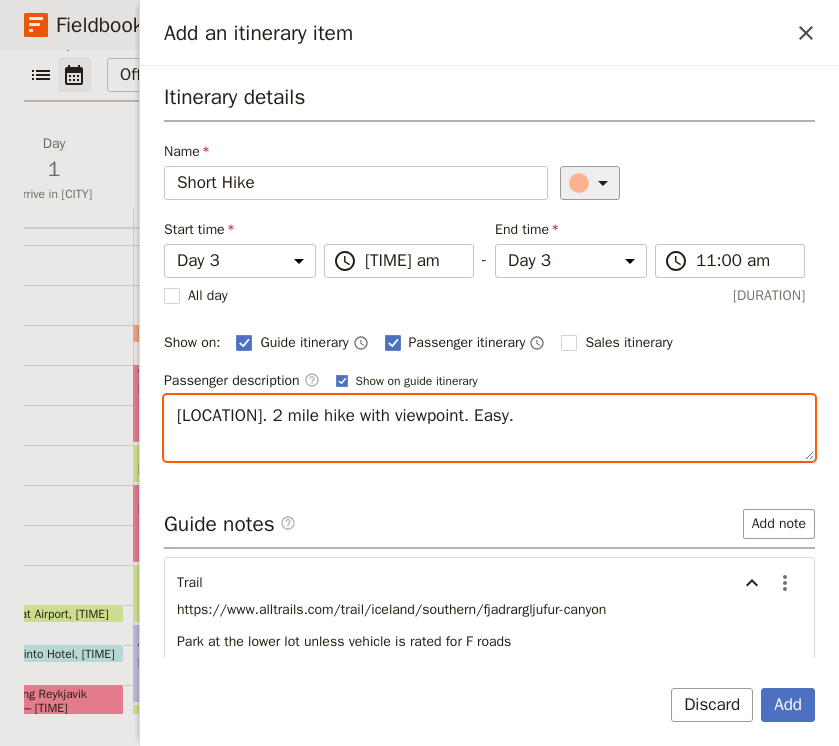 type on "[LOCATION]. 2 mile hike with viewpoint. Easy." 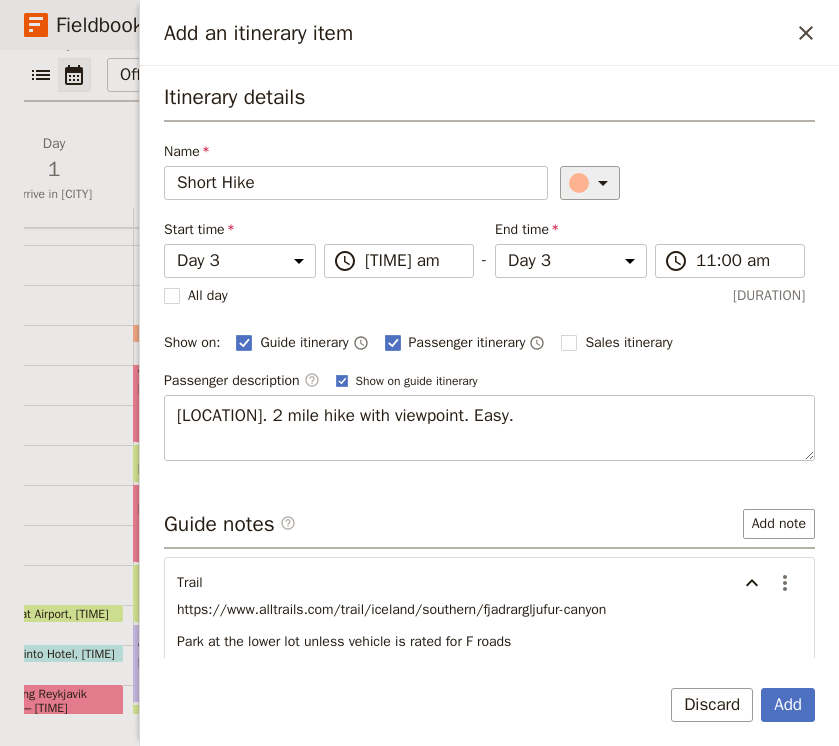 click at bounding box center [603, 183] 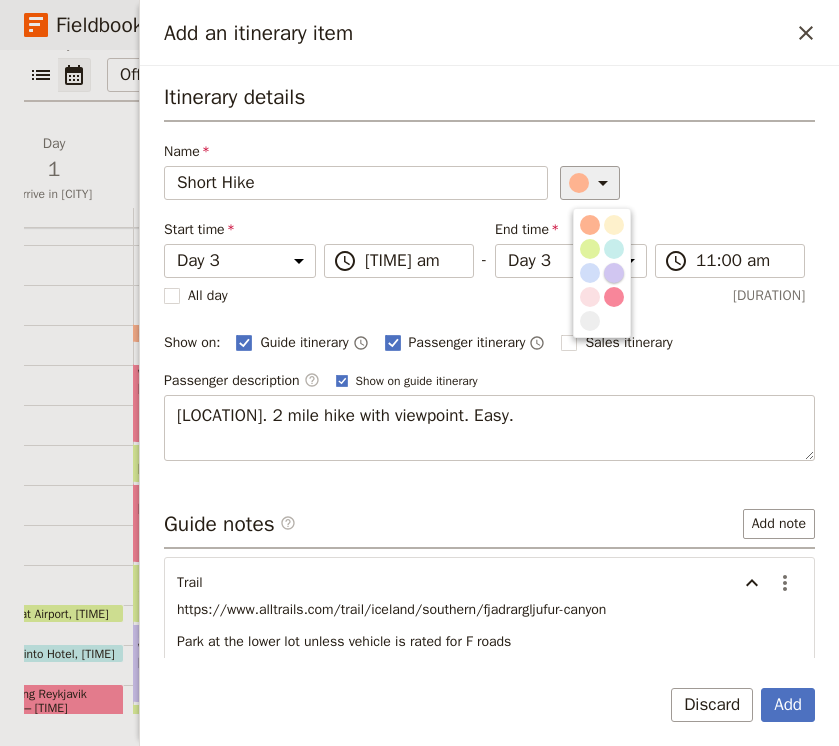 click at bounding box center (614, 273) 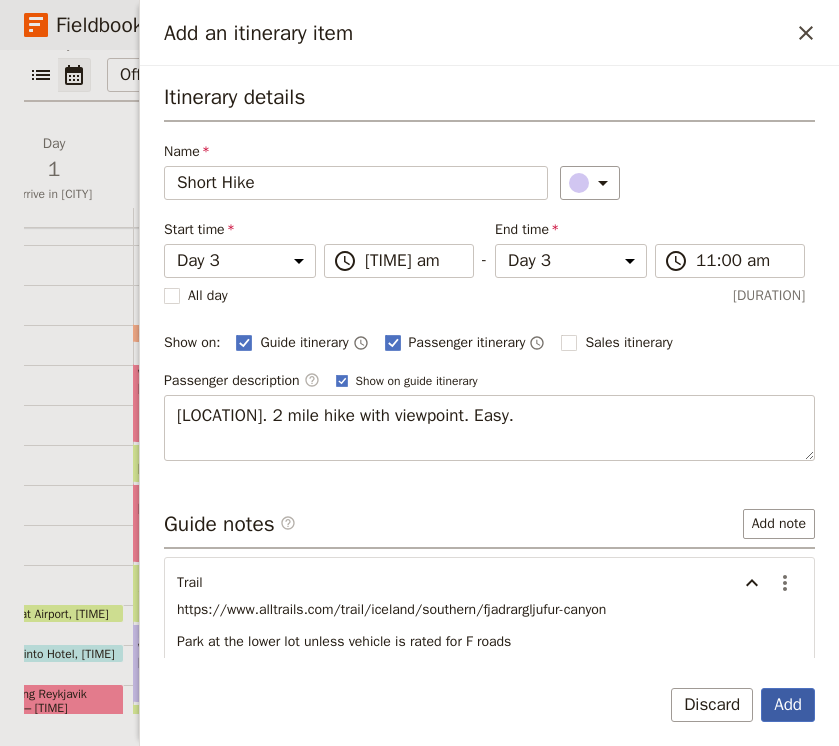 click on "Add" at bounding box center [788, 705] 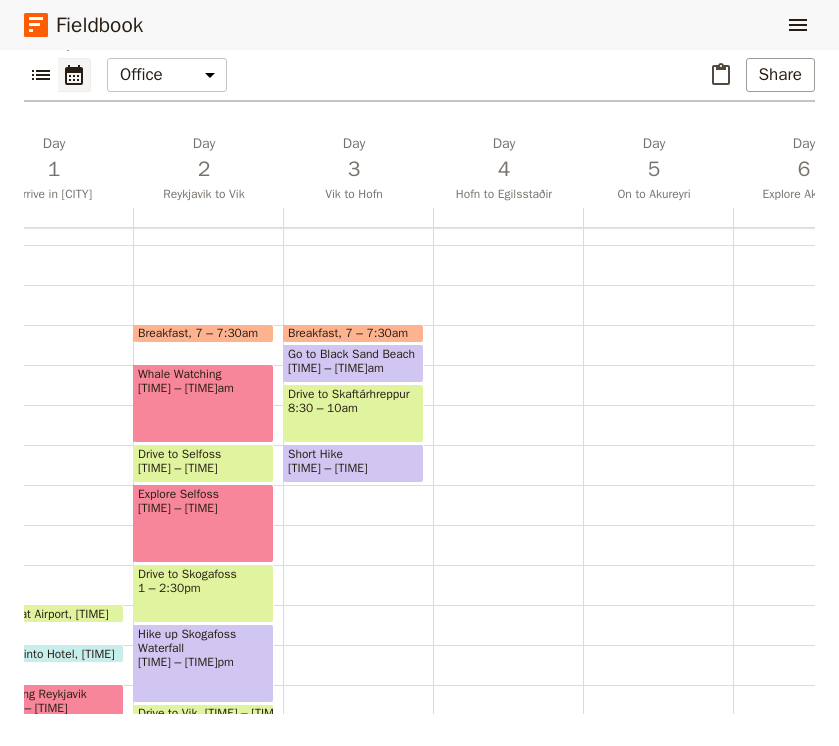 click on "Breakfast  [TIME]–[TIME] Go to Black Sand Beach  [TIME]–[TIME] Drive to Skaftárhreppur [TIME]–[TIME] Short Hike  [TIME]–[TIME]" at bounding box center [358, 525] 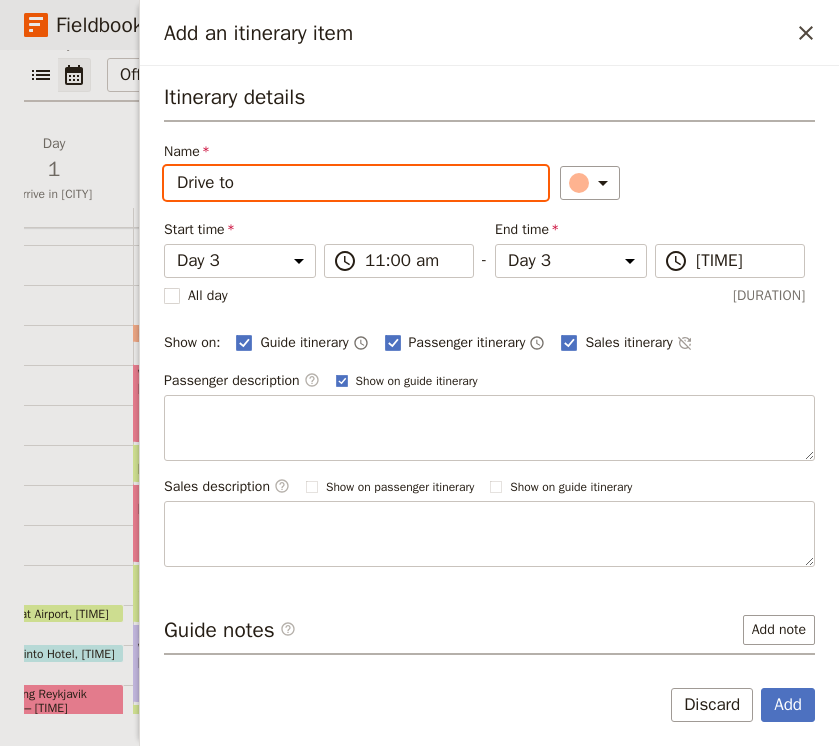 paste on "Fjallsarlon" 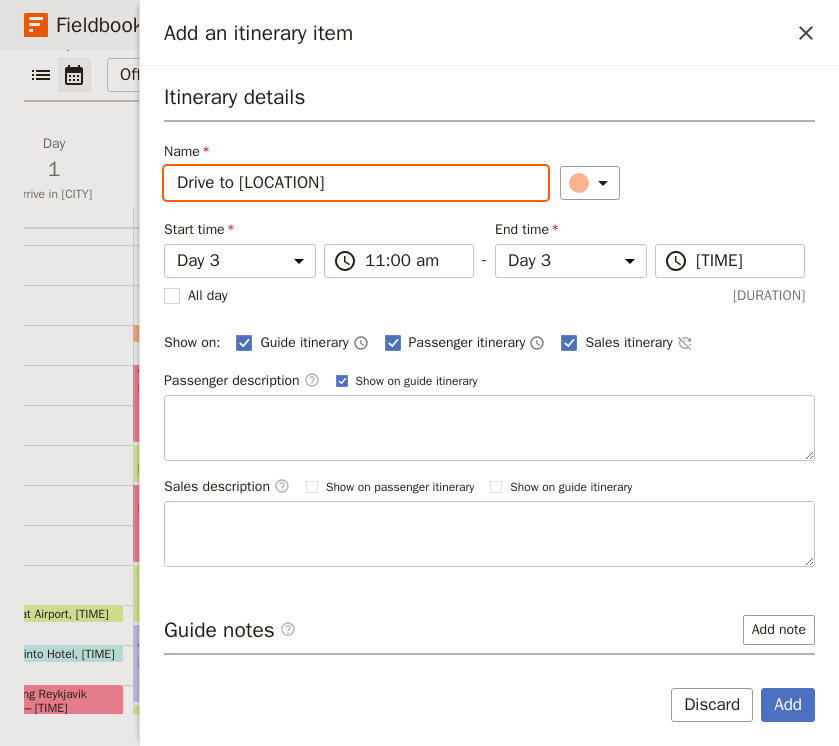click on "Drive to [LOCATION]" at bounding box center (356, 183) 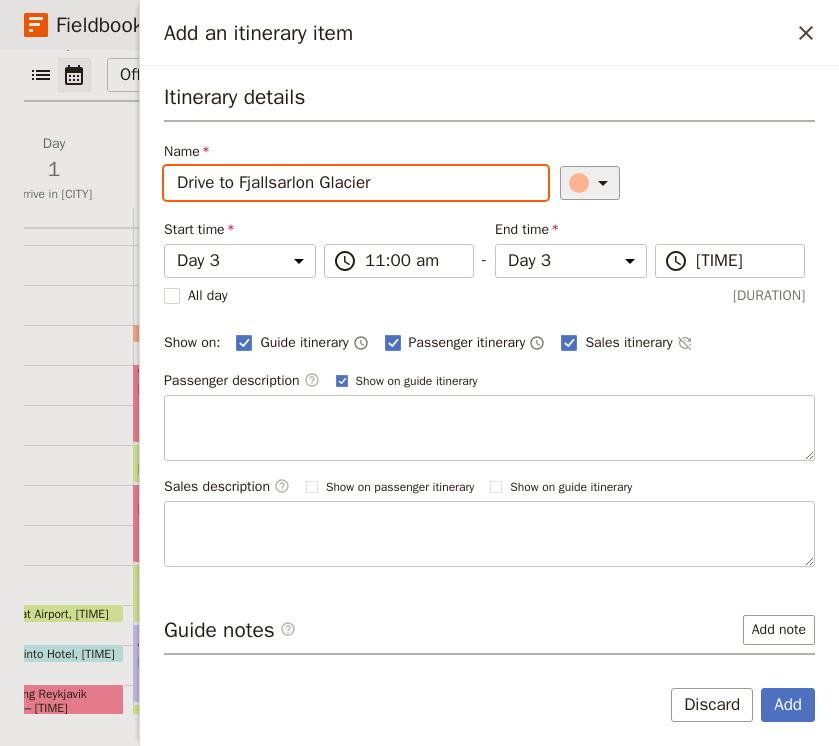 type on "Drive to Fjallsarlon Glacier" 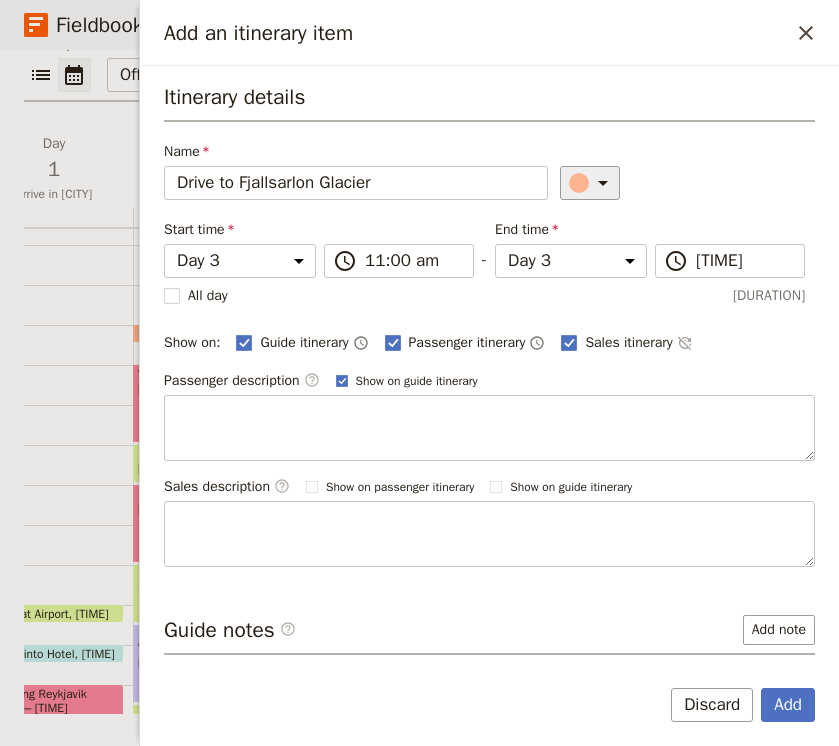 click at bounding box center (603, 183) 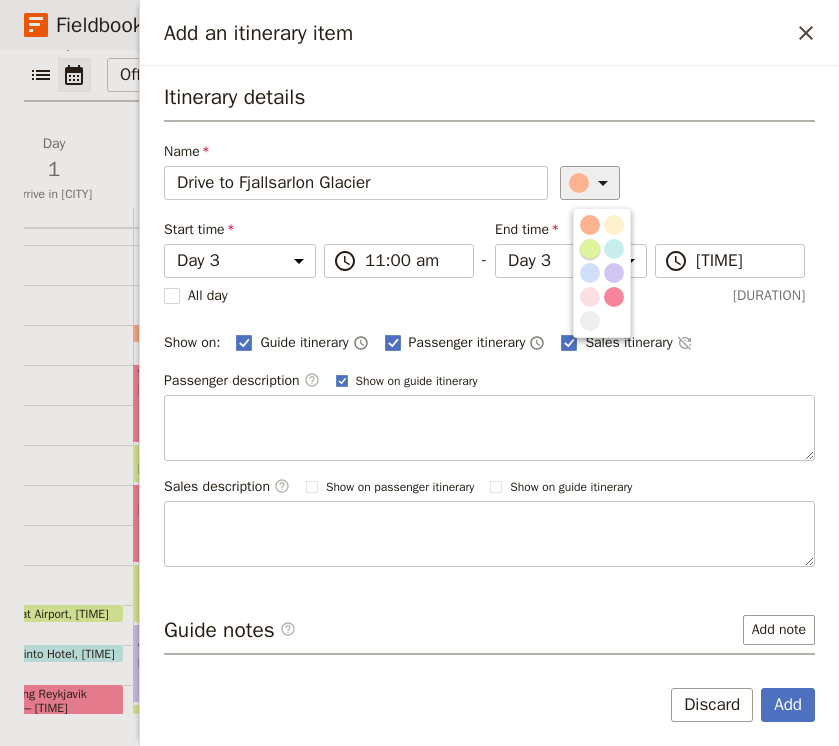 click at bounding box center [590, 249] 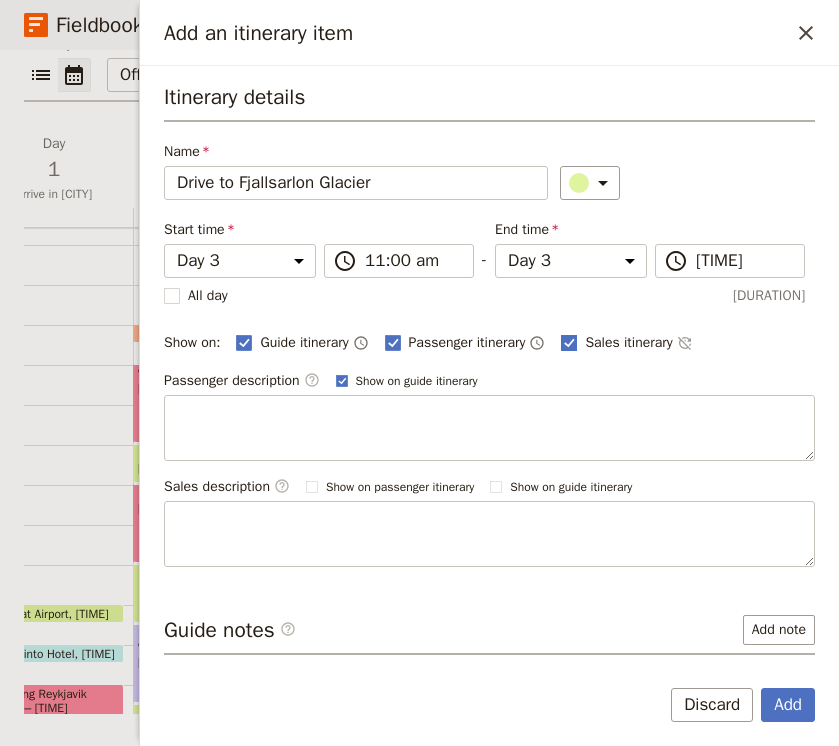 click at bounding box center (244, 342) 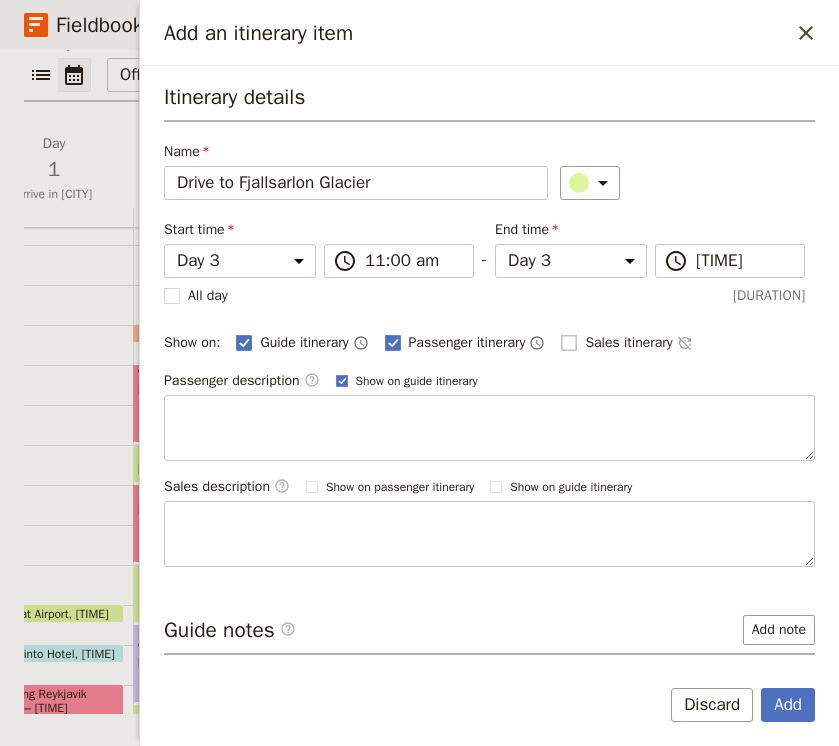 checkbox on "false" 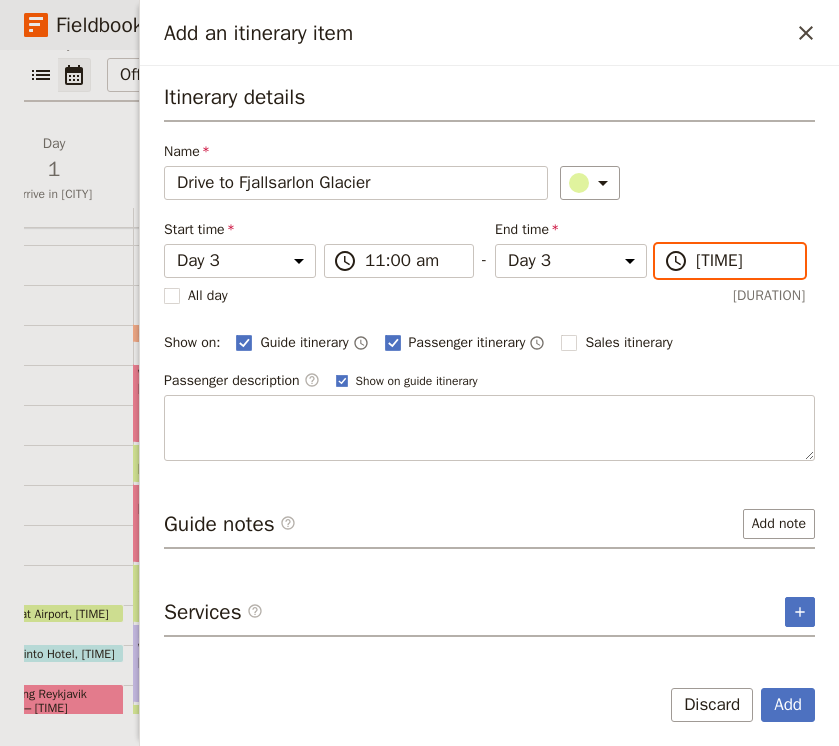 click on "[TIME]" at bounding box center [413, 261] 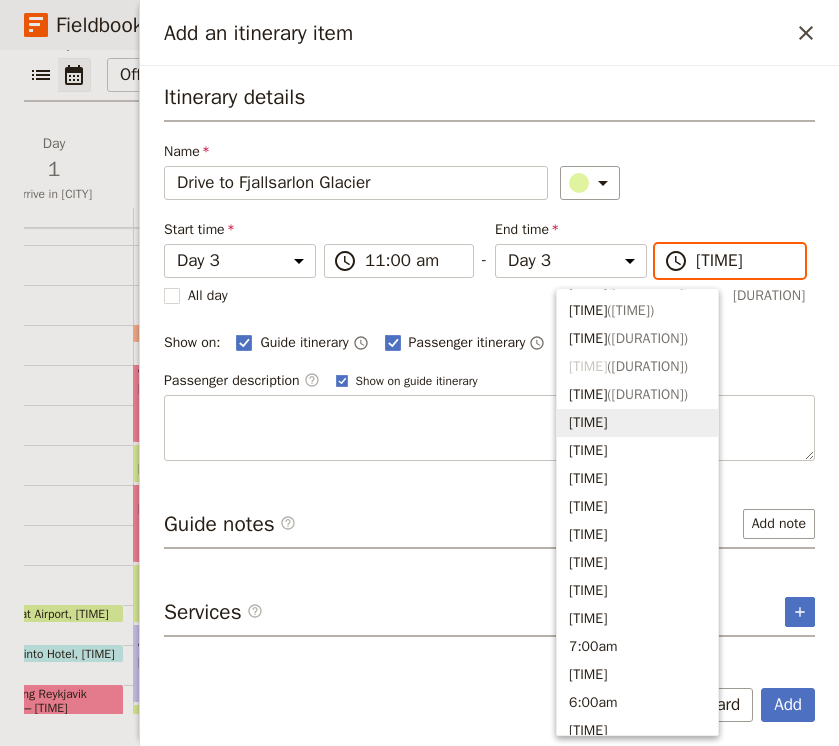 scroll, scrollTop: 555, scrollLeft: 0, axis: vertical 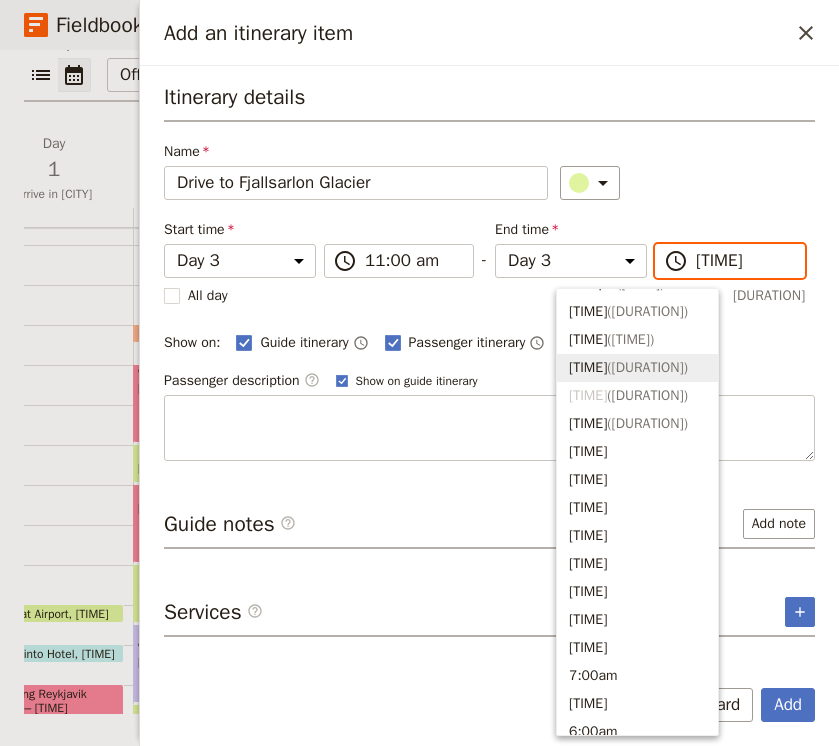click on "[TIME] ( [DURATION] )" at bounding box center [637, 368] 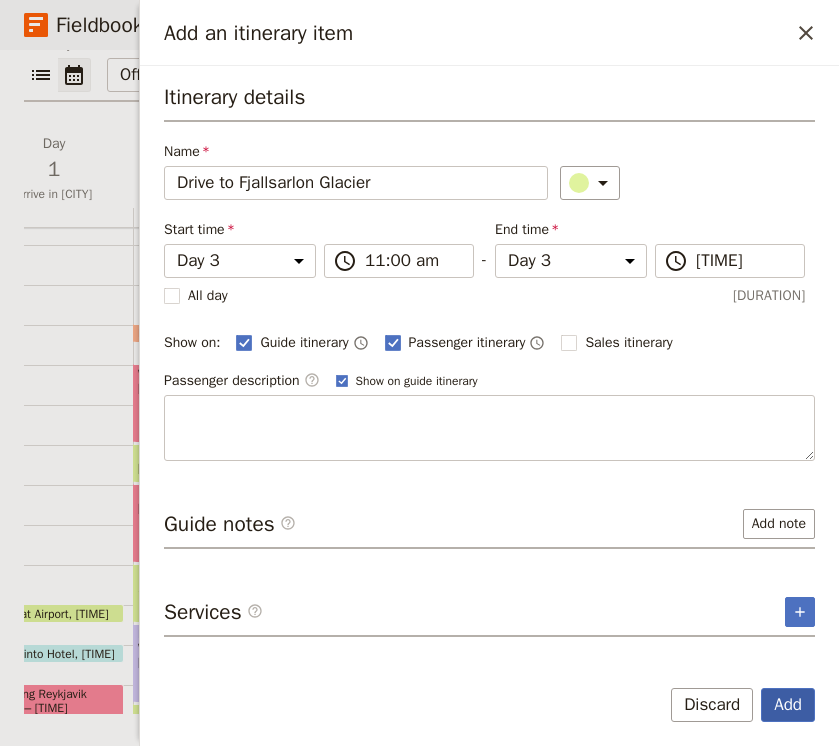 click on "Add" at bounding box center [788, 705] 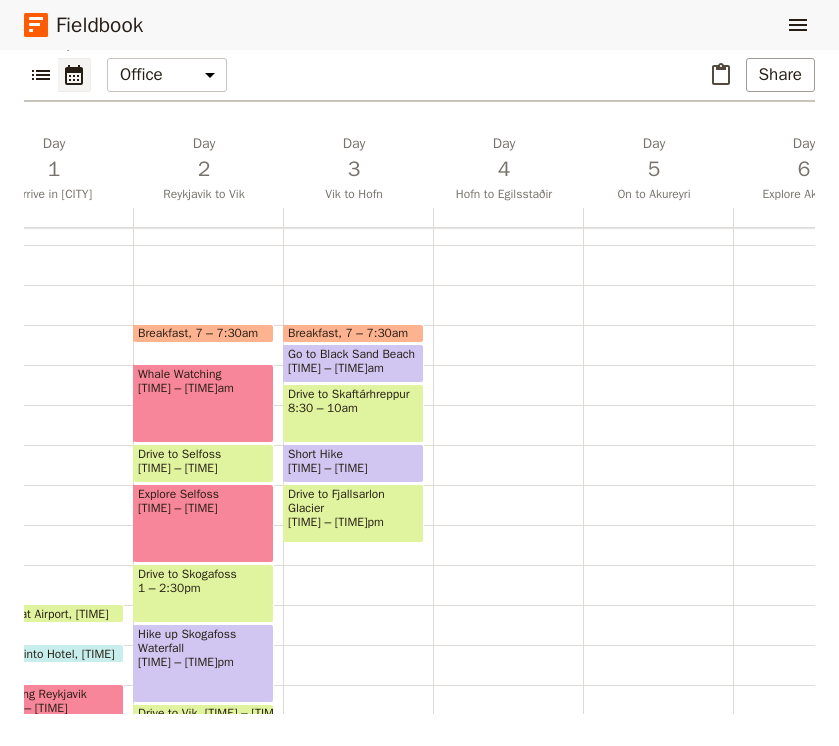 click on "Breakfast [TIME] – [TIME] Go to Black Sand Beach [TIME] – [TIME] Drive to Skaftárhreppur [TIME] – [TIME] Short Hike [TIME] – [TIME] Drive to Fjallsarlon Glacier [TIME] – [TIME]" at bounding box center [358, 525] 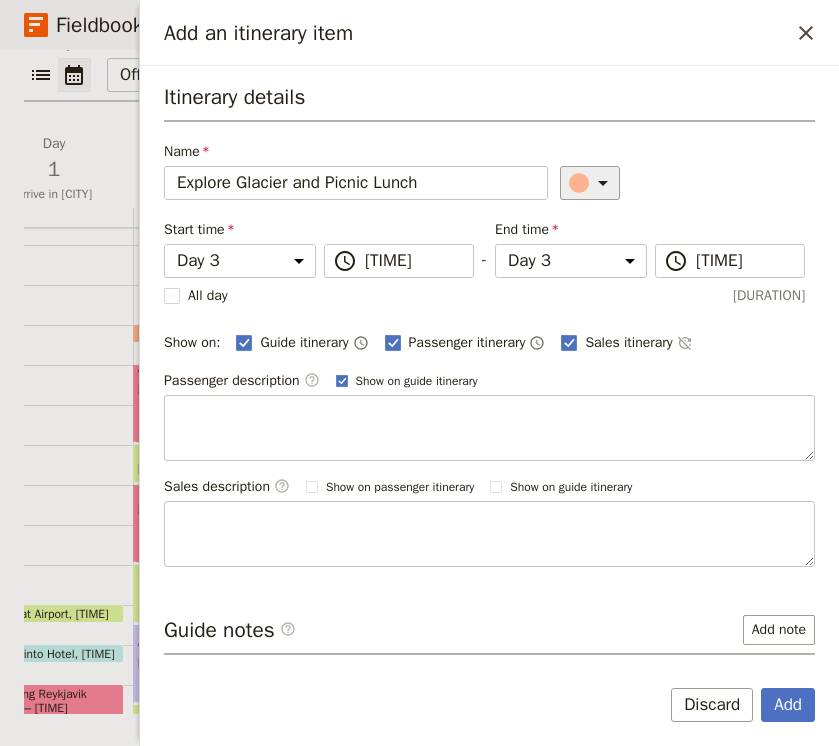 type on "Explore Glacier and Picnic Lunch" 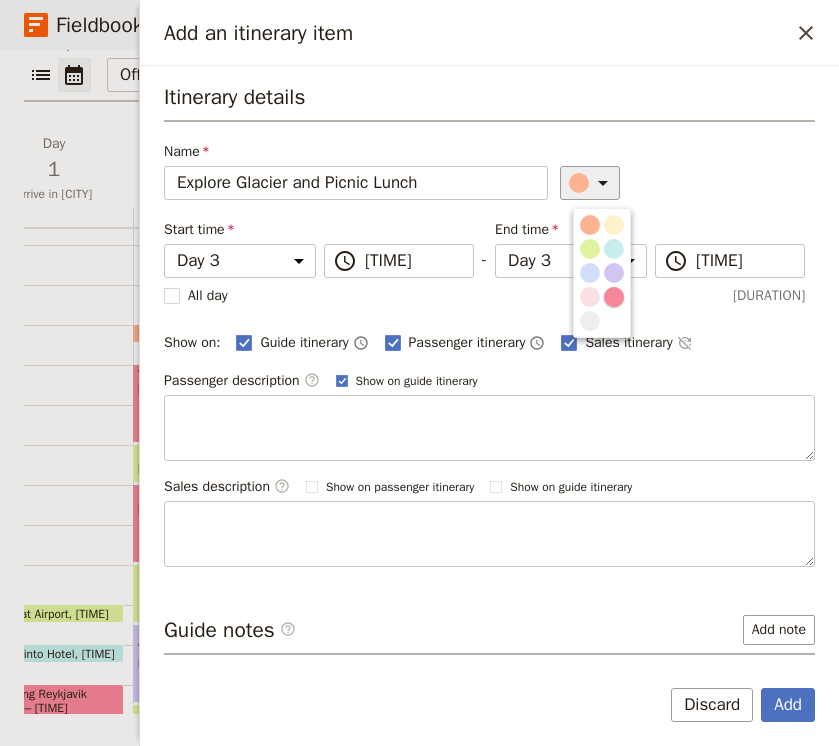 click at bounding box center (614, 297) 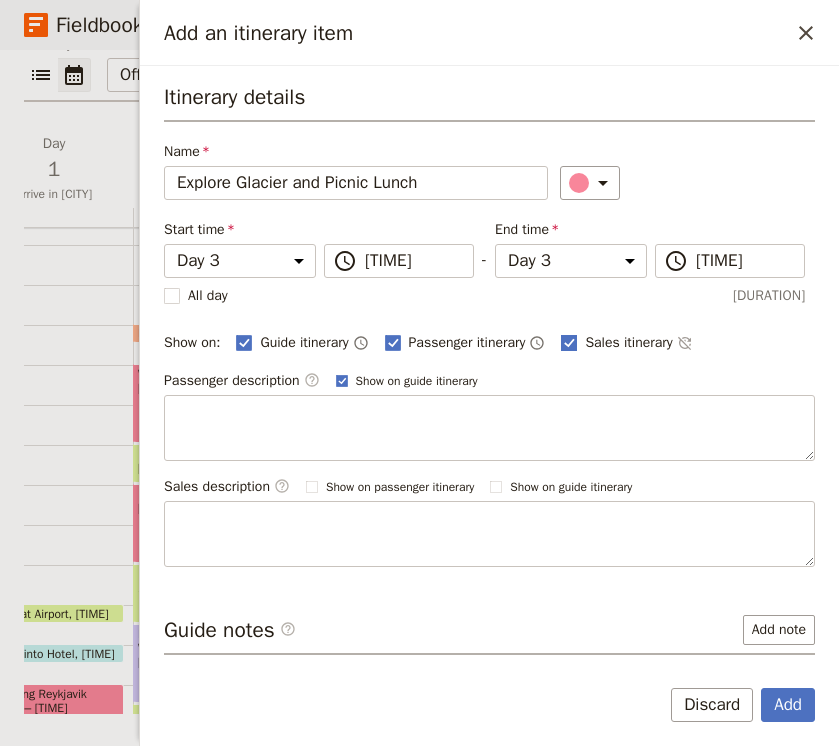click at bounding box center [244, 342] 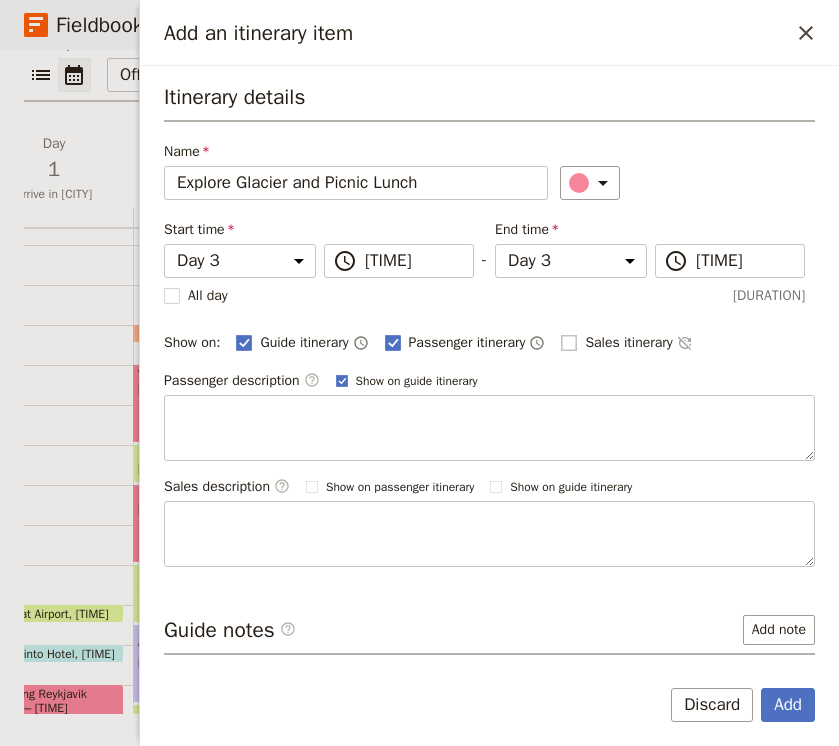 checkbox on "false" 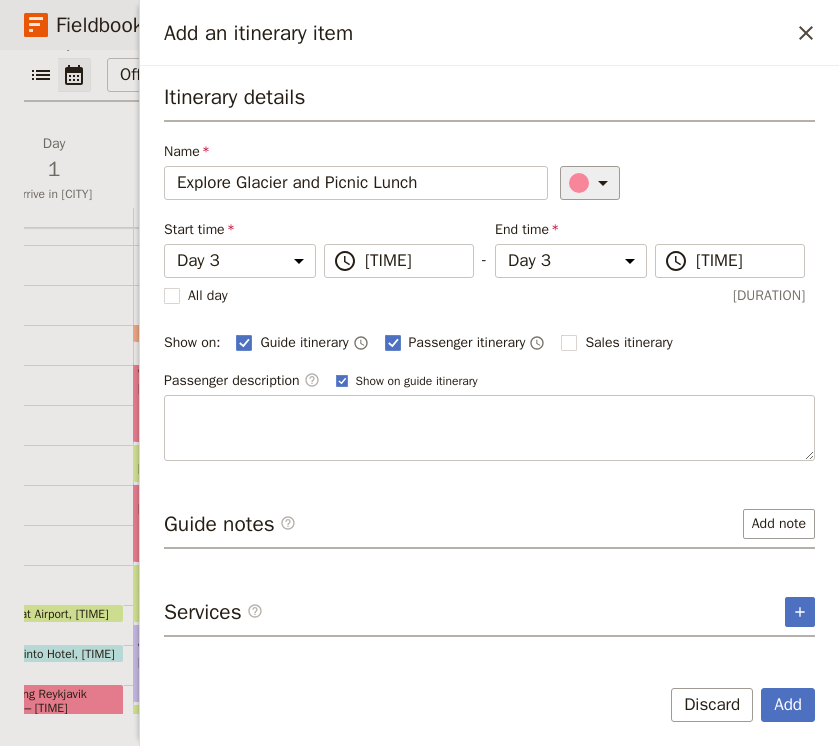 click at bounding box center (603, 183) 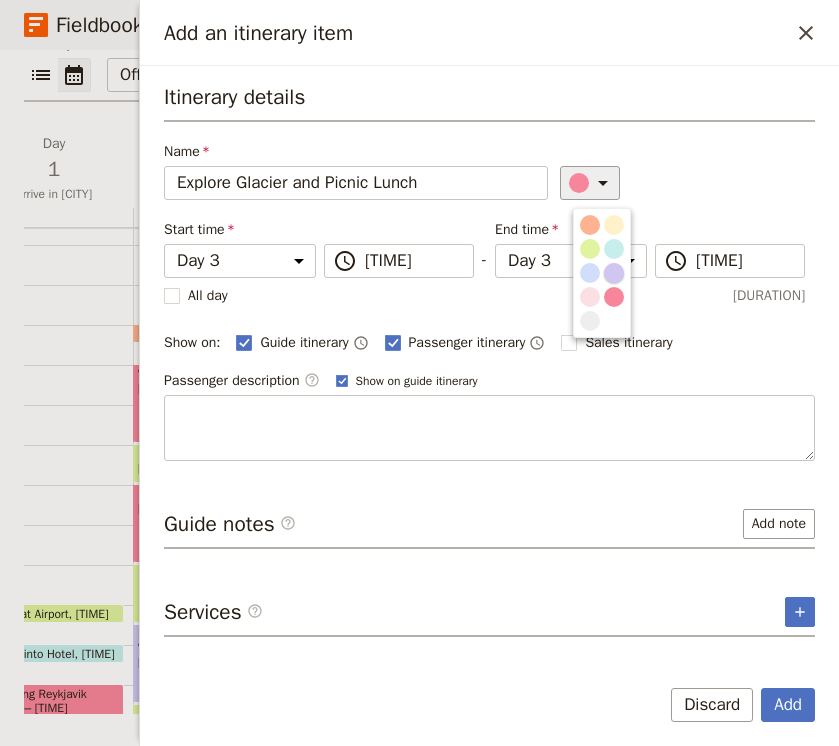 click at bounding box center (614, 273) 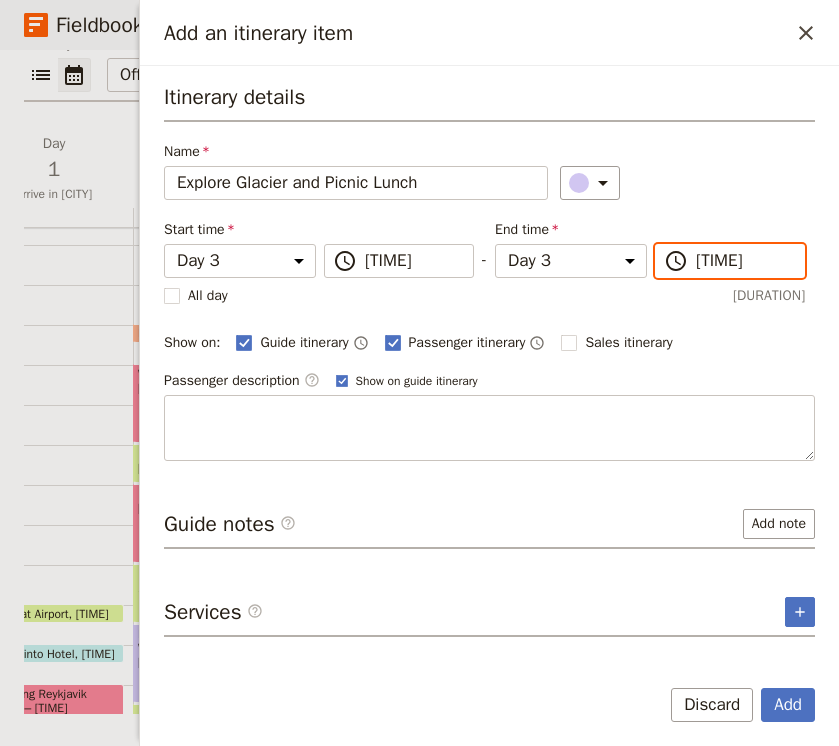 click on "[TIME]" at bounding box center (413, 261) 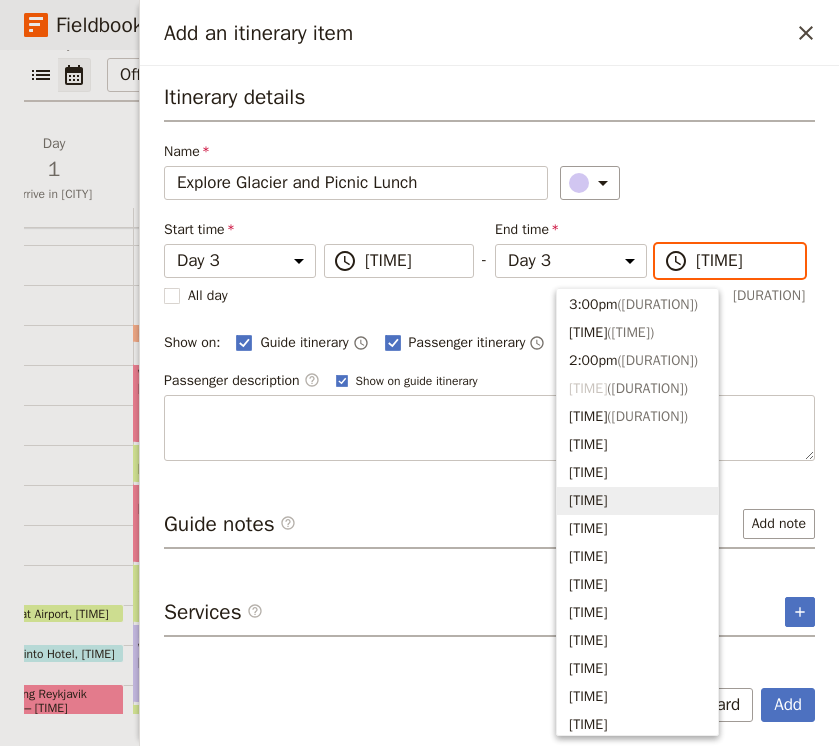 scroll, scrollTop: 418, scrollLeft: 0, axis: vertical 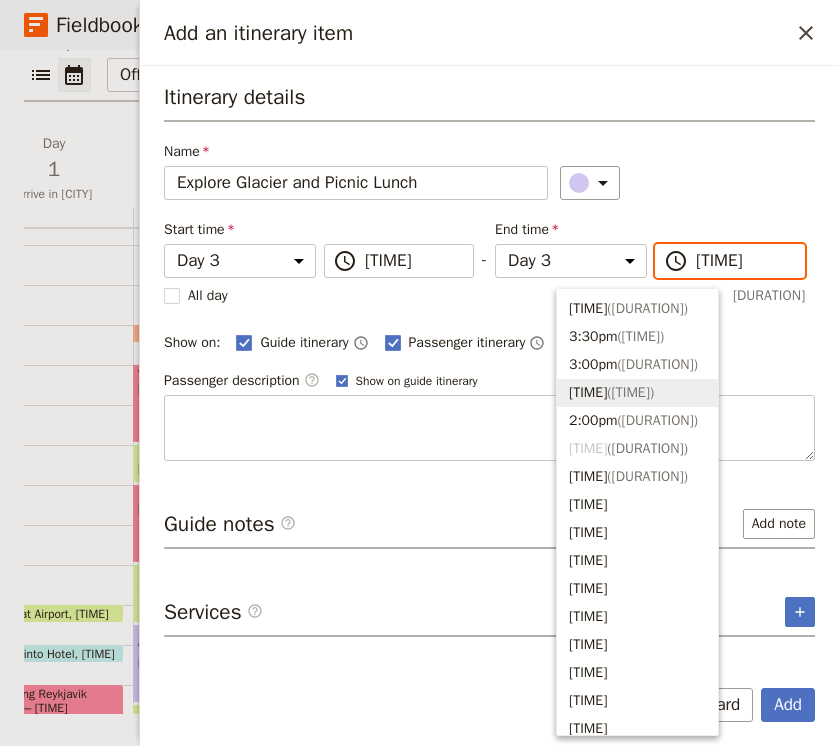 click on "2:30pm  ( 2h )" at bounding box center (637, 393) 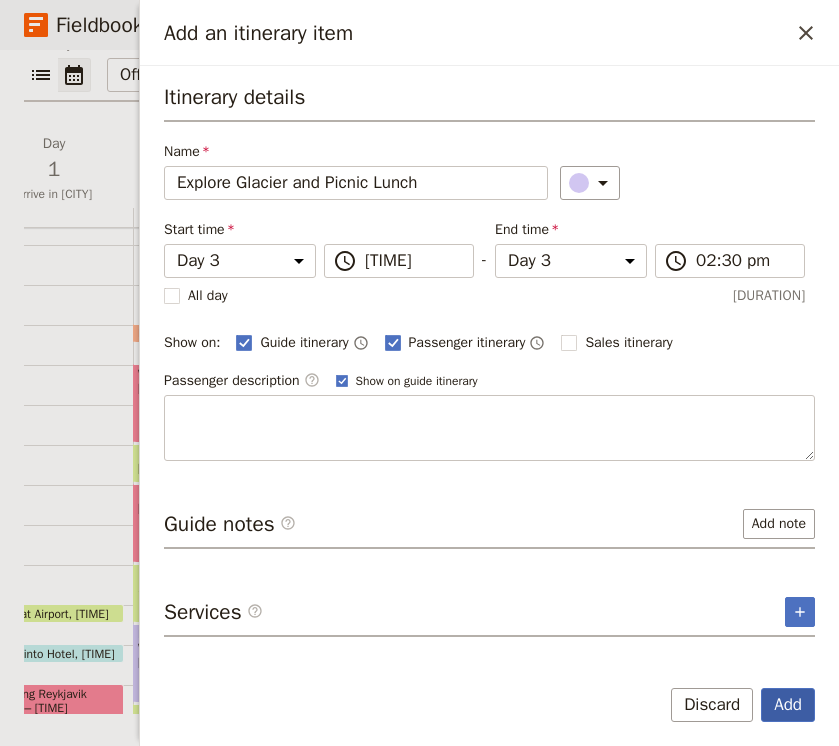 click on "Add" at bounding box center (788, 705) 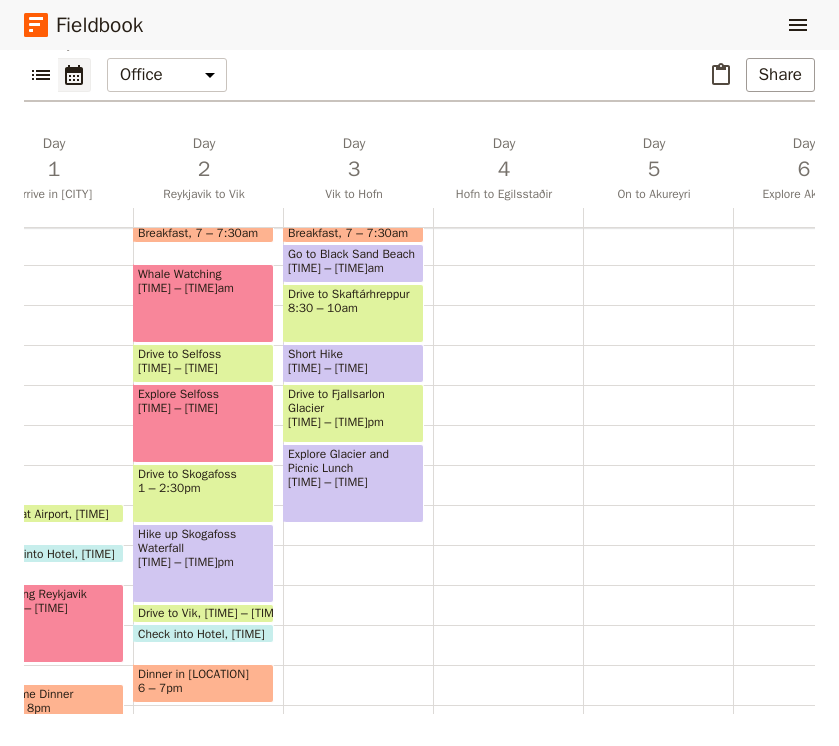 scroll, scrollTop: 286, scrollLeft: 0, axis: vertical 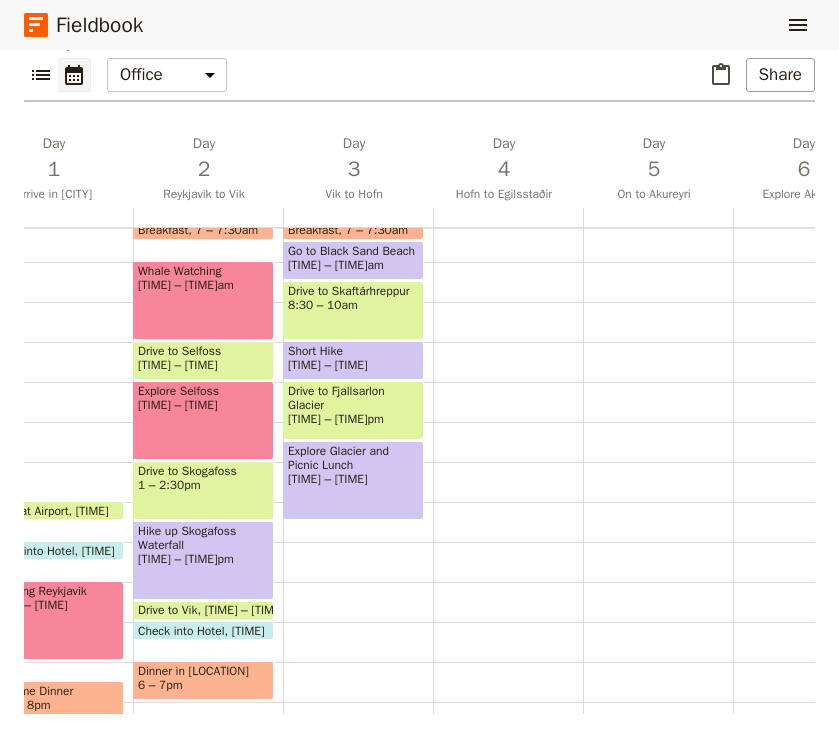 click on "Breakfast [TIME] – [TIME] Go to Black Sand Beach [TIME] – [TIME] Drive to Skaftárhreppur [TIME] – [TIME] Short Hike [TIME] – [TIME] Drive to Fjallsarlon Glacier [TIME] – [TIME] Explore Glacier and Picnic Lunch [TIME] – [TIME]" at bounding box center [358, 422] 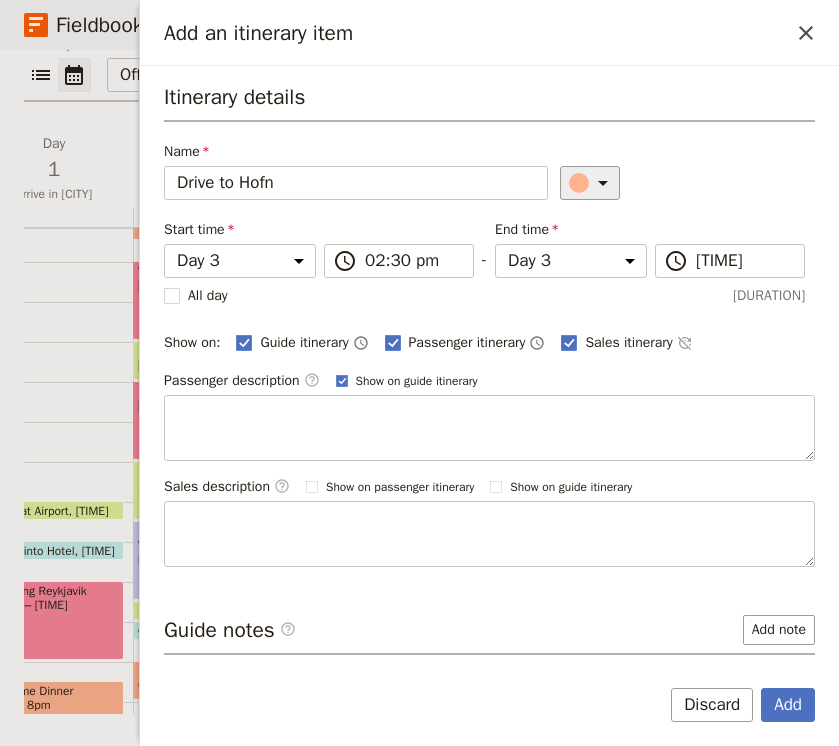 type on "Drive to Hofn" 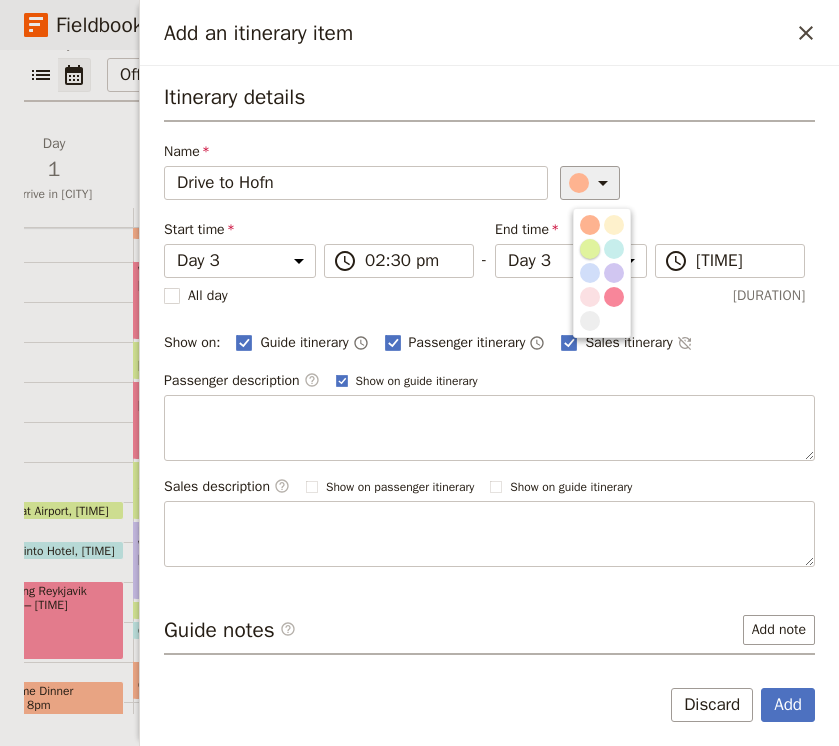 click at bounding box center [590, 249] 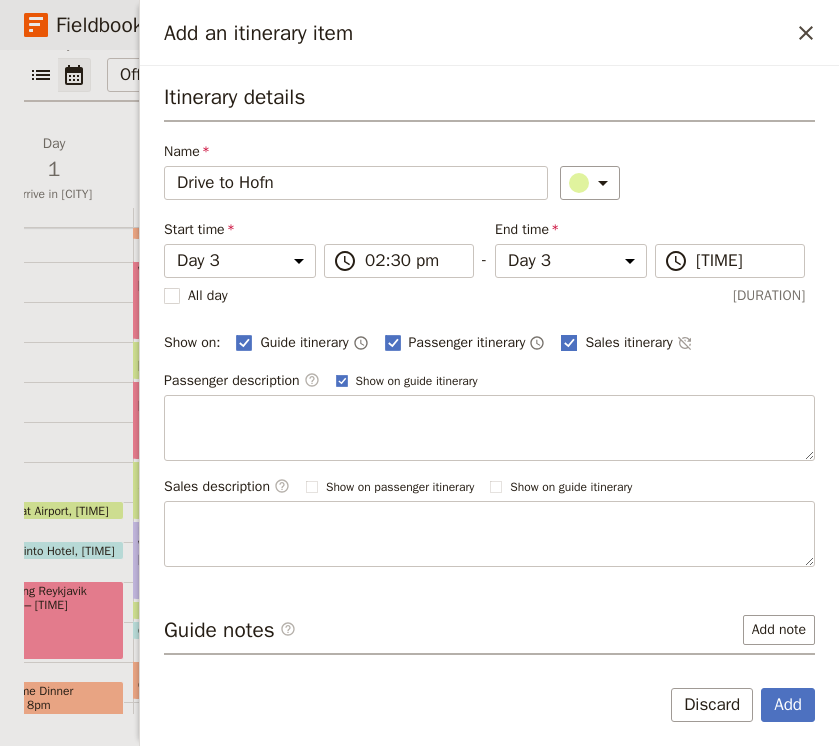click at bounding box center [244, 342] 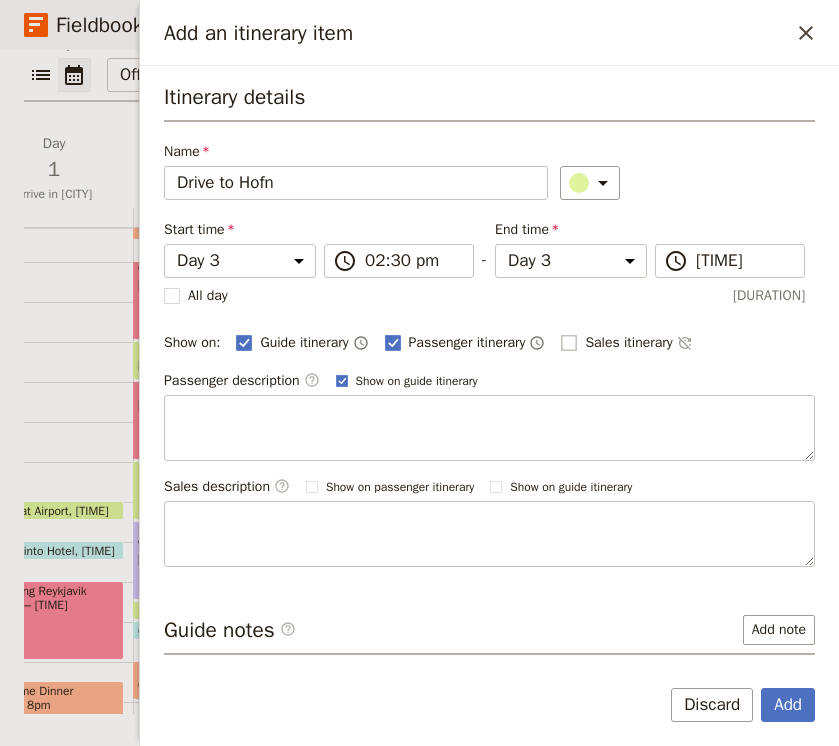 checkbox on "false" 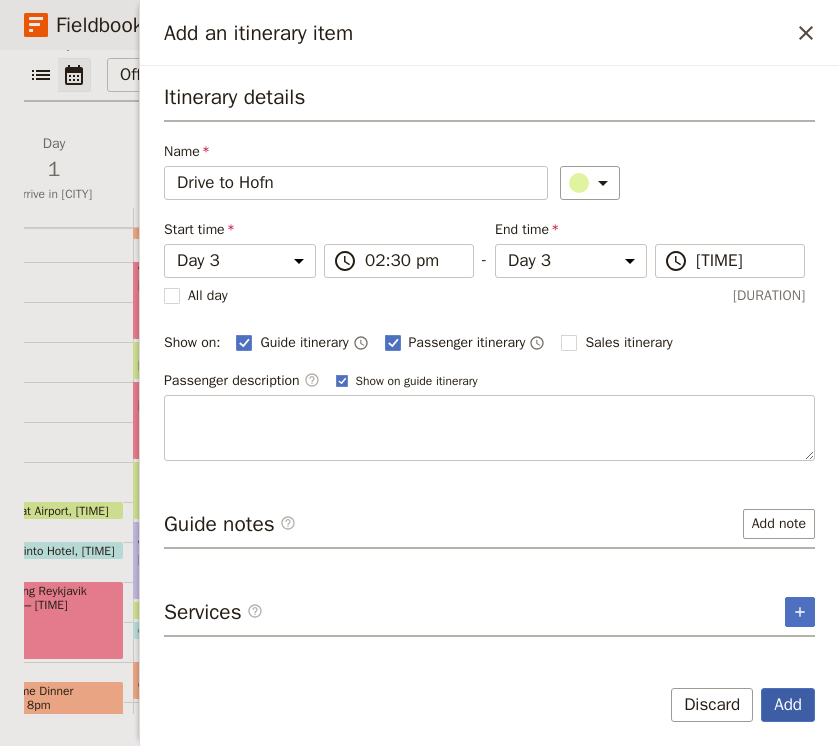 click on "Add" at bounding box center [788, 705] 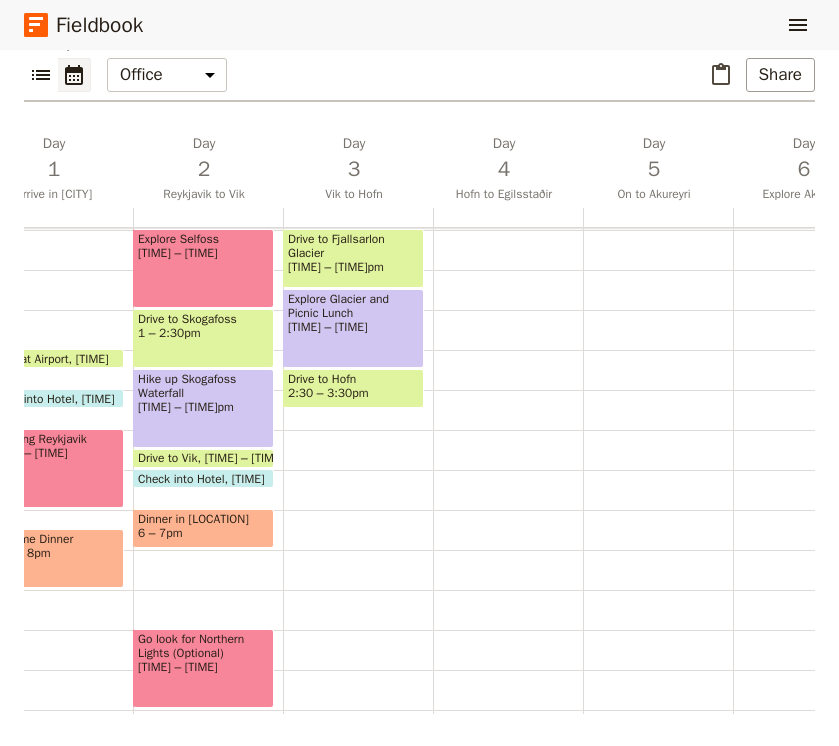 scroll, scrollTop: 435, scrollLeft: 0, axis: vertical 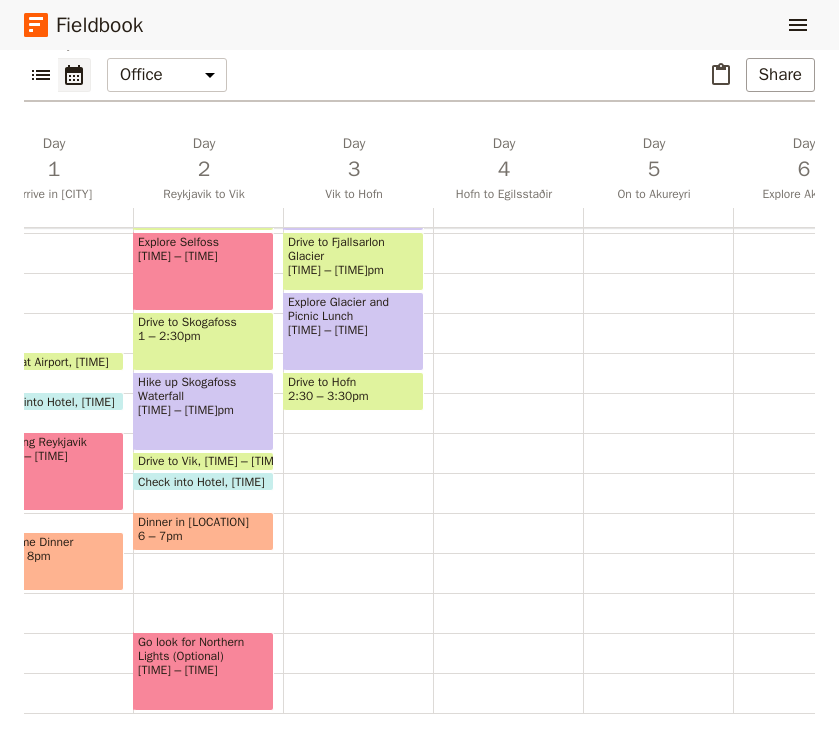 click on "Breakfast  7 – 7:30am Go to Black Sand Beach  7:30 – 8:30am Drive to [LOCATION] 8:30 – 10am Short Hike  10 – 11am Drive to [LOCATION] Glacier  11am – 12:30pm Explore Glacier and Picnic Lunch  12:30 – 2:30pm Drive to [LOCATION]  2:30 – 3:30pm" at bounding box center [358, 273] 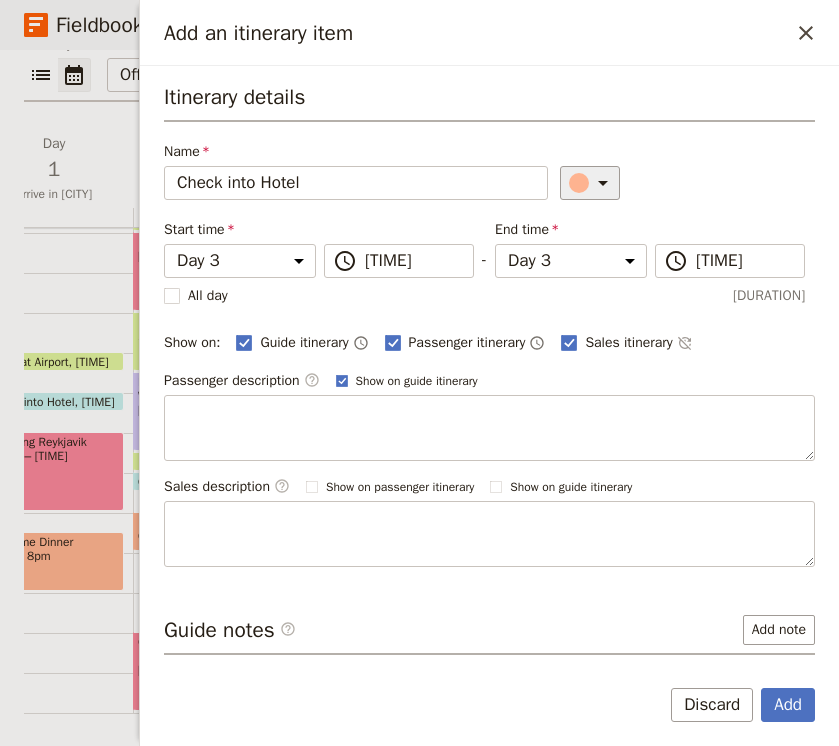 type on "Check into Hotel" 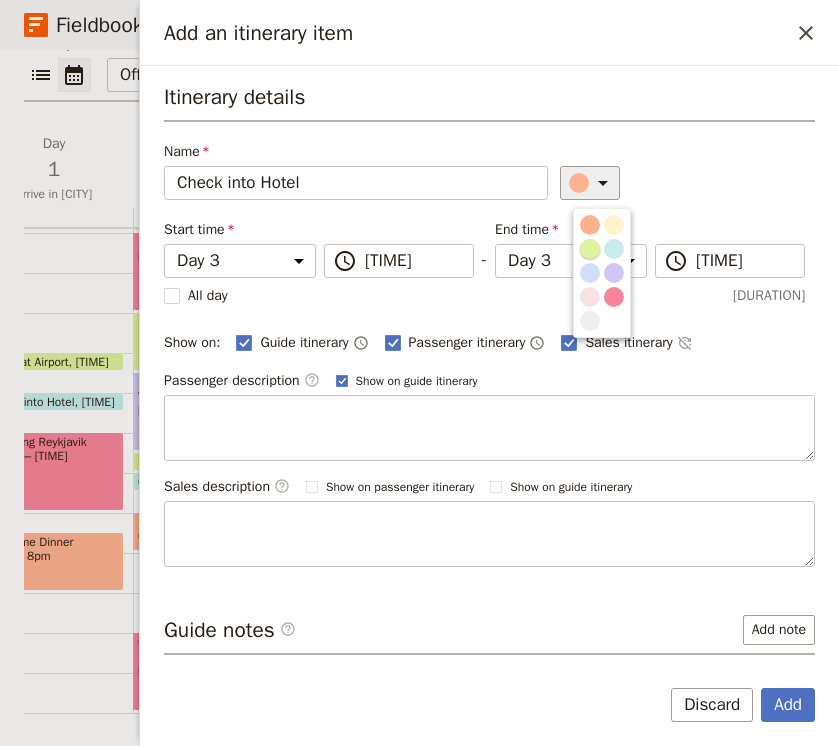 click at bounding box center (590, 249) 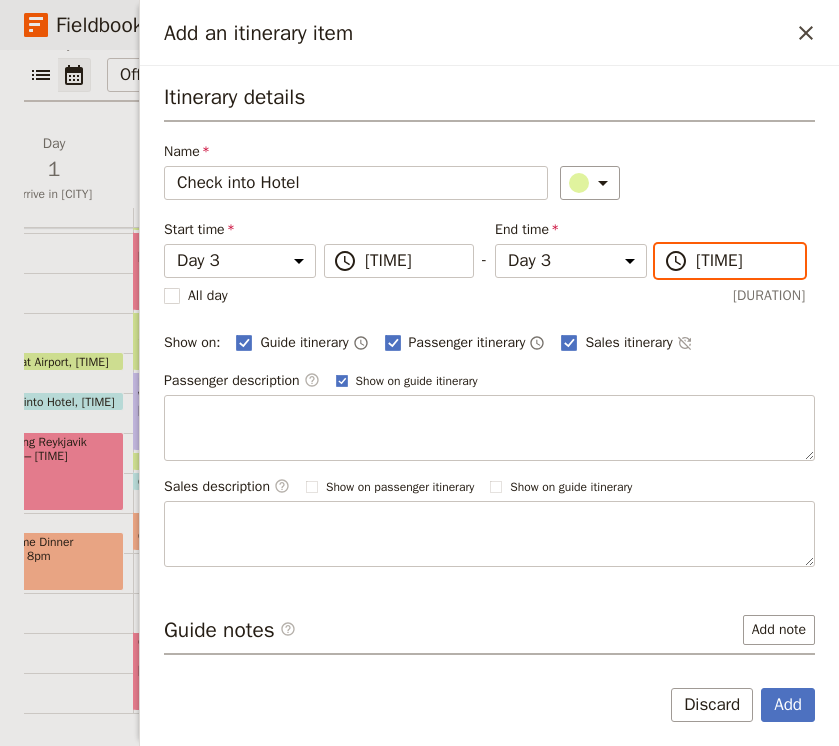 click on "[TIME]" at bounding box center [413, 261] 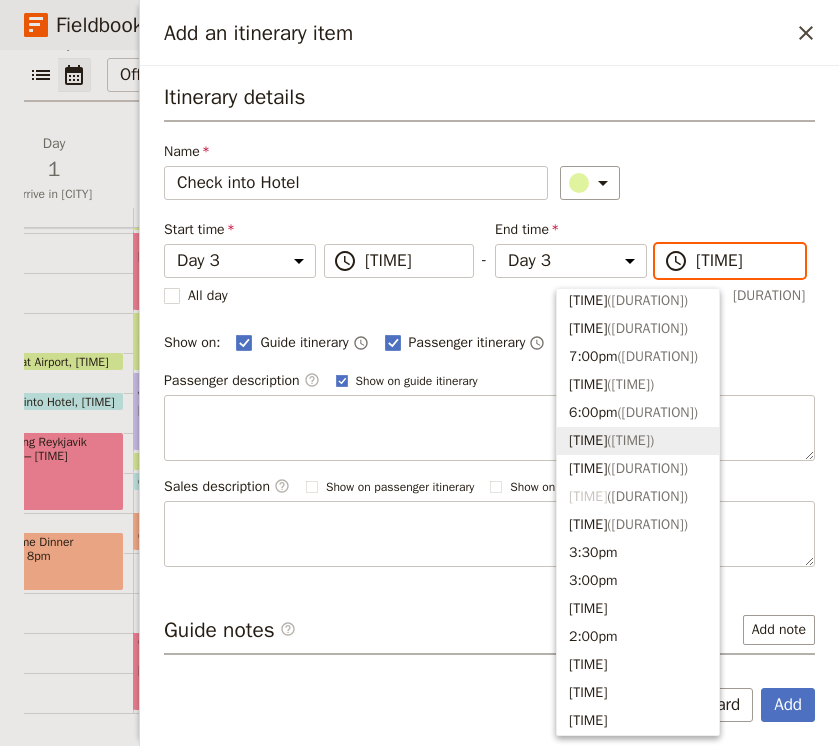scroll, scrollTop: 204, scrollLeft: 0, axis: vertical 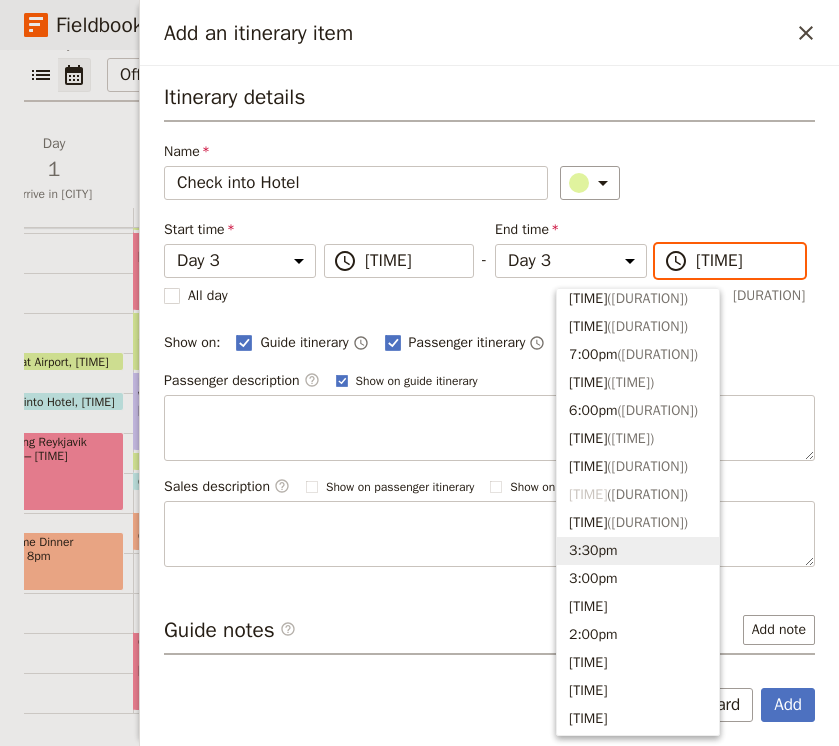 click on "3:30pm" at bounding box center [638, 551] 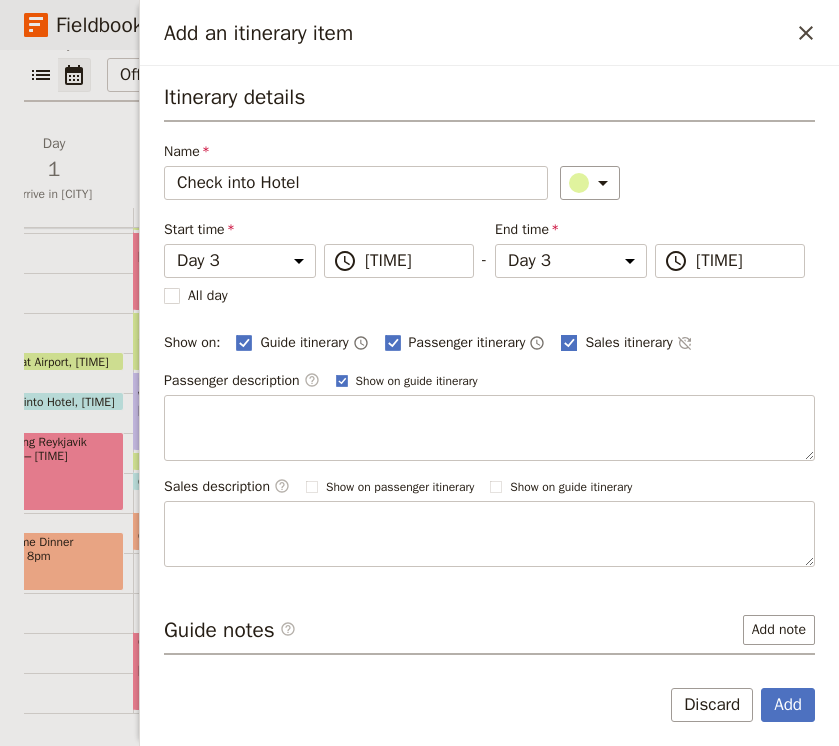 click at bounding box center (244, 342) 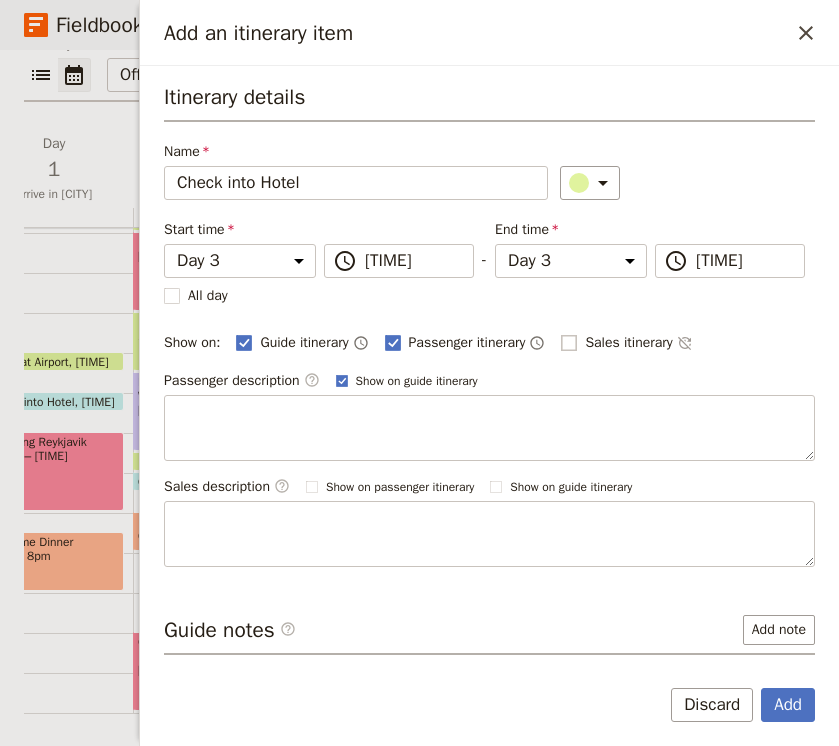 checkbox on "false" 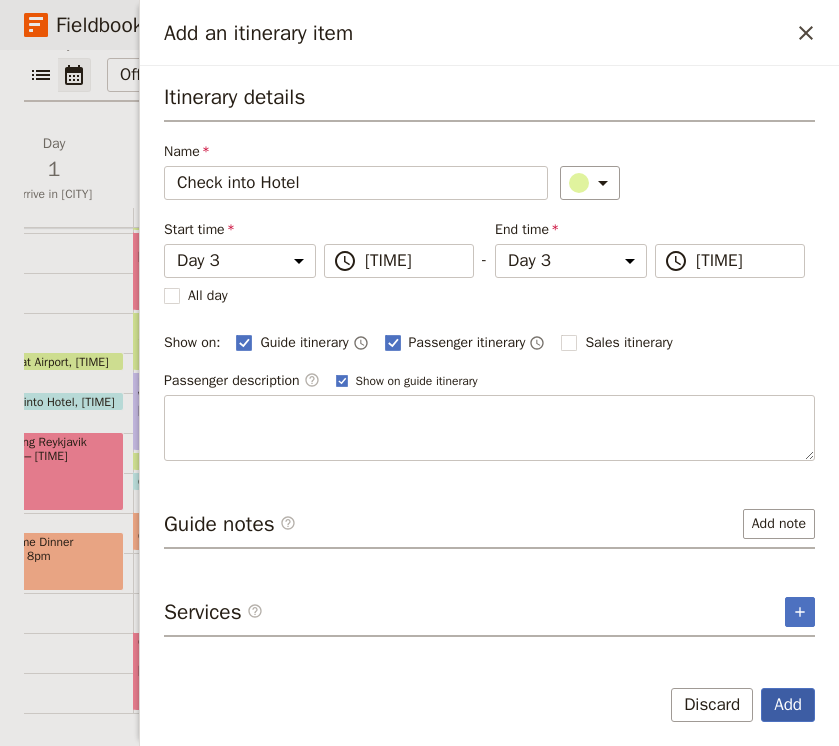 click on "Add" at bounding box center [788, 705] 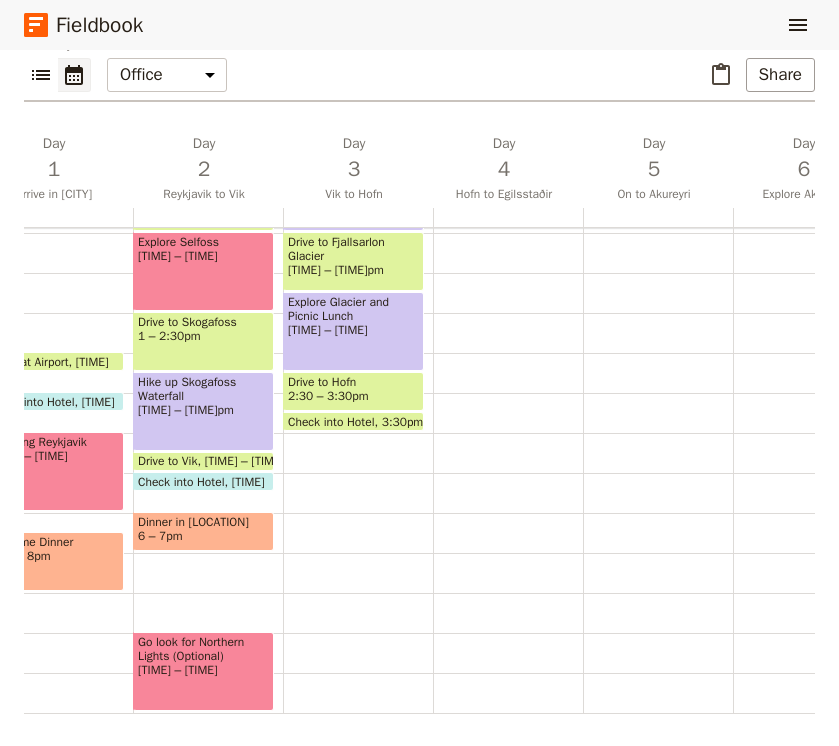 click on "Check into Hotel" at bounding box center [32, 361] 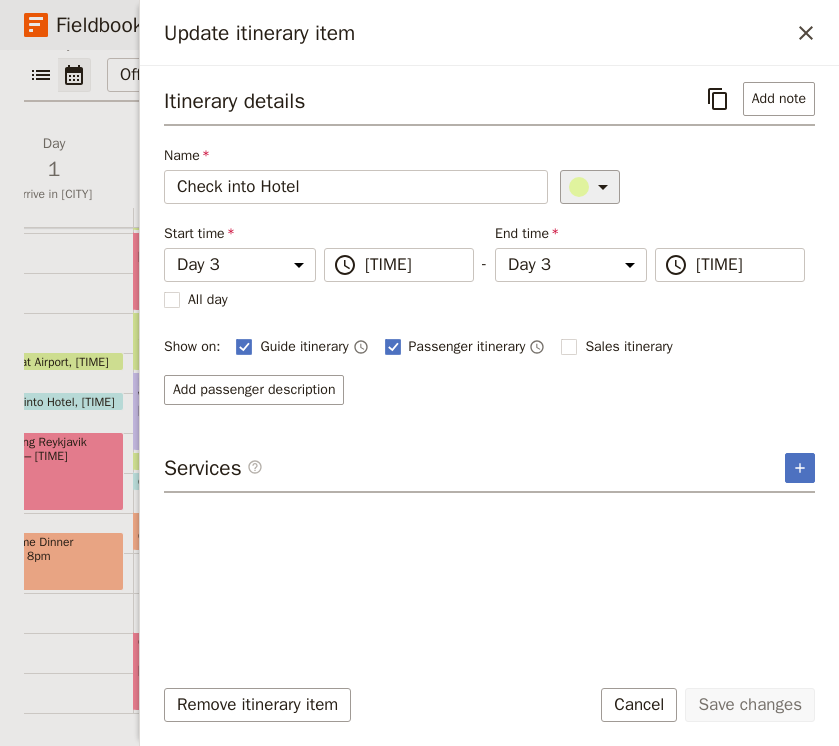 click at bounding box center (603, 187) 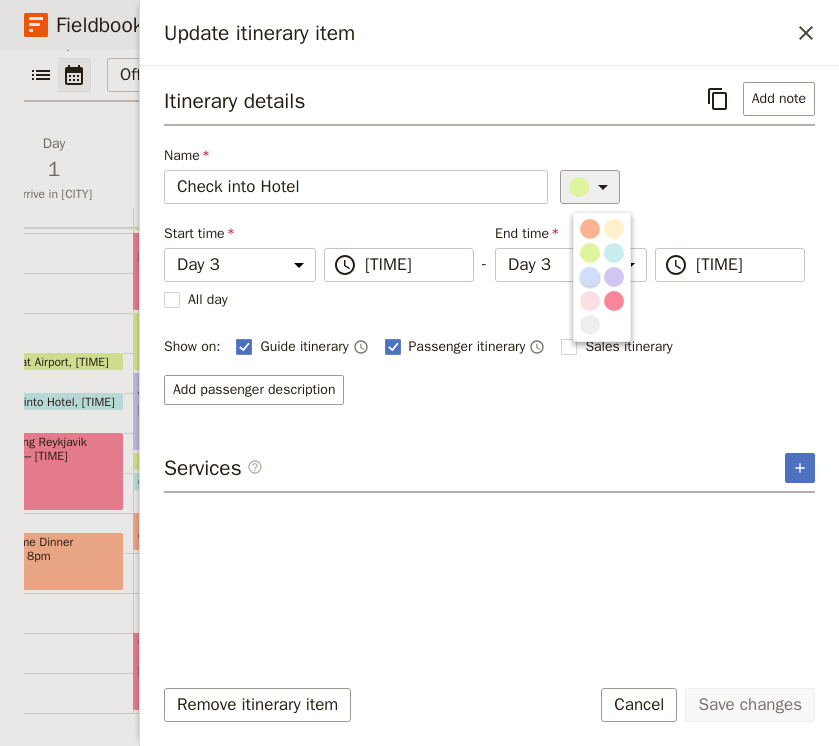 click at bounding box center [590, 277] 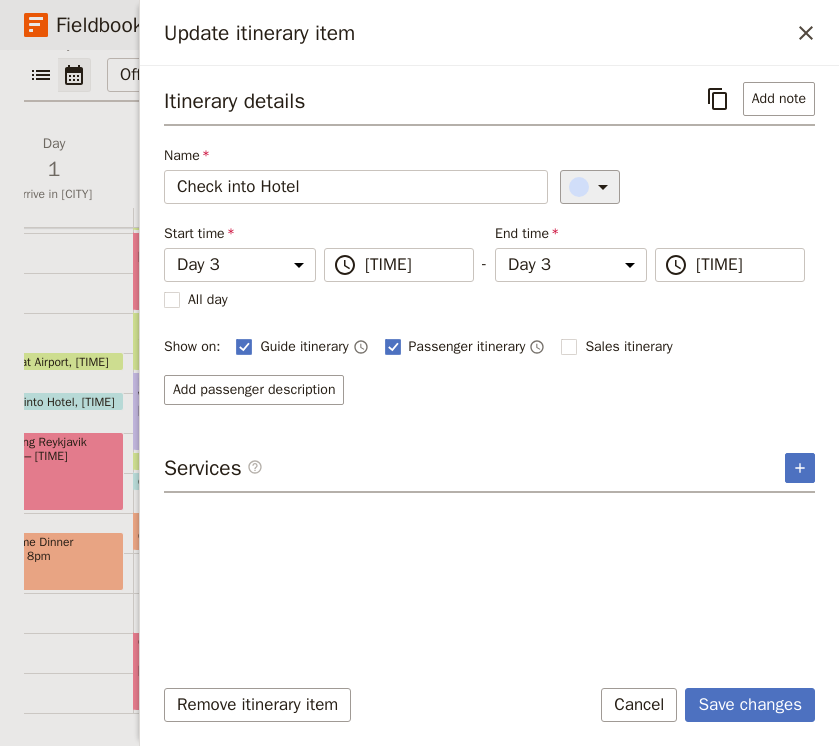 click at bounding box center [603, 187] 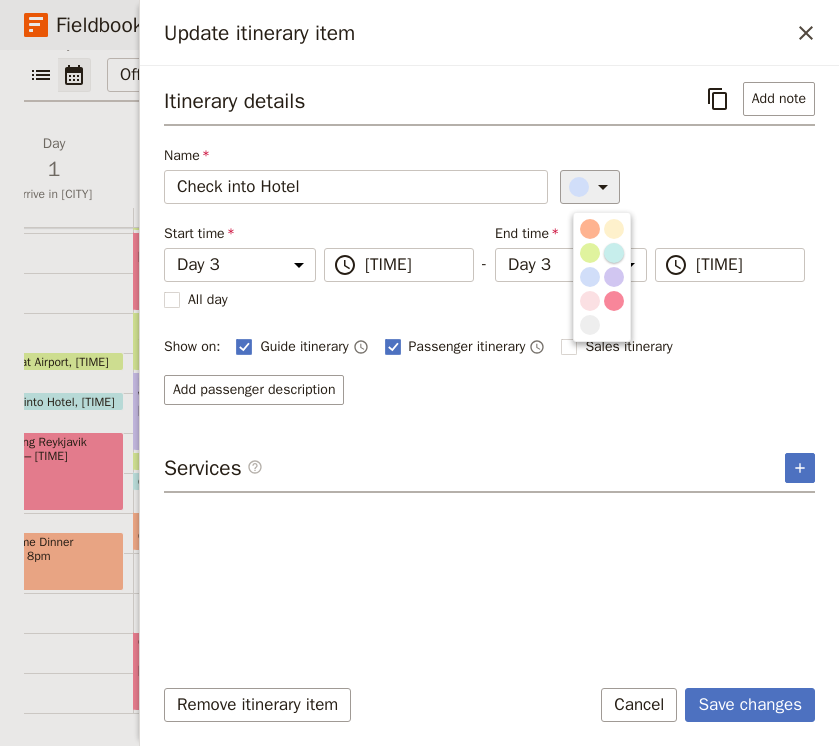 click at bounding box center (614, 253) 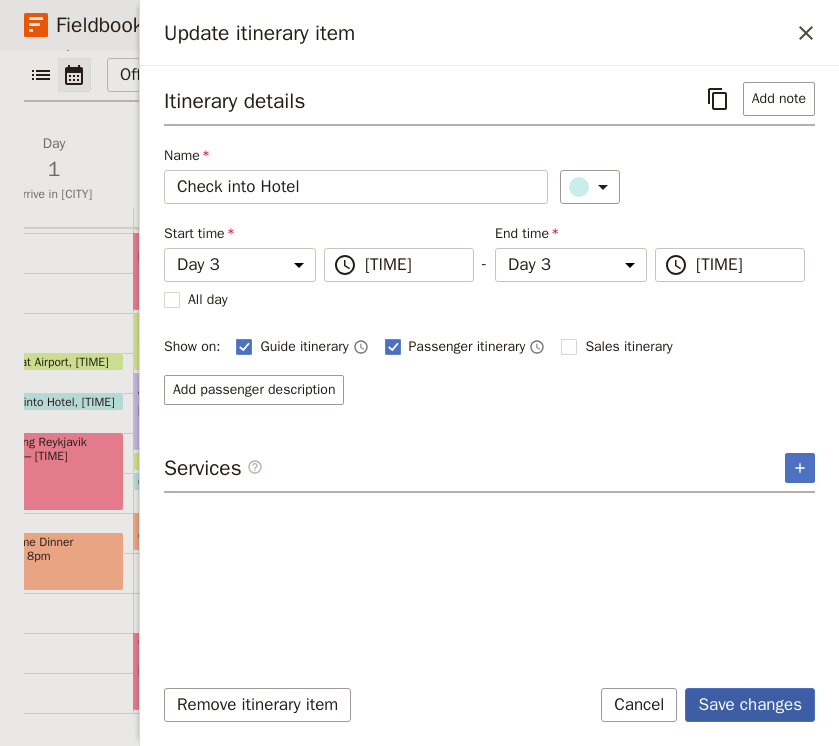 click on "Save changes" at bounding box center (750, 705) 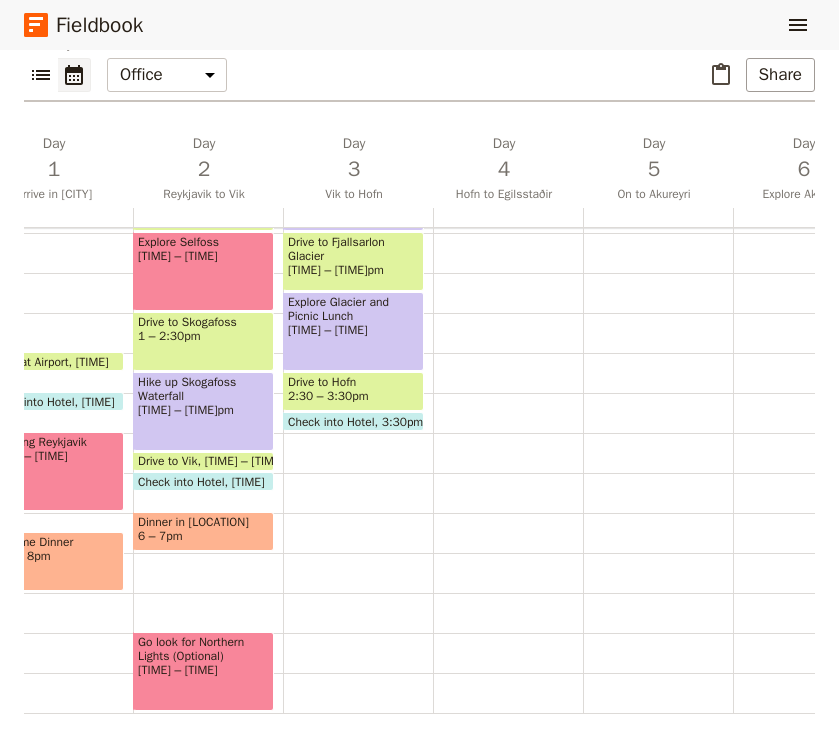 click on "Breakfast  [TIME]–[TIME] Go to Black Sand Beach  [TIME]–[TIME] Drive to Skaftárhreppur [TIME]–[TIME] Short Hike  [TIME]–[TIME] Drive to Fjallsarlon Glacier  [TIME]–[TIME] Explore Glacier and Picnic Lunch  [TIME]–[TIME] Drive to Hofn  [TIME]–[TIME] Check into Hotel  [TIME]" at bounding box center [358, 273] 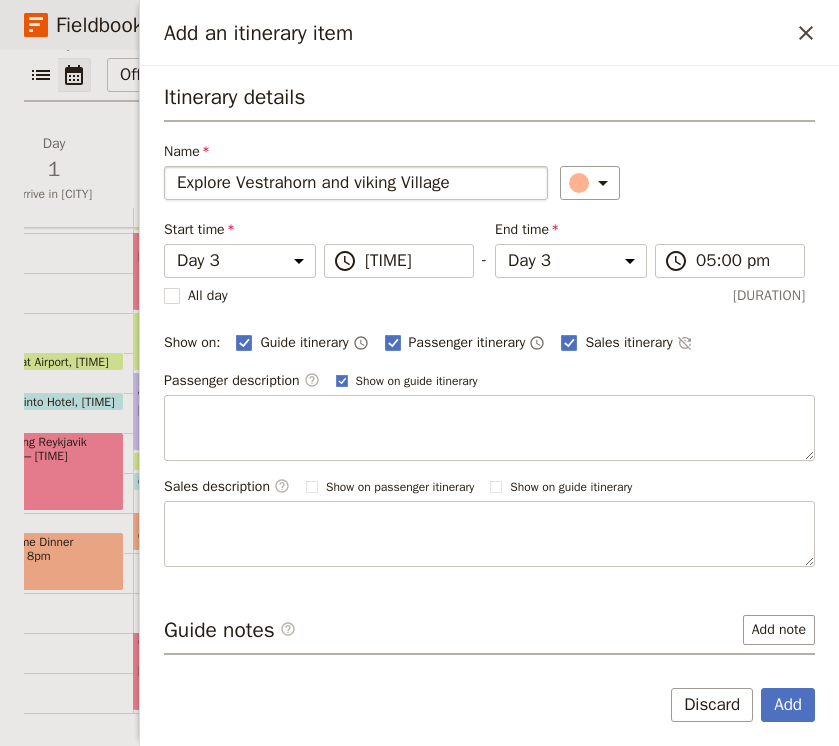 click on "Explore Vestrahorn and viking Village" at bounding box center (356, 183) 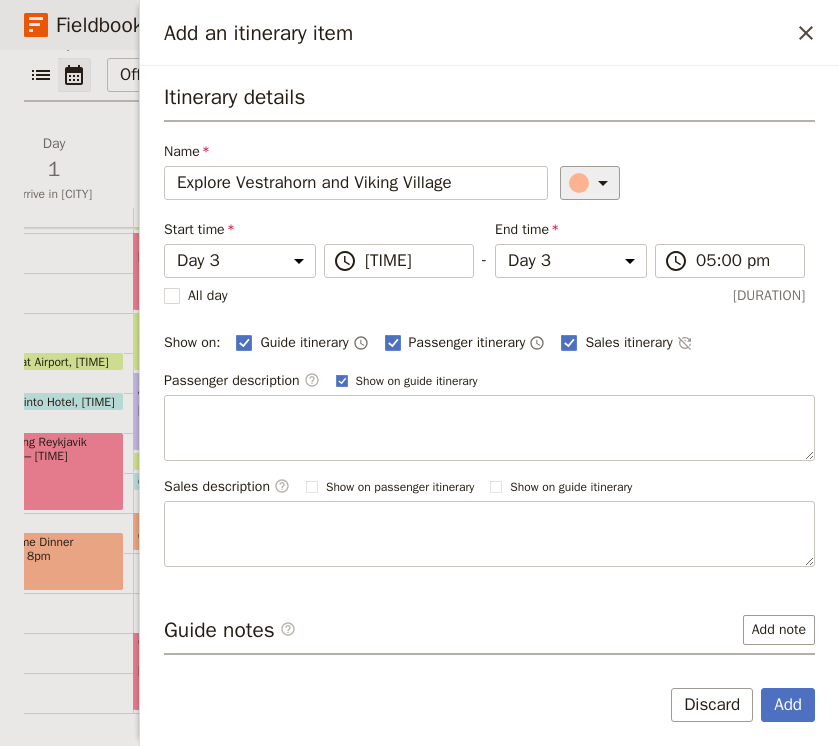 type on "Explore Vestrahorn and Viking Village" 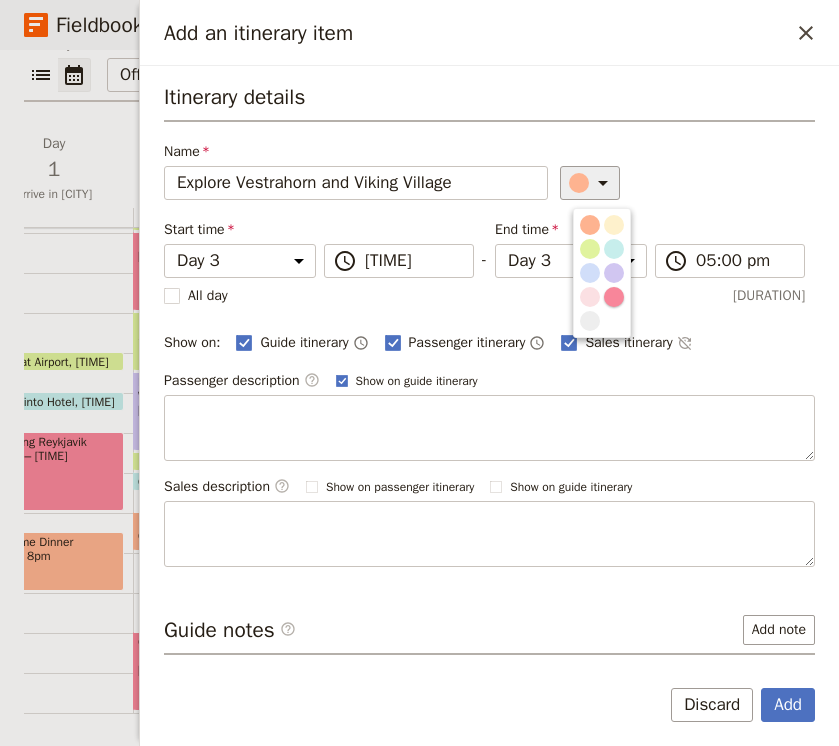 click at bounding box center (614, 297) 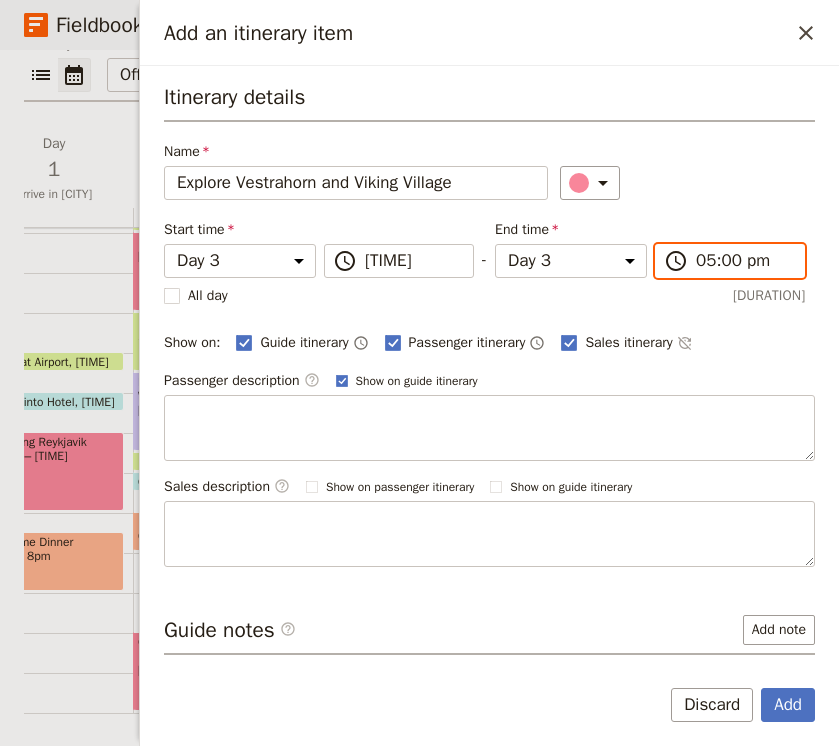 click on "05:00 pm" at bounding box center [413, 261] 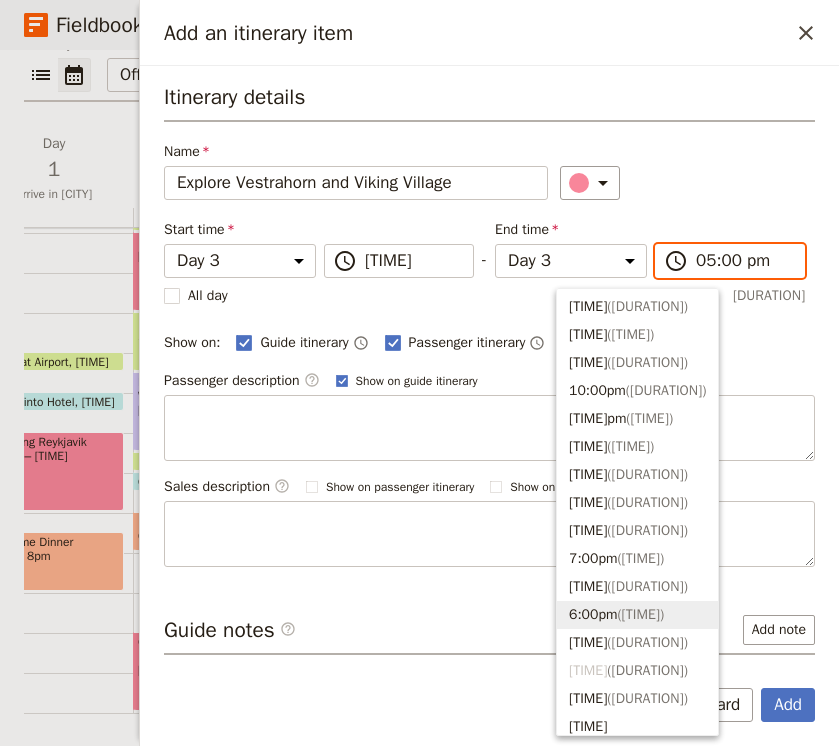 click on "[TIME]  ( [TIME] )" at bounding box center (637, 615) 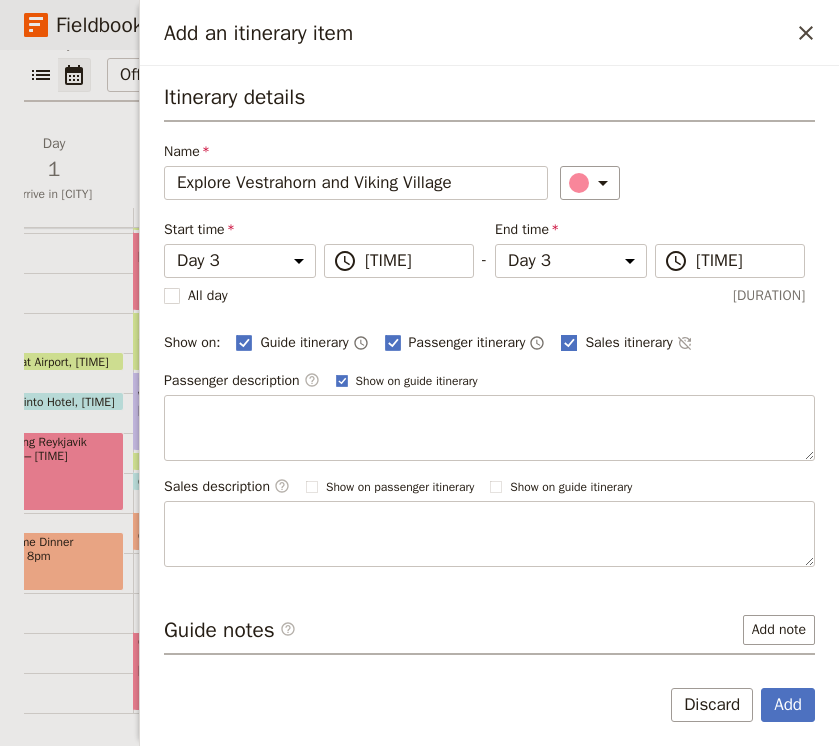 click at bounding box center [244, 342] 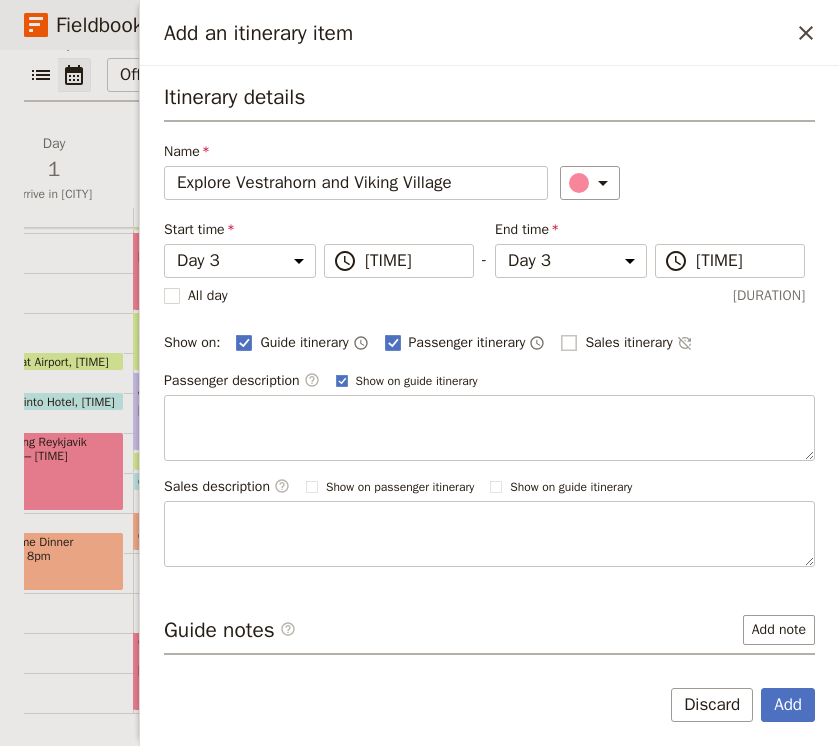 checkbox on "false" 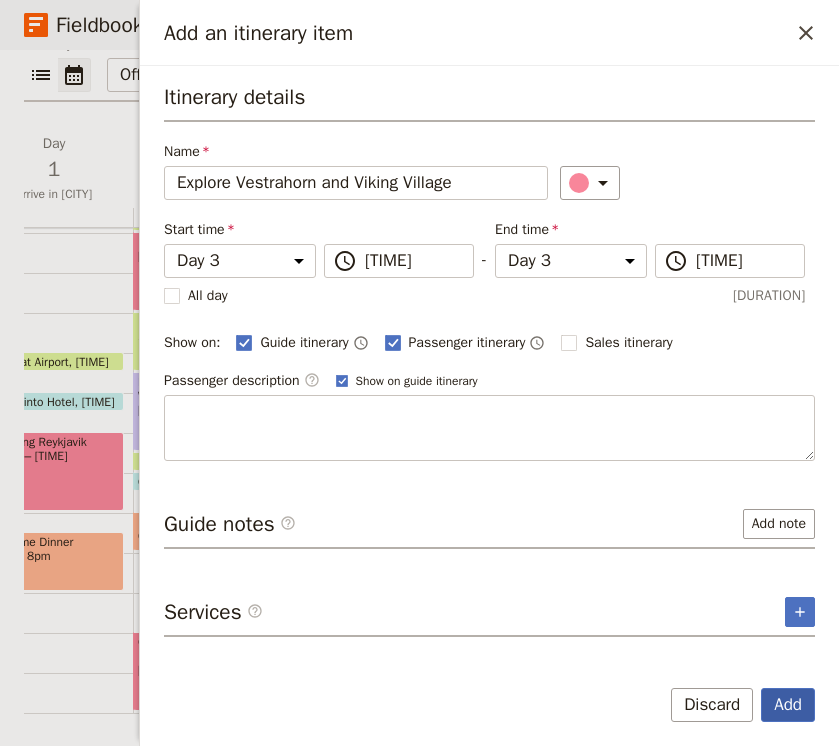 click on "Add" at bounding box center [788, 705] 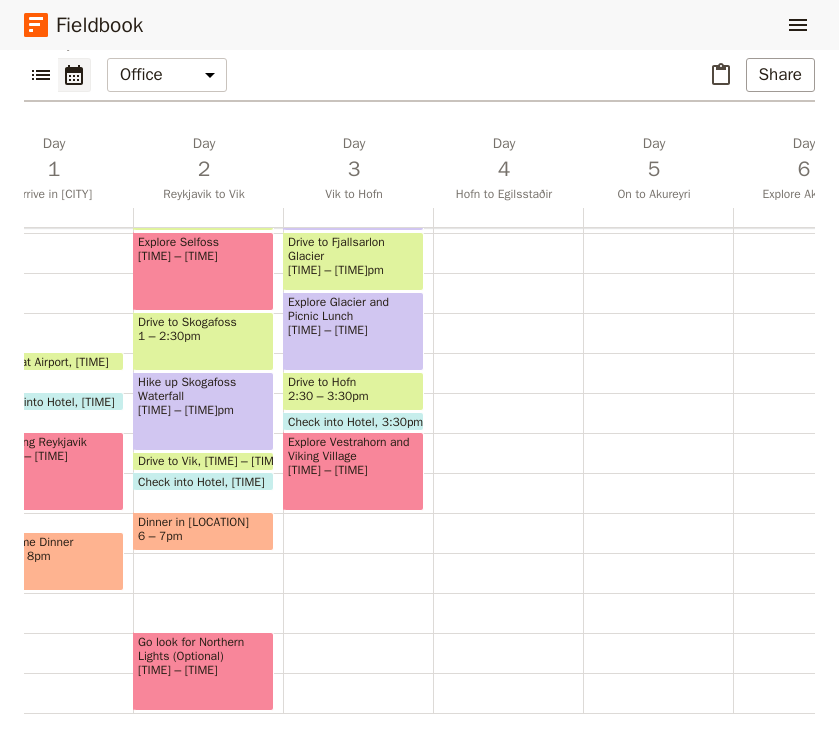 click on "Breakfast [TIME] – [TIME] Go to Black Sand Beach [TIME] – [TIME] Drive to Skaftárhreppur [TIME] – [TIME] Short Hike [TIME] – [TIME] Drive to Fjallsarlon Glacier [TIME] – [TIME] Explore Glacier and Picnic Lunch [TIME] – [TIME] Drive to Hofn [TIME] – [TIME] Check into Hotel [TIME] Explore Vestrahorn and Viking Village [TIME] – [TIME]" at bounding box center [358, 273] 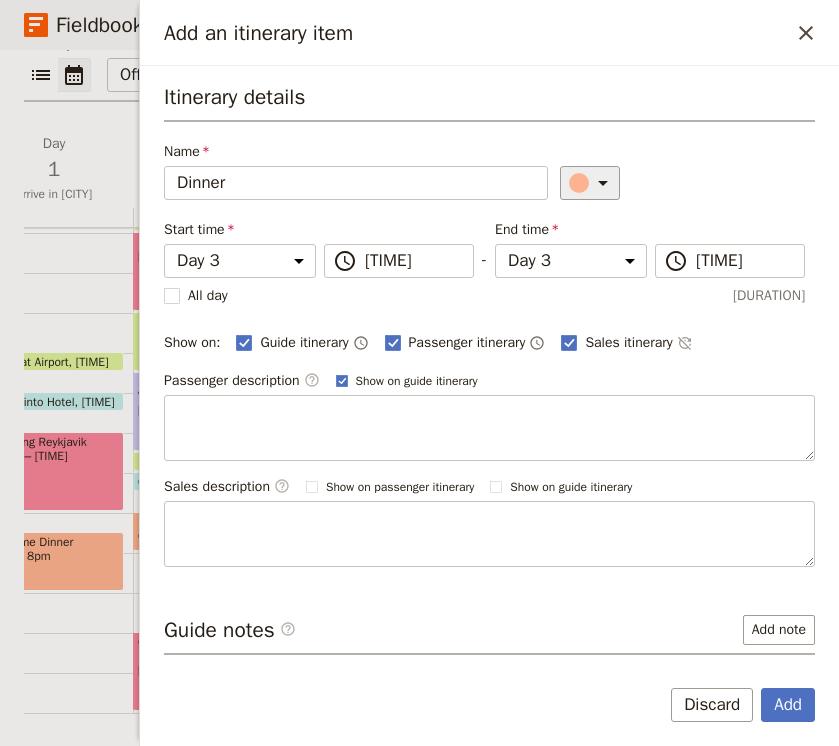 type on "Dinner" 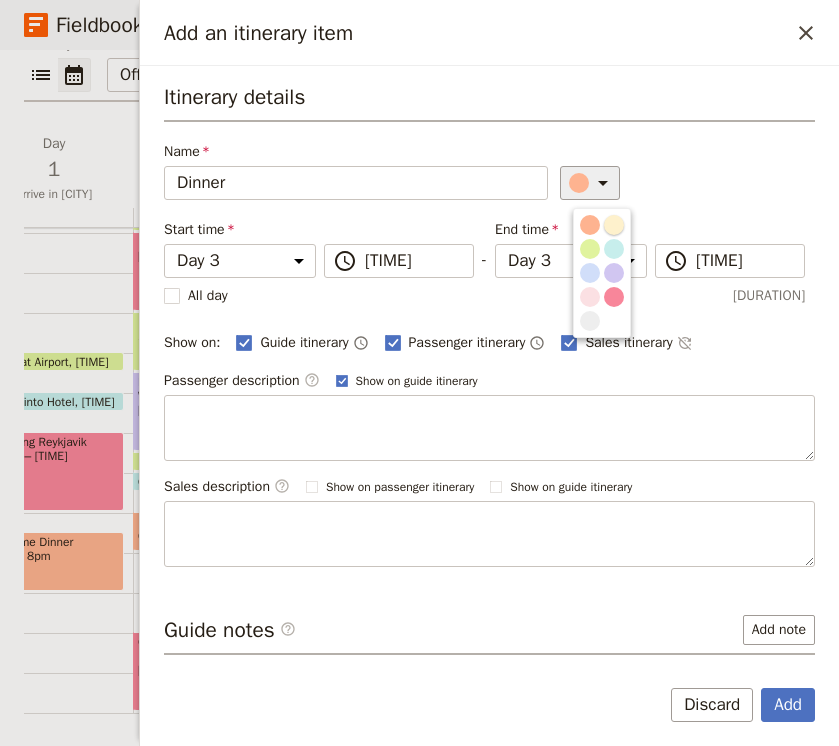click on "​" at bounding box center [688, 183] 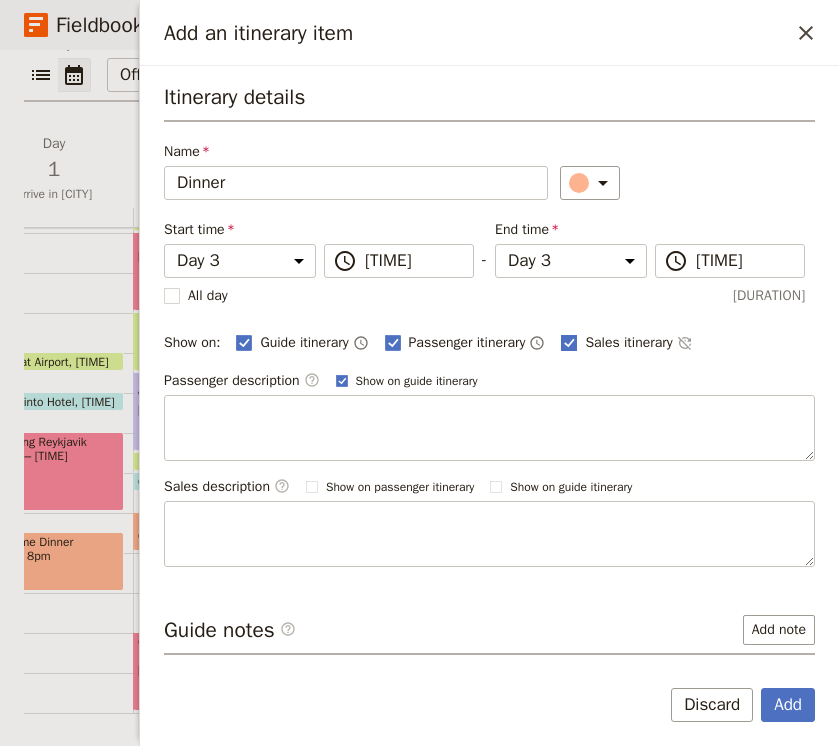 click at bounding box center [244, 342] 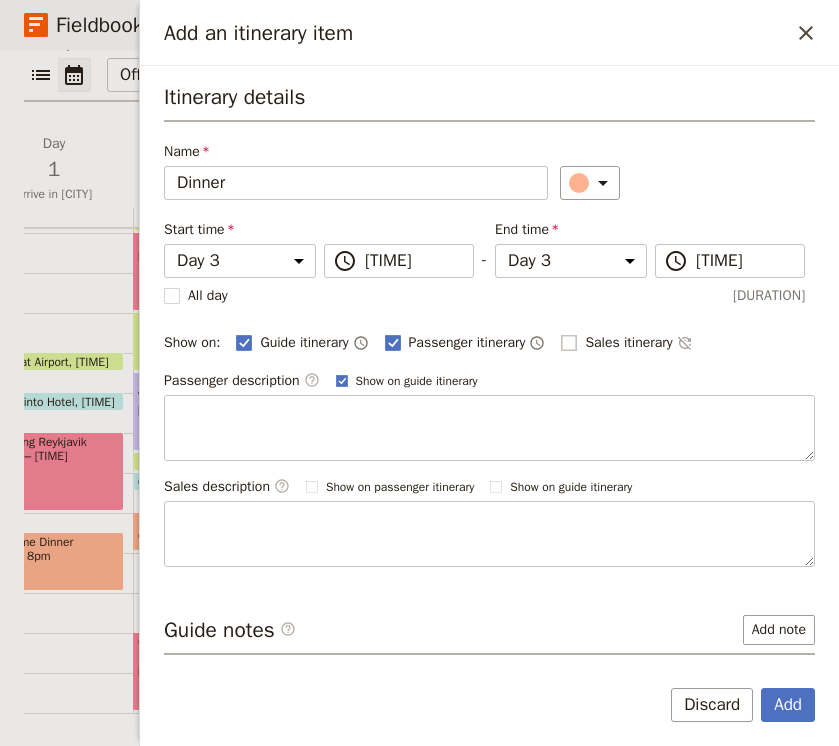 checkbox on "false" 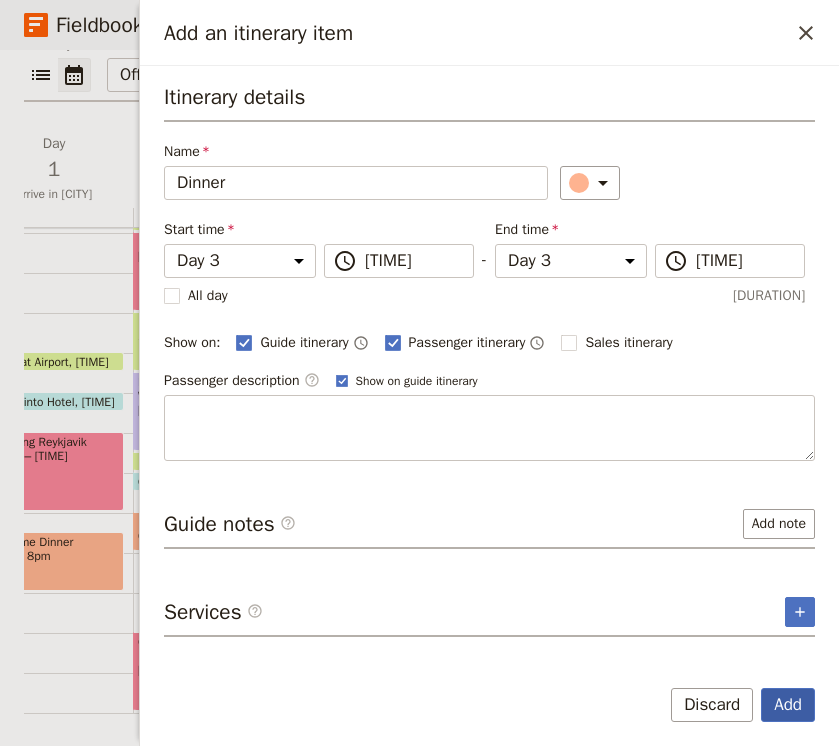 click on "Add" at bounding box center (788, 705) 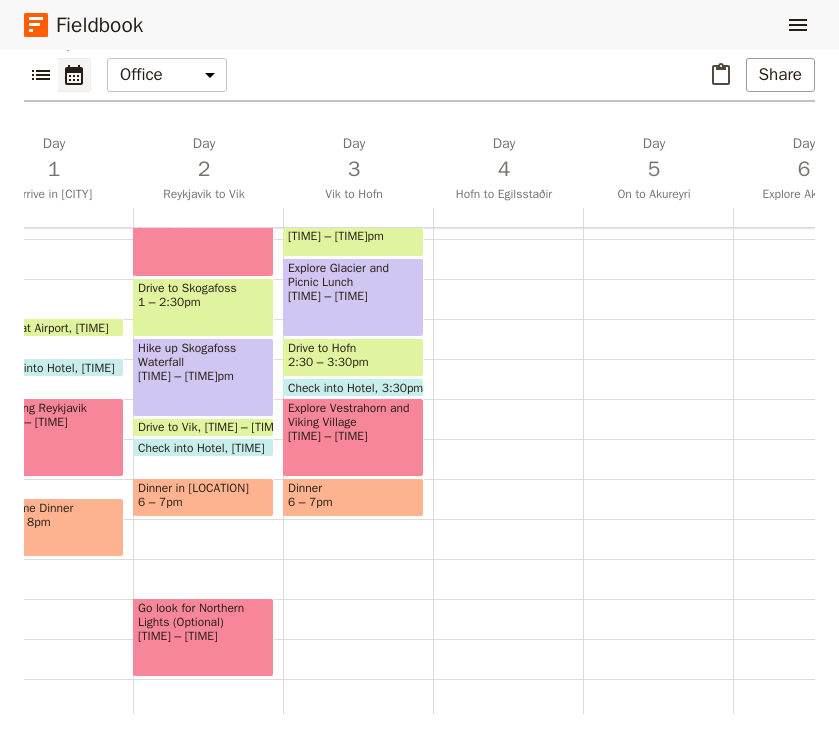 scroll, scrollTop: 474, scrollLeft: 0, axis: vertical 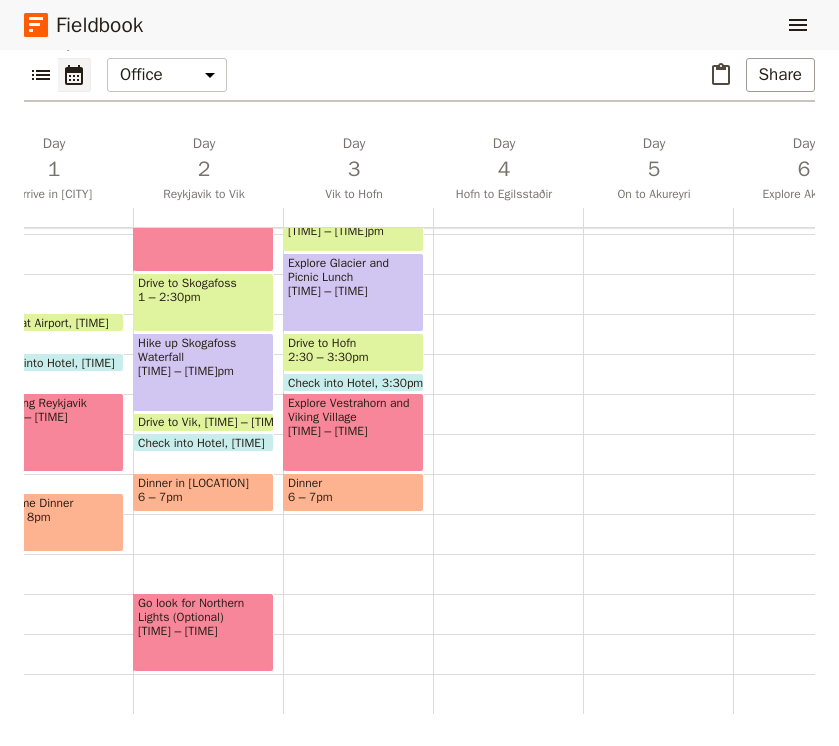 click on "[TIME] – [TIME]" at bounding box center [53, 417] 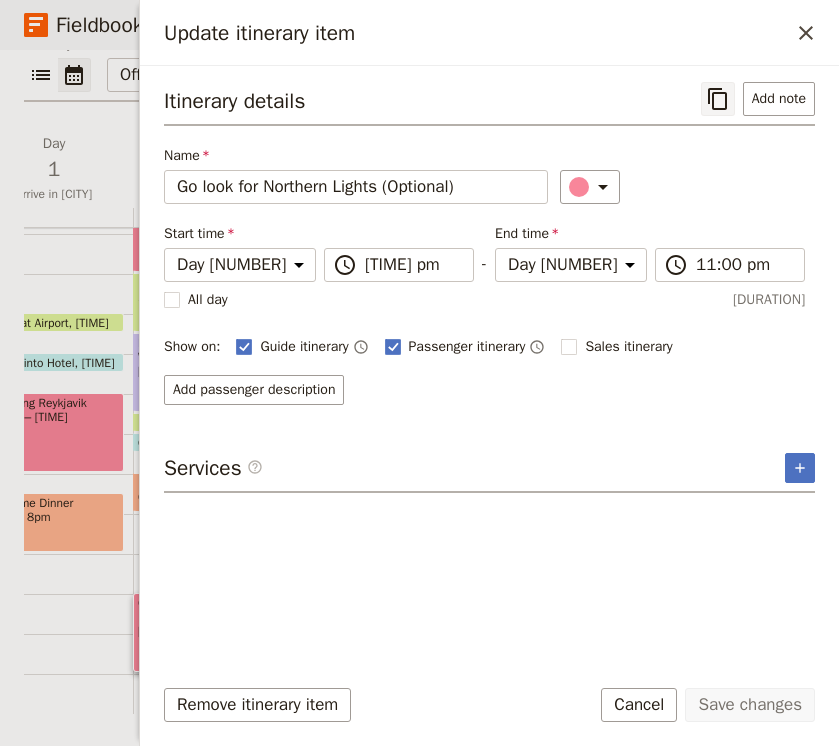 click at bounding box center (718, 99) 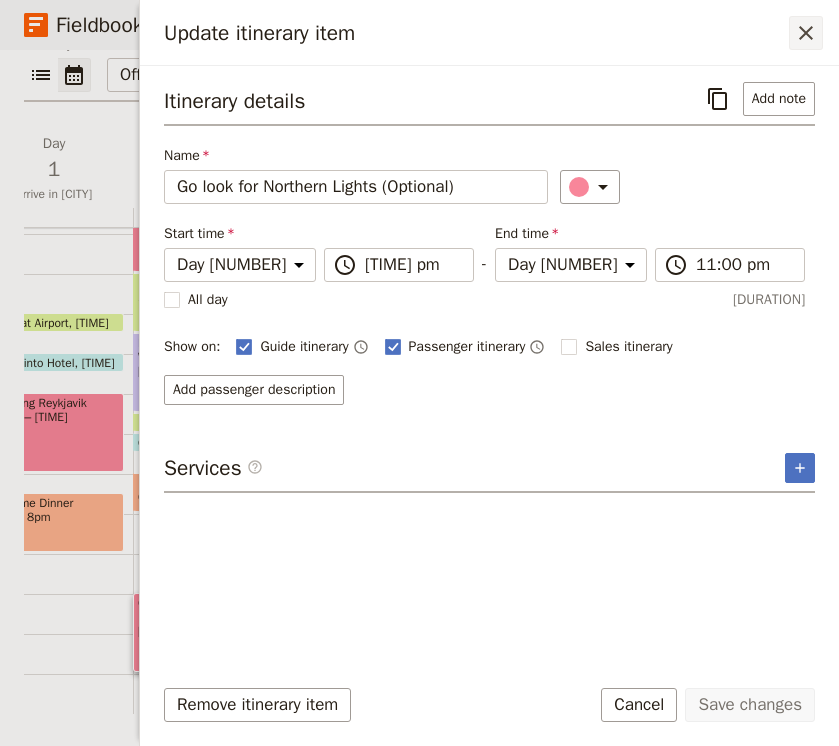 click at bounding box center [806, 33] 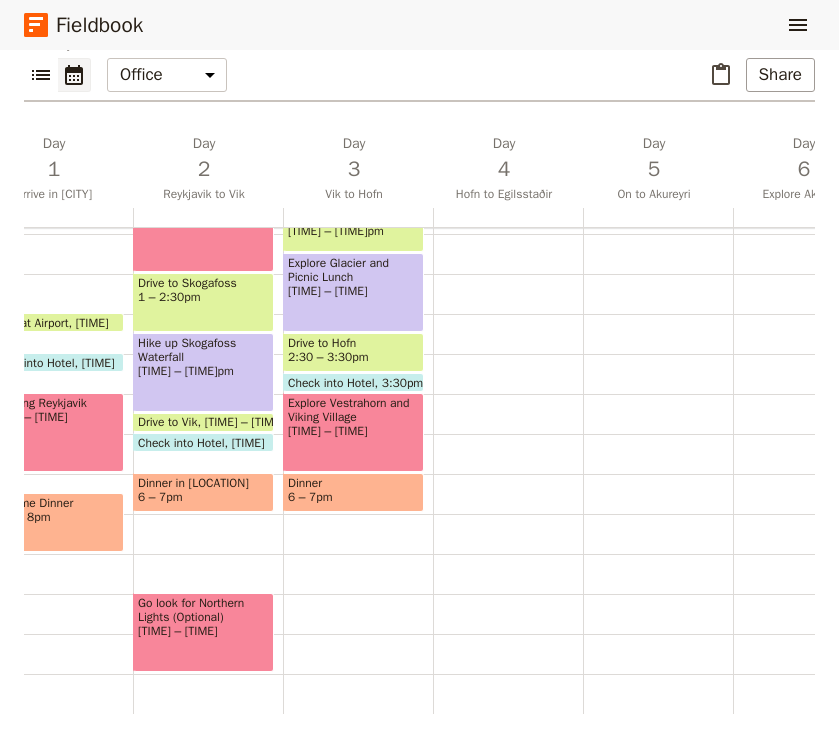 click on "Breakfast  [TIME] – [TIME] Go to Black Sand Beach  [TIME] – [TIME] Drive to [CITY] [TIME] – [TIME] Short Hike  [TIME] – [TIME] Drive to [LANDMARK] Glacier  [TIME] – [TIME] Explore Glacier and Picnic Lunch  [TIME] – [TIME] Drive to [CITY]  [TIME] – [TIME] Check into Hotel  [TIME] Explore Vestrahorn and Viking Village [TIME] – [TIME] Dinner  [TIME] – [TIME]" at bounding box center [358, 234] 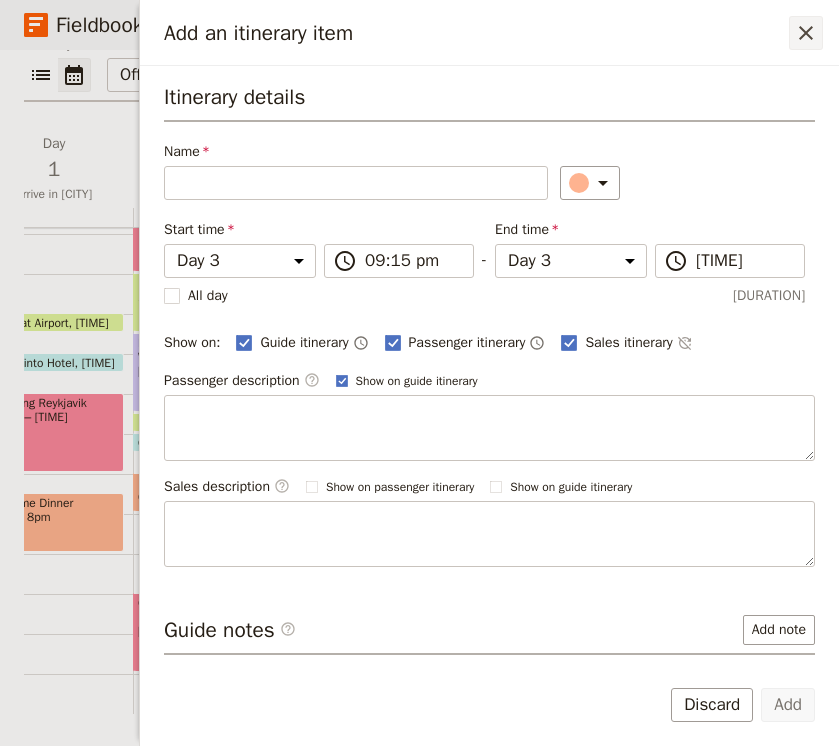 click at bounding box center [806, 33] 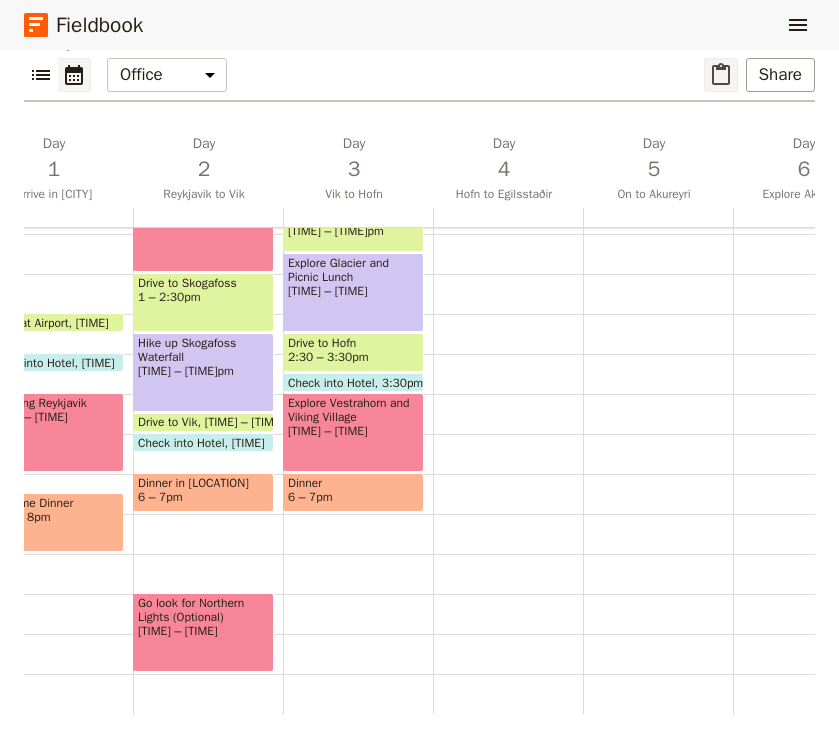 click at bounding box center (721, 75) 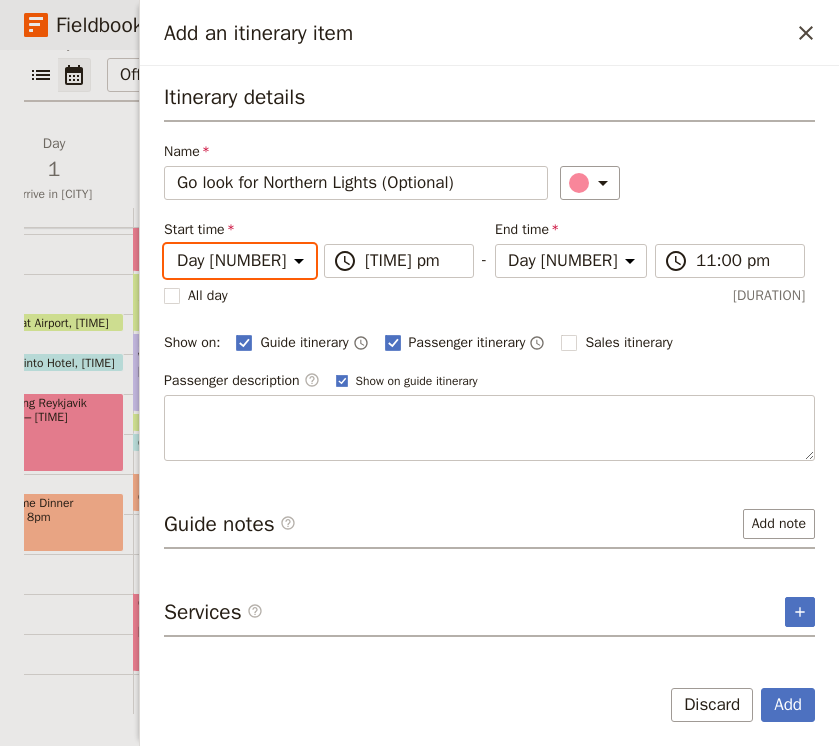 click on "Day [NUMBER] Day [NUMBER] Day [NUMBER] Day [NUMBER] Day [NUMBER] Day [NUMBER] Day [NUMBER] Day [NUMBER]" at bounding box center (240, 261) 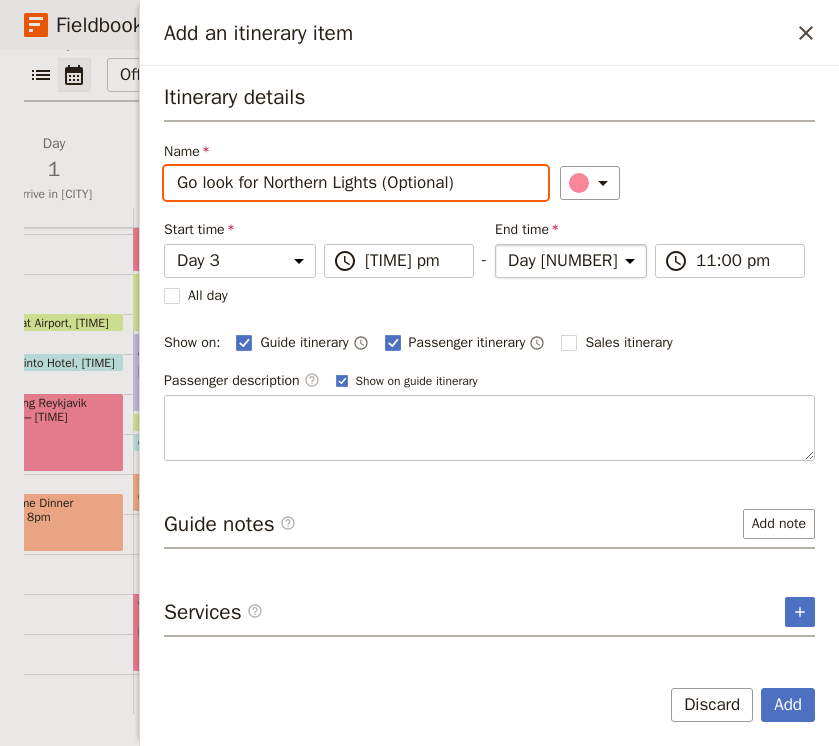 click on "Day [NUMBER] Day [NUMBER] Day [NUMBER] Day [NUMBER] Day [NUMBER] Day [NUMBER] Day [NUMBER] Day [NUMBER]" at bounding box center (240, 261) 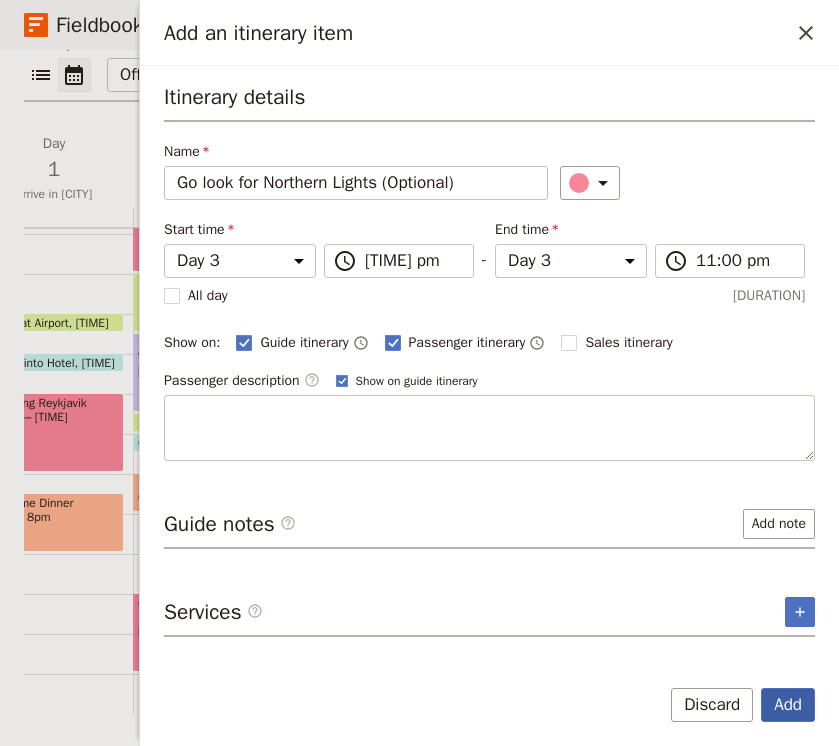 click on "Add" at bounding box center (788, 705) 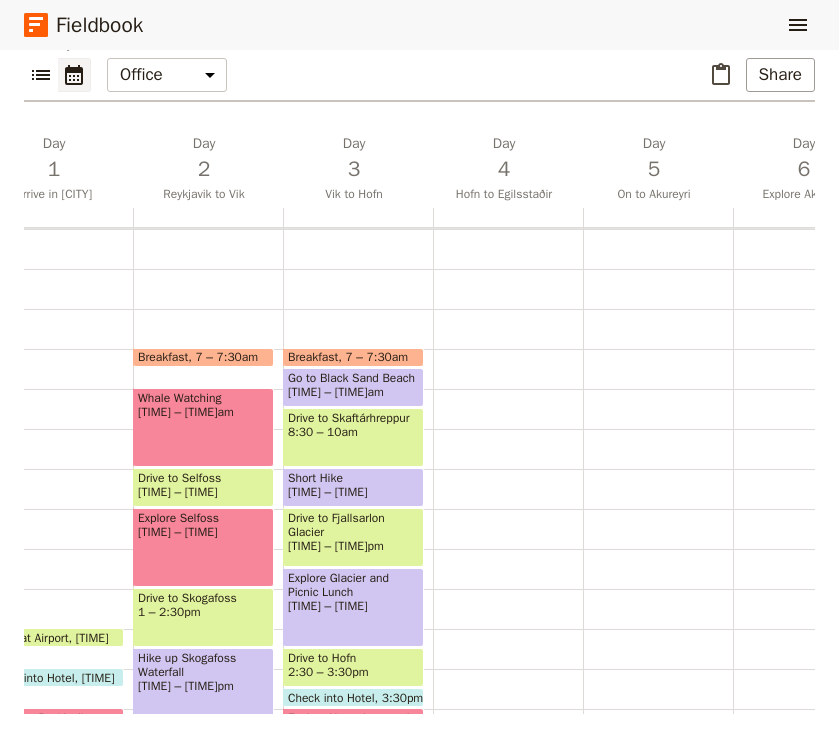 scroll, scrollTop: 158, scrollLeft: 0, axis: vertical 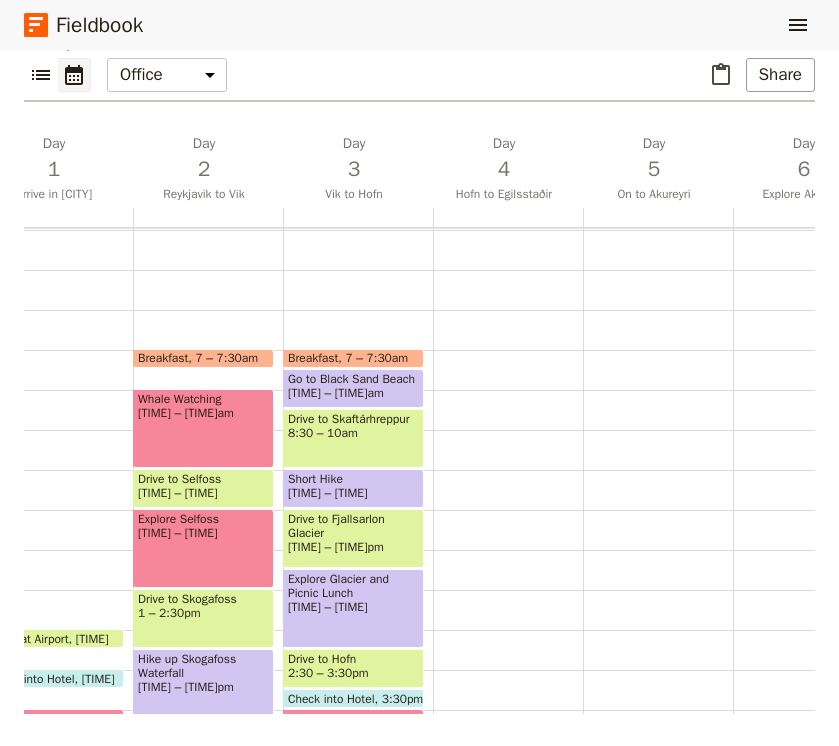 click on "Breakfast" at bounding box center (167, 358) 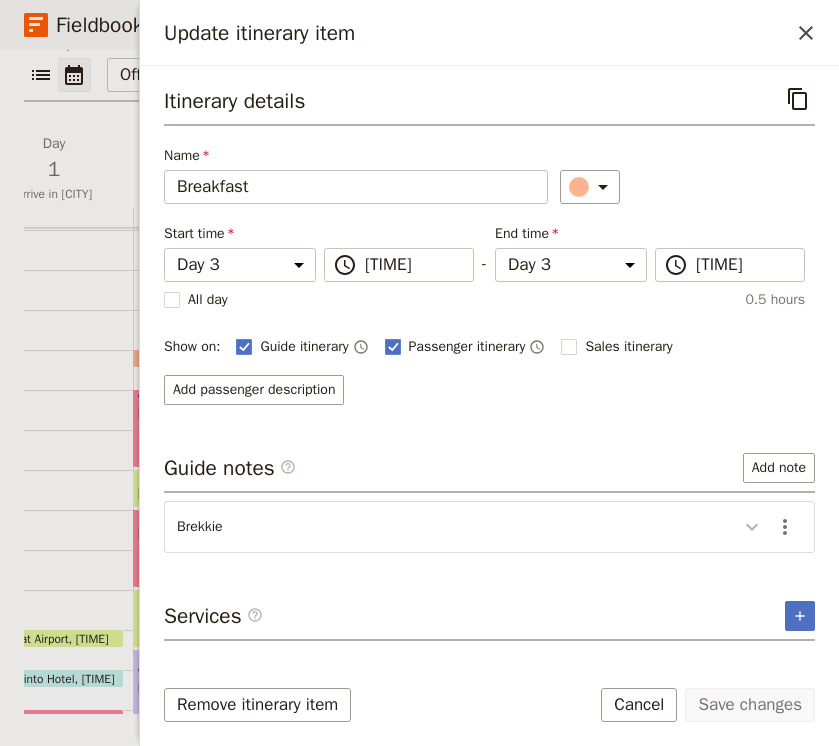 click at bounding box center (752, 527) 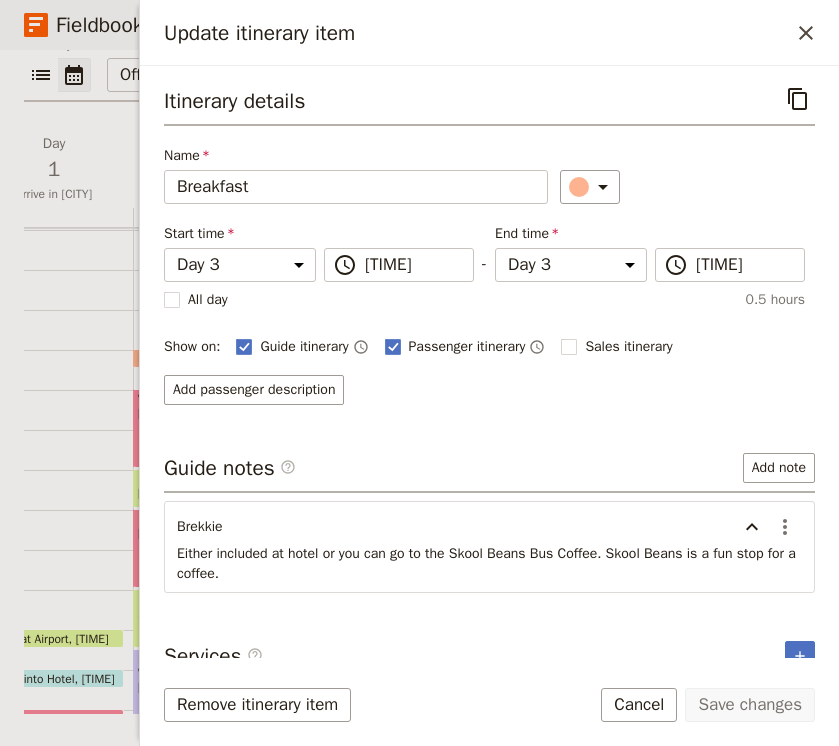 click on "Either included at hotel or you can go to the Skool Beans Bus Coffee. Skool Beans is a fun stop for a coffee." at bounding box center (489, 564) 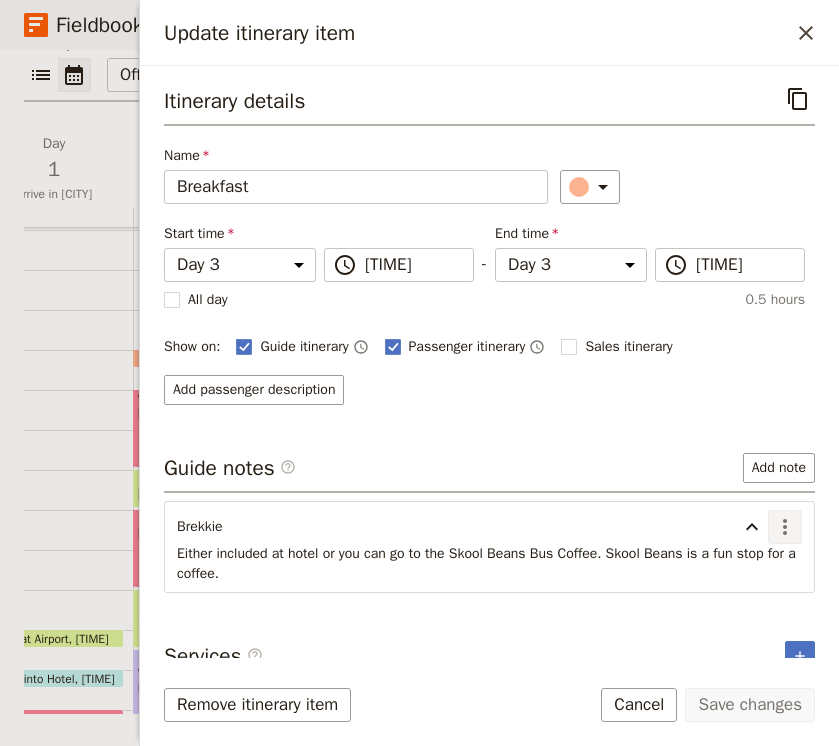 click at bounding box center [785, 527] 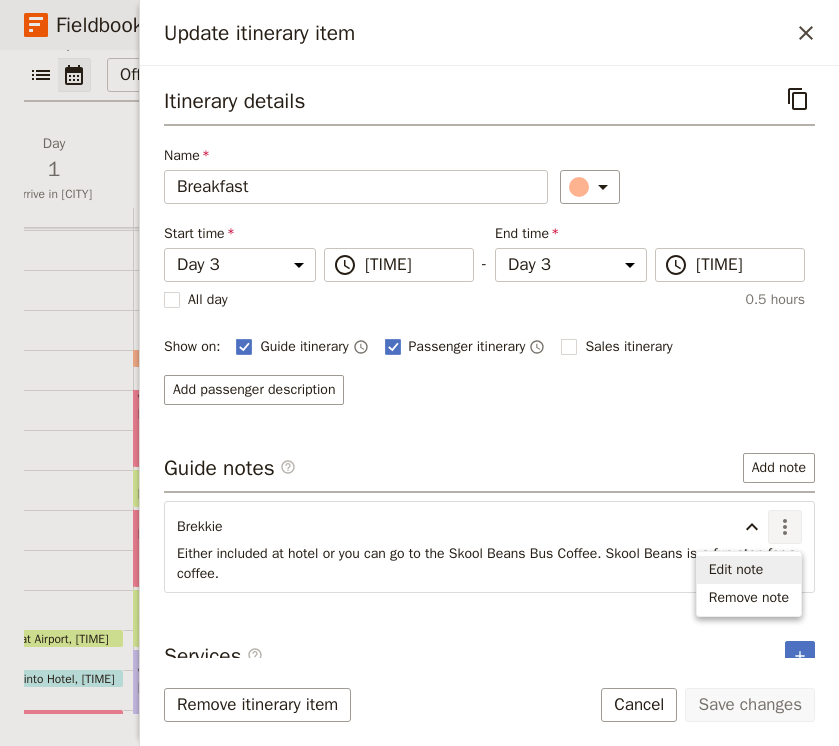 click on "Edit note" at bounding box center [736, 570] 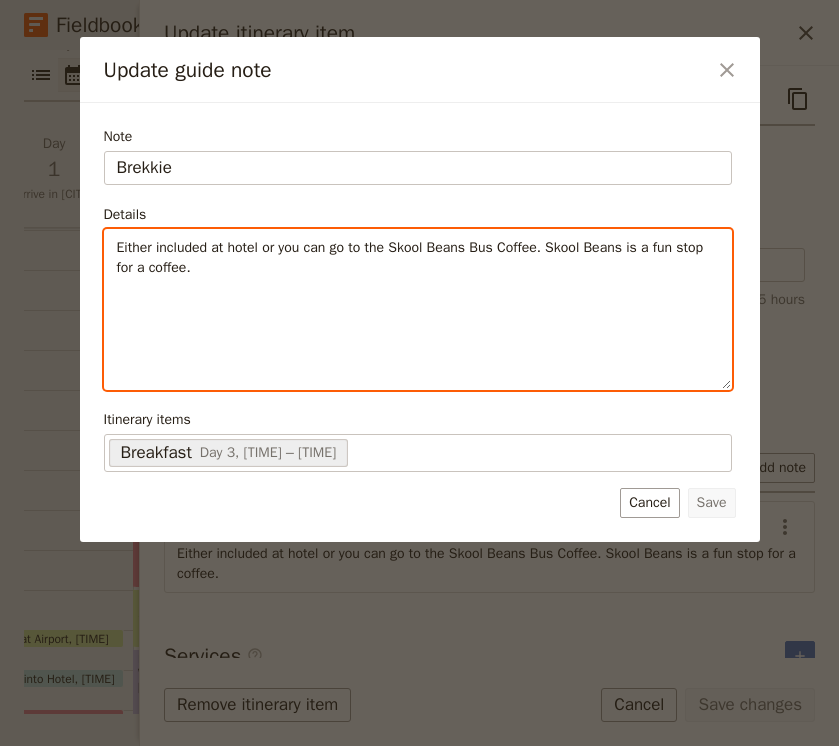 click on "Either included at hotel or you can go to the Skool Beans Bus Coffee. Skool Beans is a fun stop for a coffee." at bounding box center (418, 258) 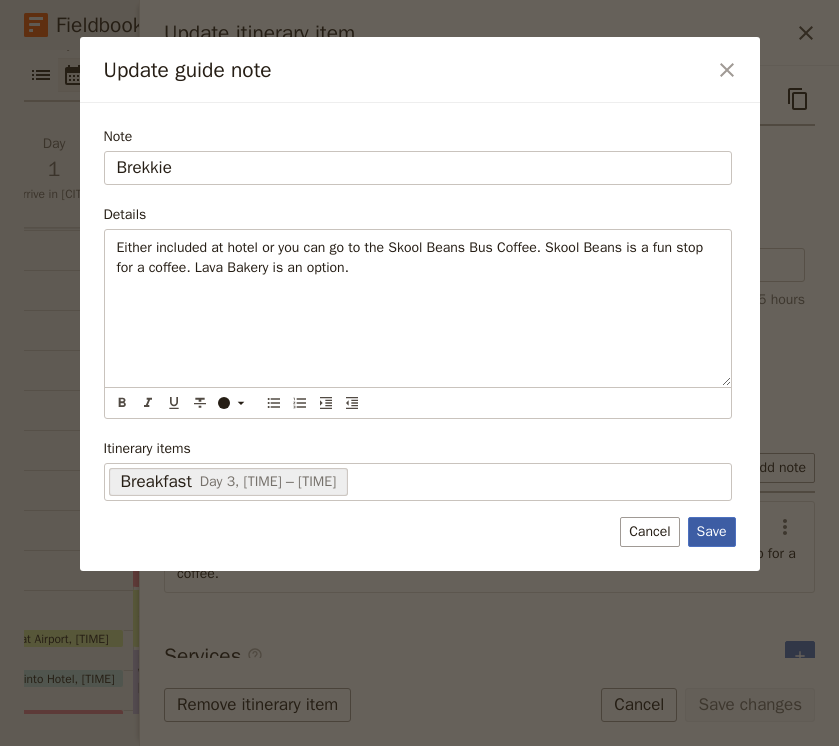 click on "Save" at bounding box center (712, 532) 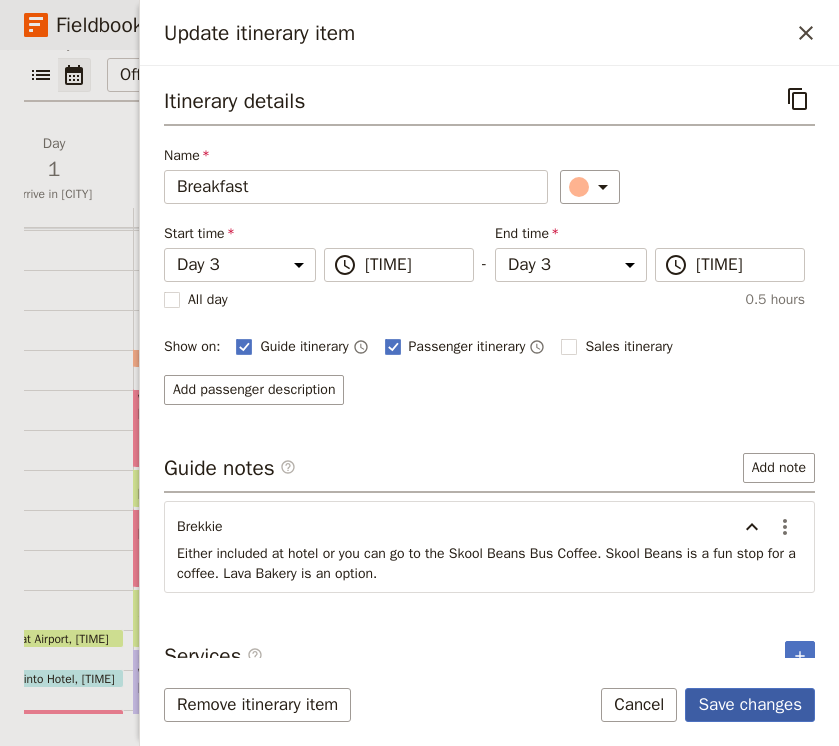click on "Save changes" at bounding box center (750, 705) 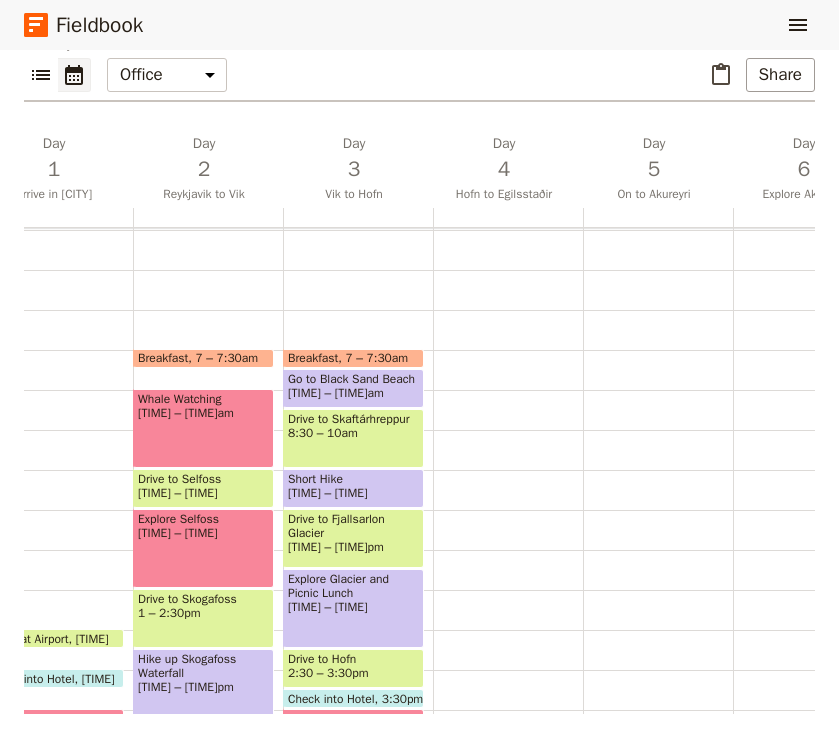 click on "Breakfast" at bounding box center [167, 358] 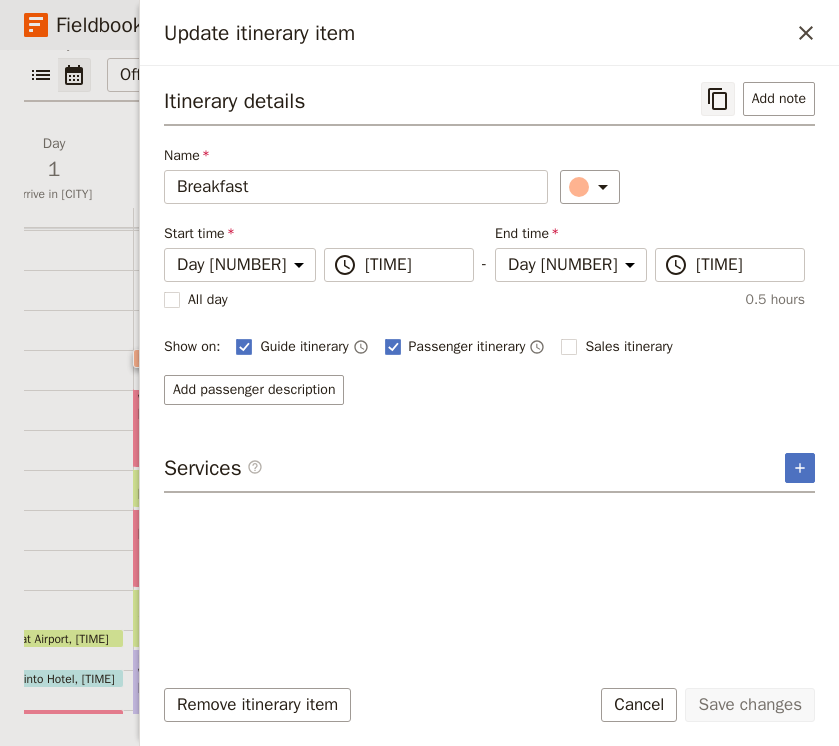 click at bounding box center (718, 99) 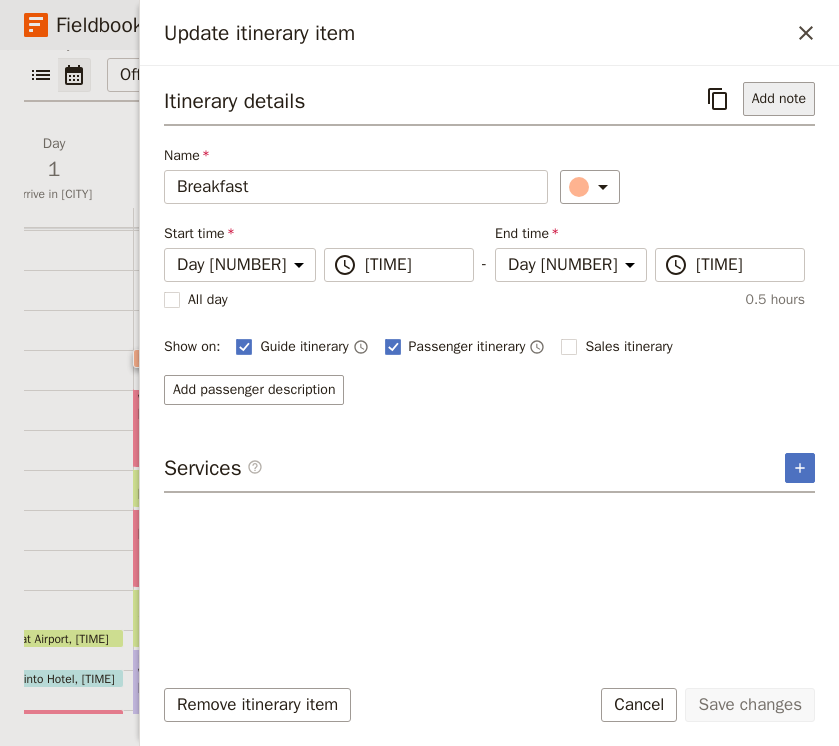 click on "Add note" at bounding box center [779, 99] 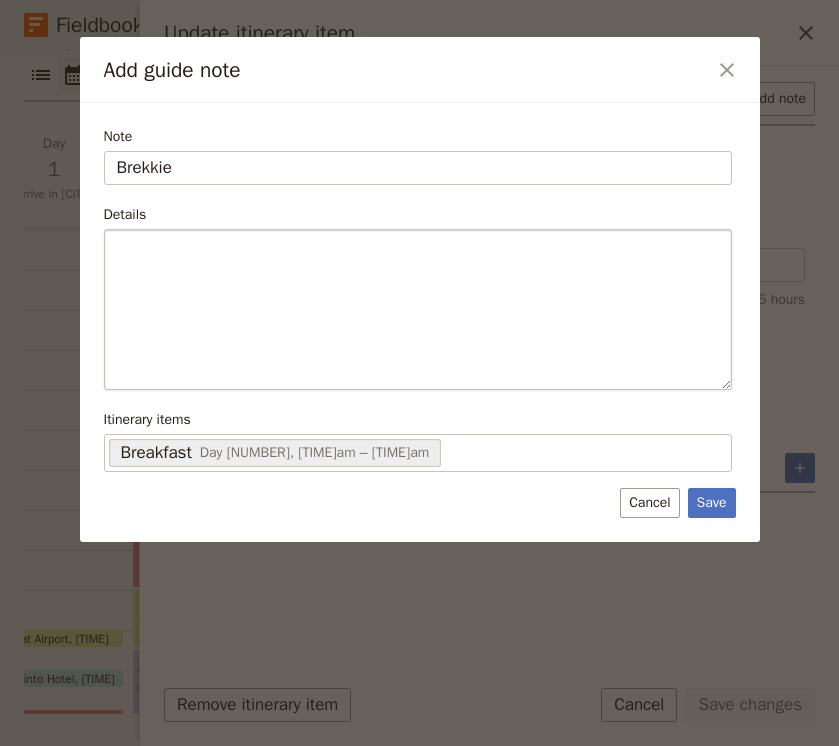 type on "Brekkie" 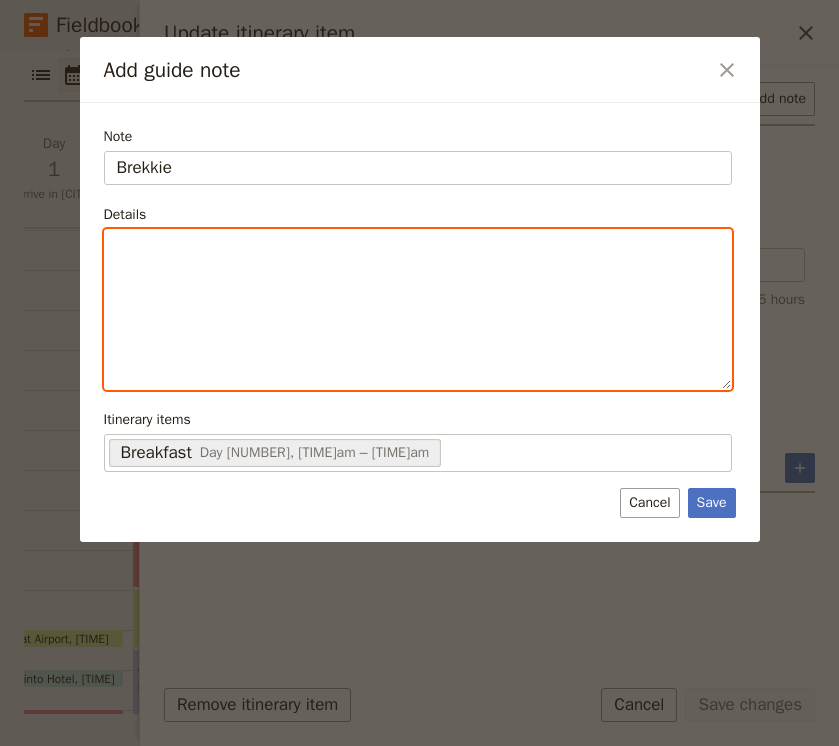 click at bounding box center [418, 309] 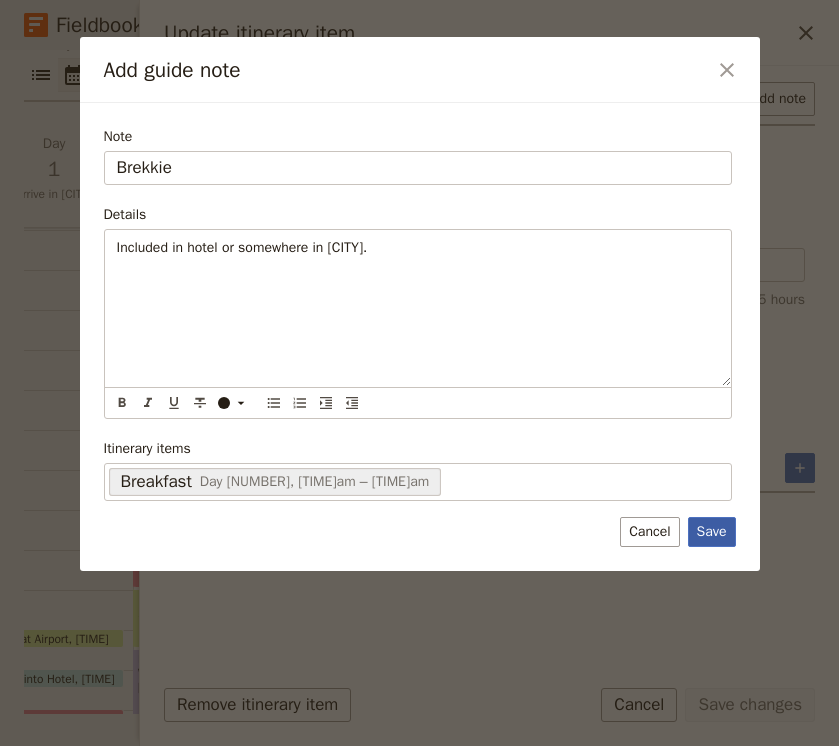 click on "Save" at bounding box center (712, 532) 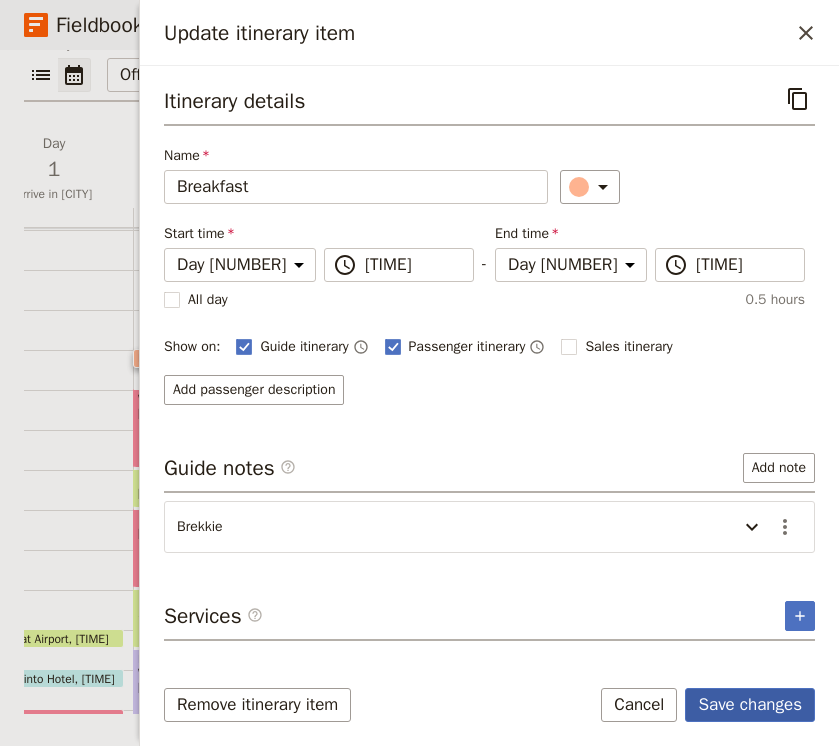 click on "Save changes" at bounding box center [750, 705] 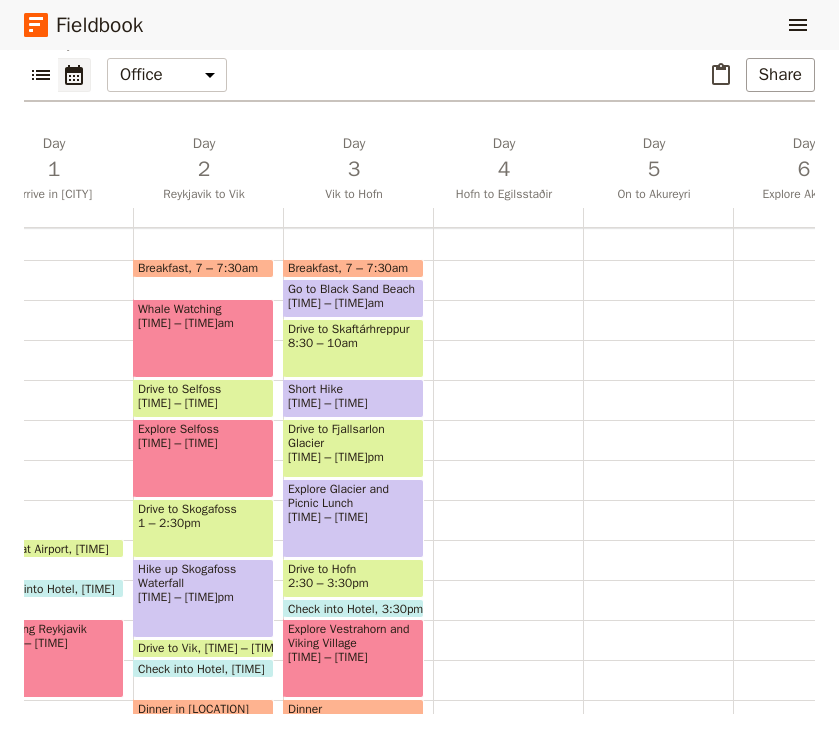 scroll, scrollTop: 209, scrollLeft: 0, axis: vertical 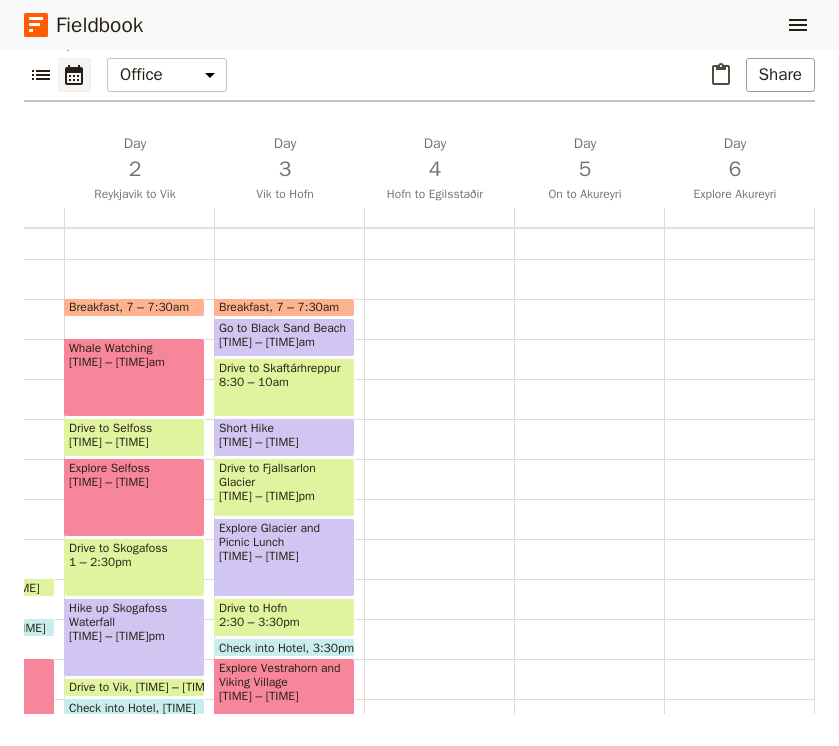 click at bounding box center (439, 499) 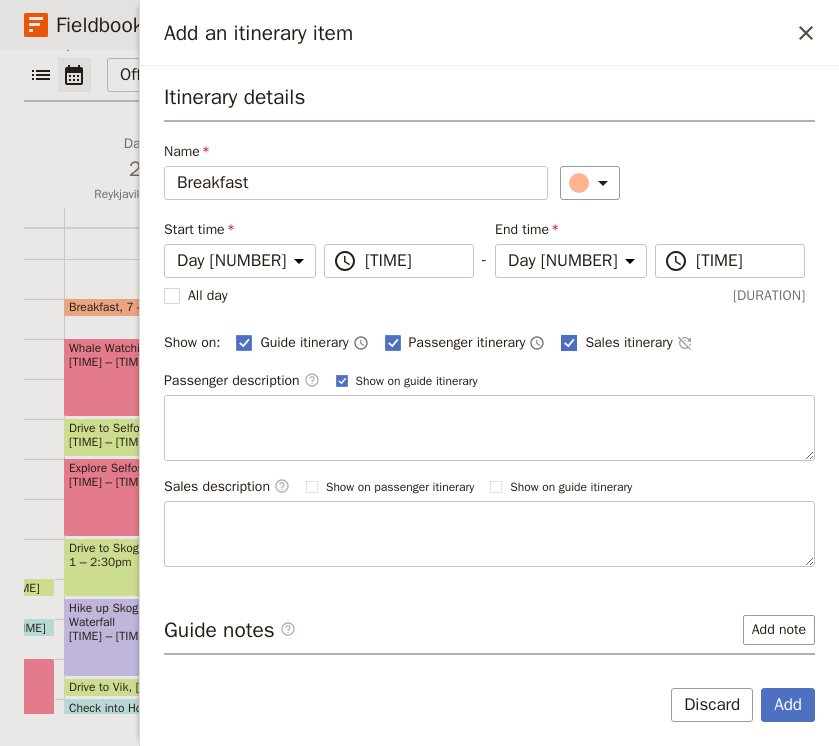 type on "Breakfast" 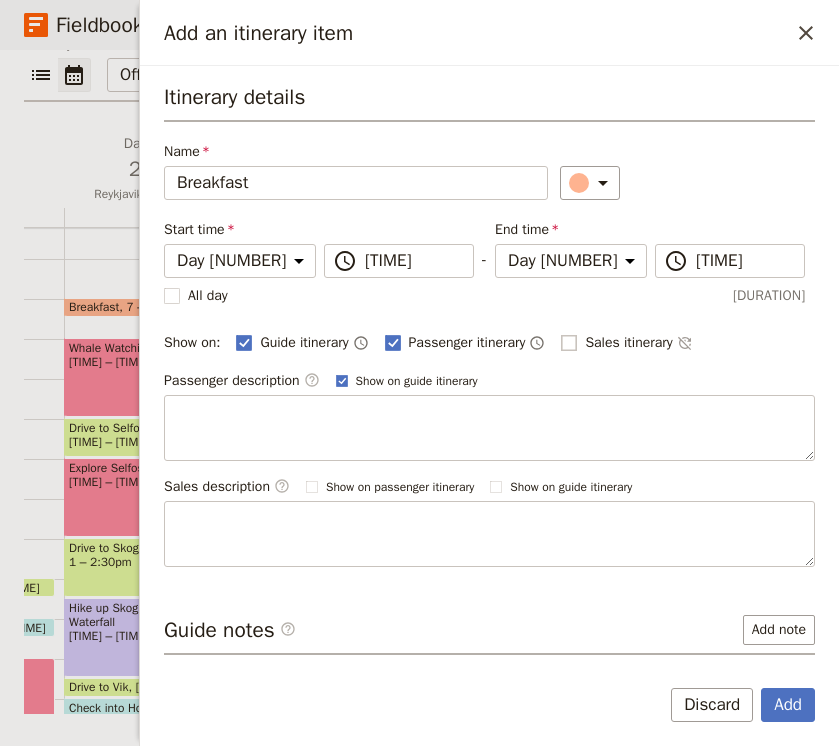 checkbox on "false" 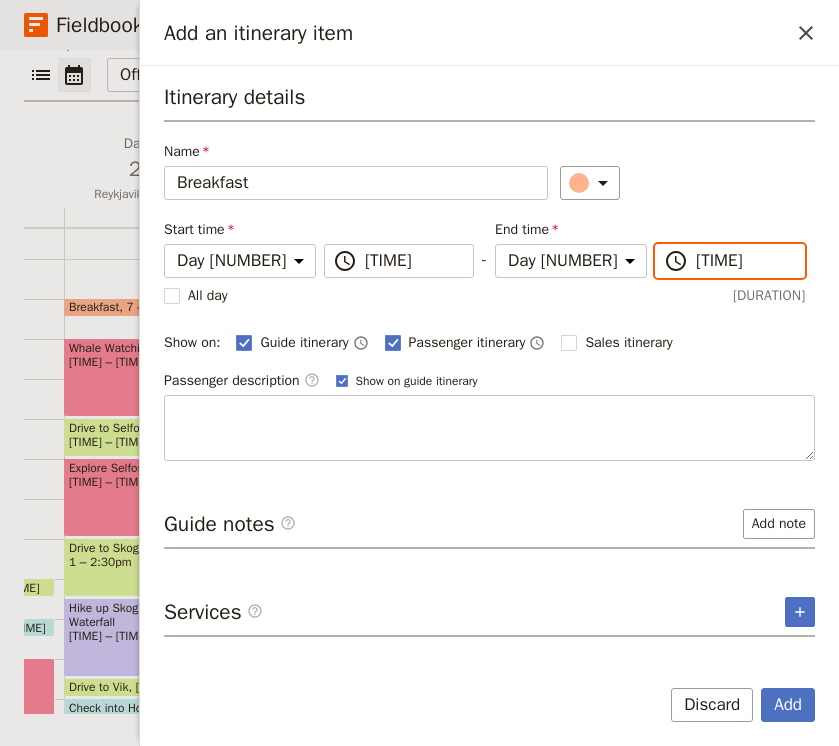 click on "[TIME]" at bounding box center (413, 261) 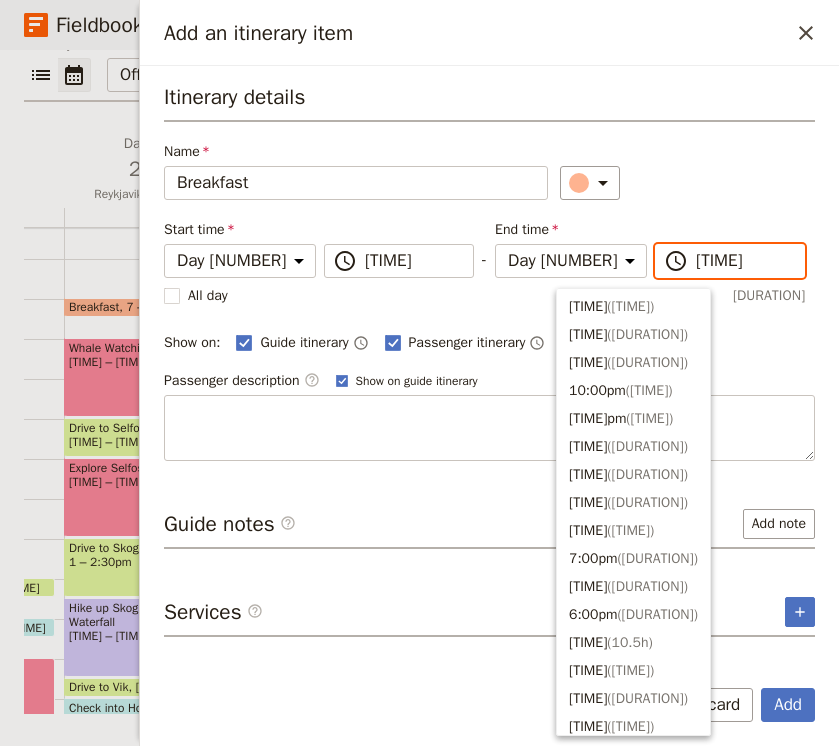 scroll, scrollTop: 872, scrollLeft: 0, axis: vertical 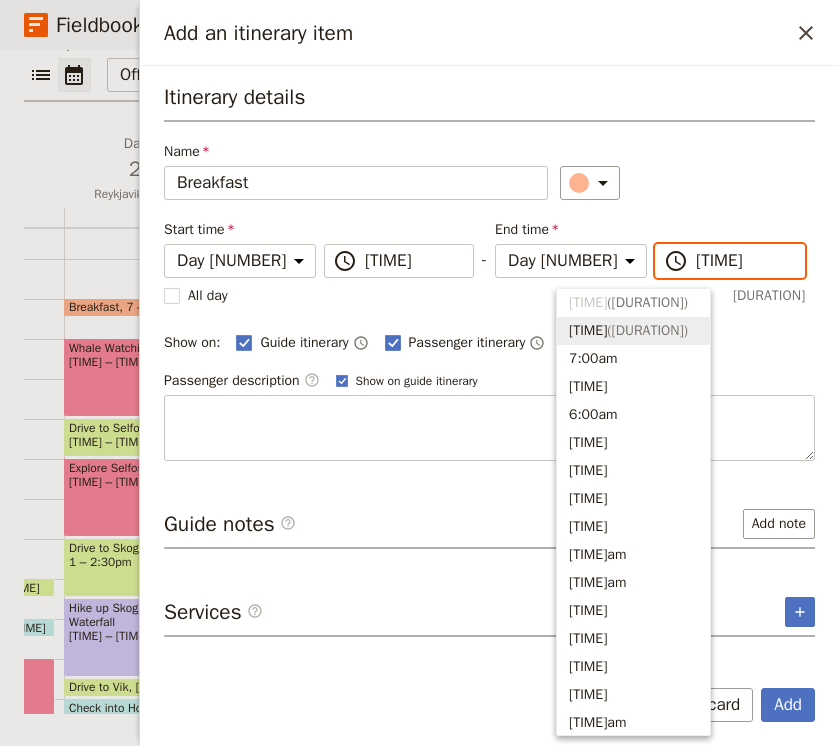 click on "7:30am  ( 0.5h )" at bounding box center (633, 331) 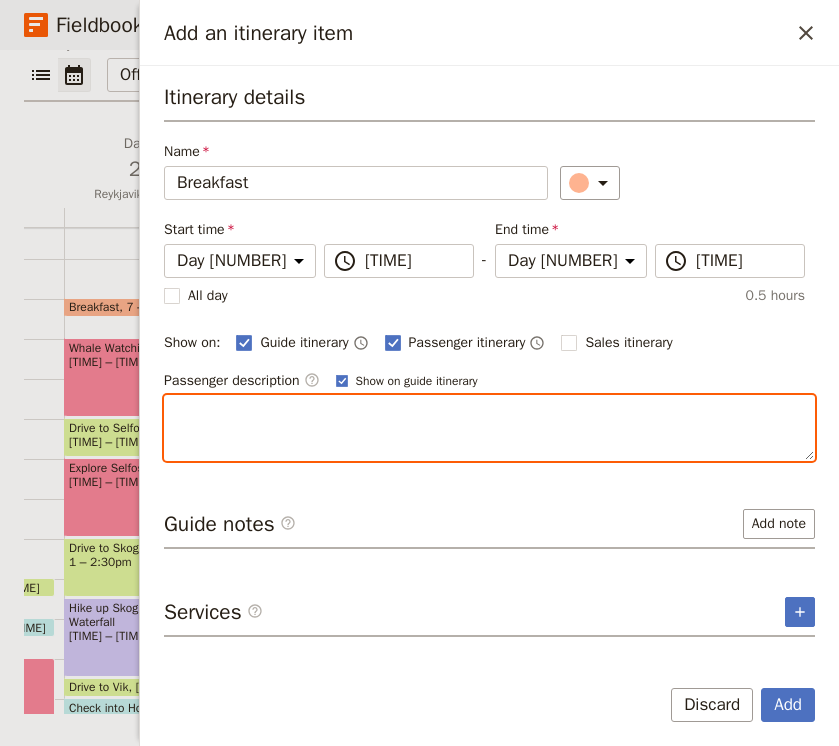 click at bounding box center (489, 428) 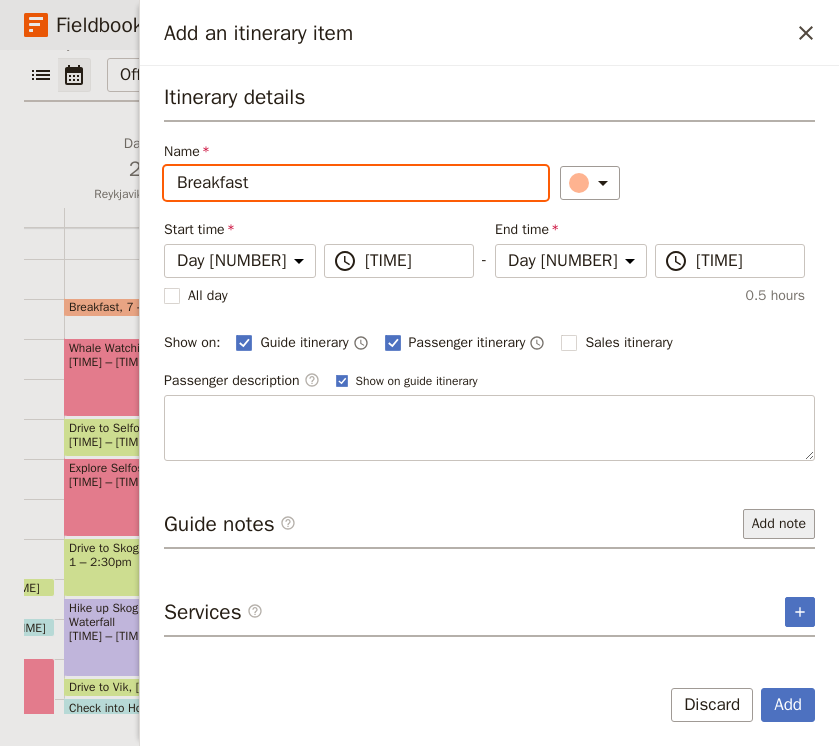 click on "Add note" at bounding box center [779, 524] 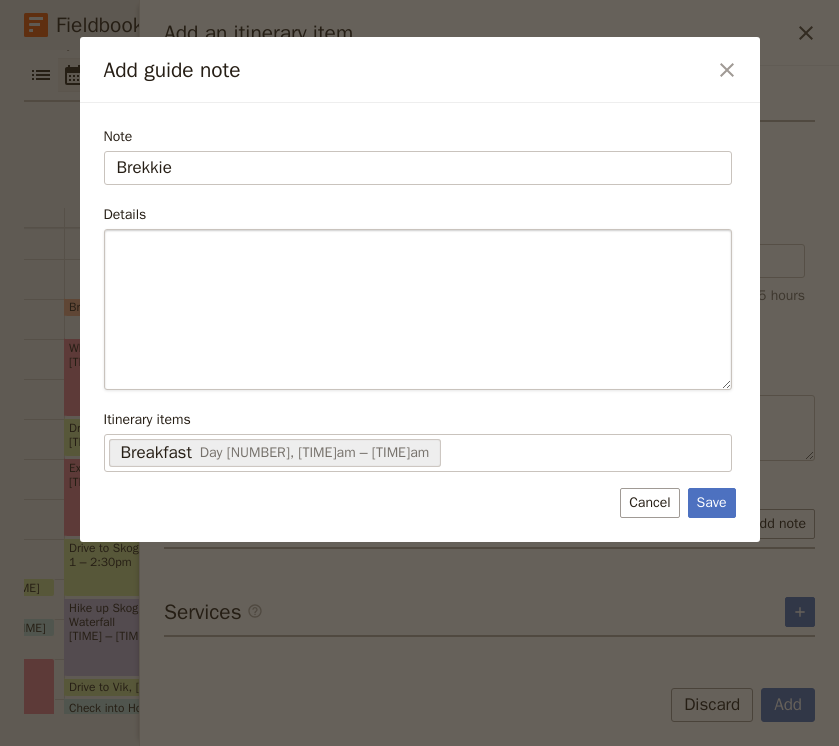 type on "Brekkie" 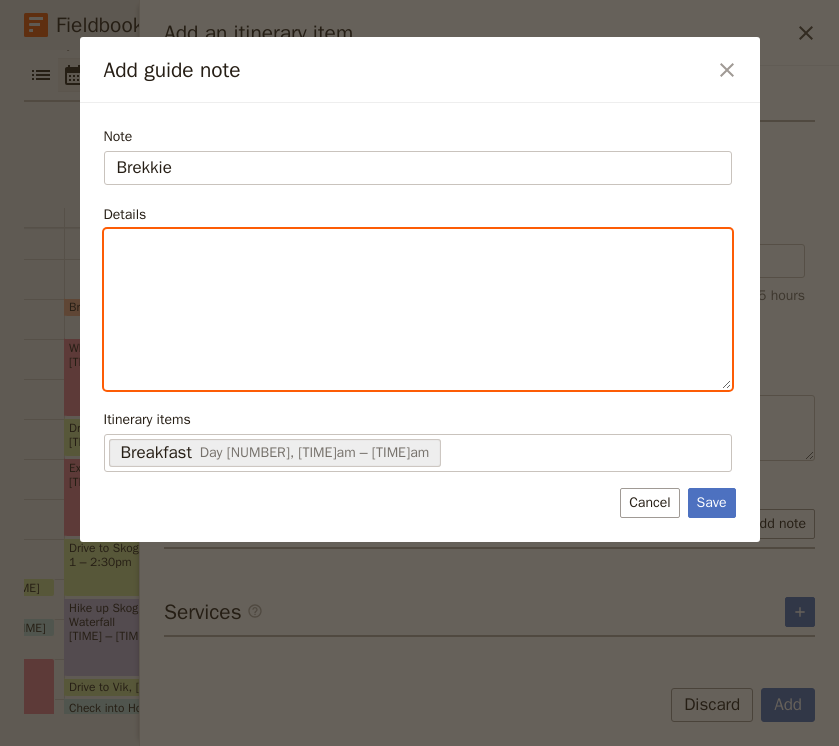 click at bounding box center [418, 248] 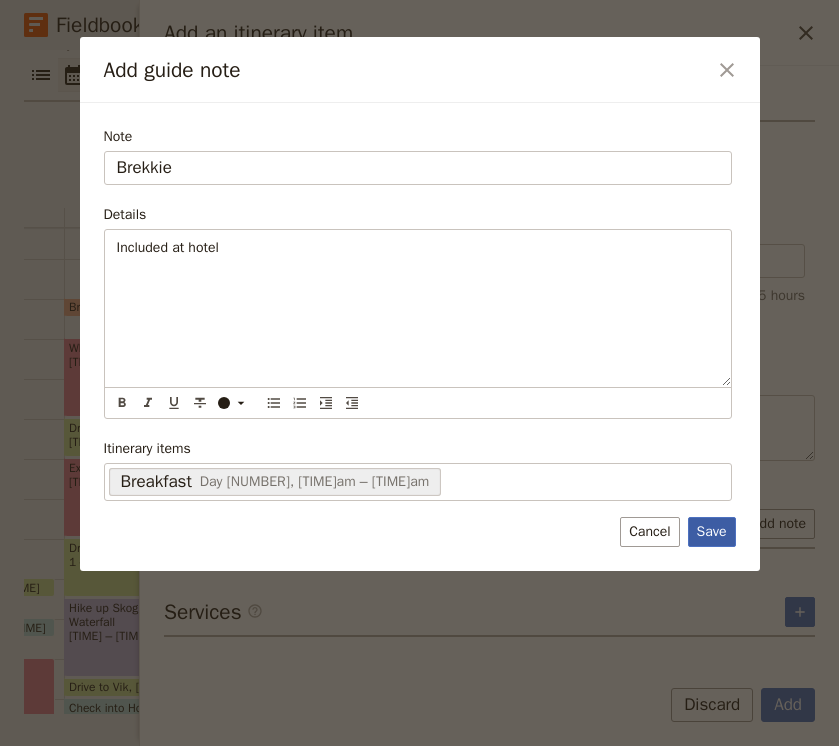 click on "Save" at bounding box center [712, 532] 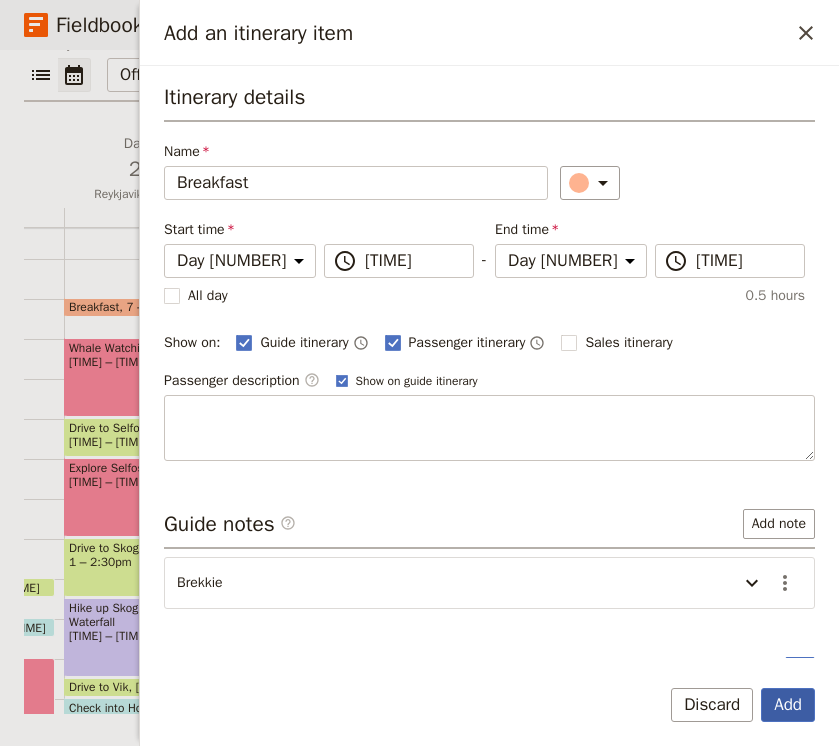 click on "Add" at bounding box center (788, 705) 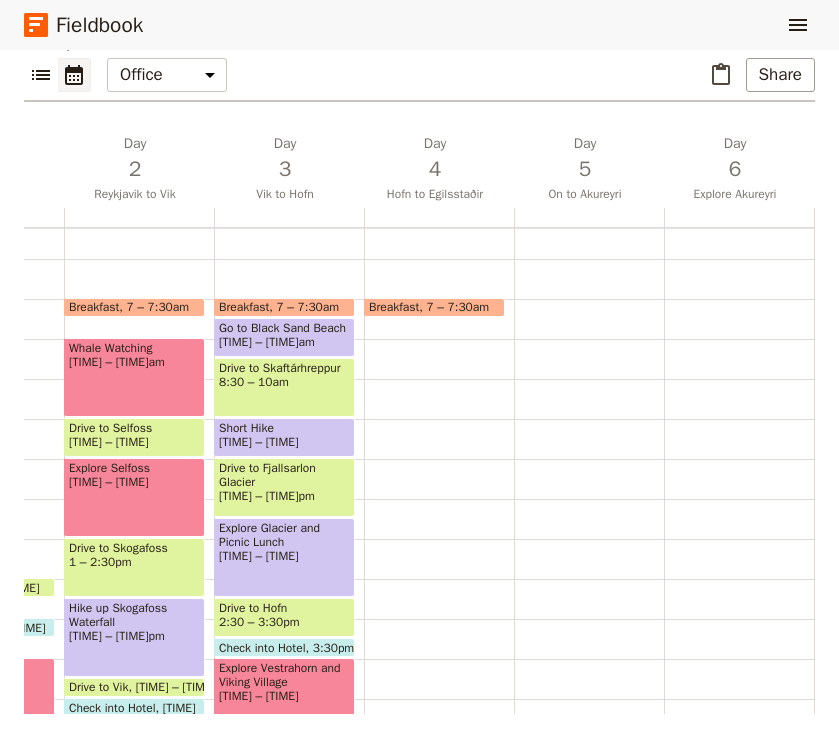 click on "Arrive at Airport [TIME] Check into Hotel [TIME] Exploring Reykjavik [TIME] – [TIME] Welcome Dinner [TIME] – [TIME]" at bounding box center (-11, 499) 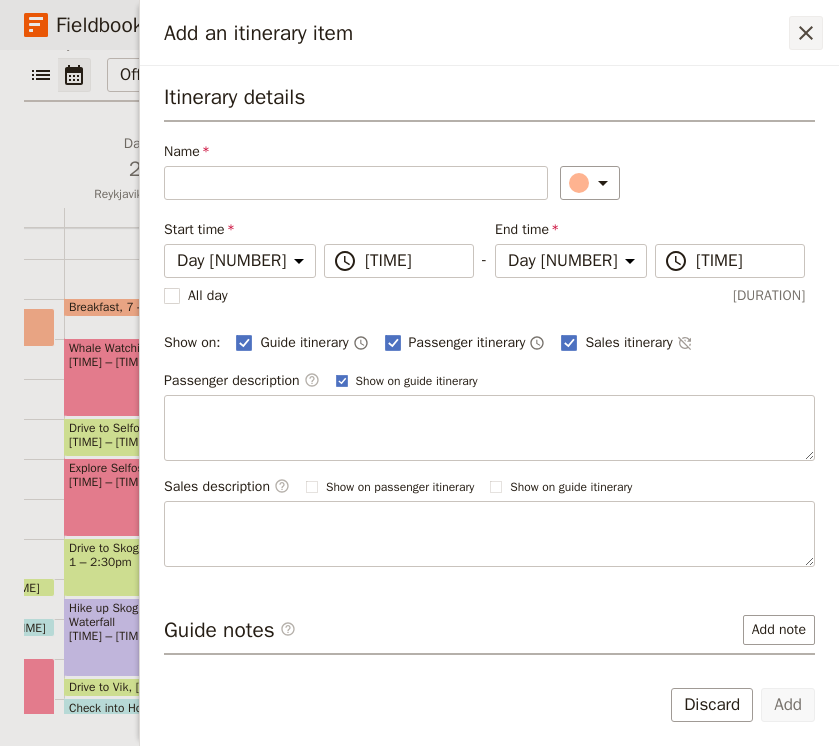 click at bounding box center (806, 33) 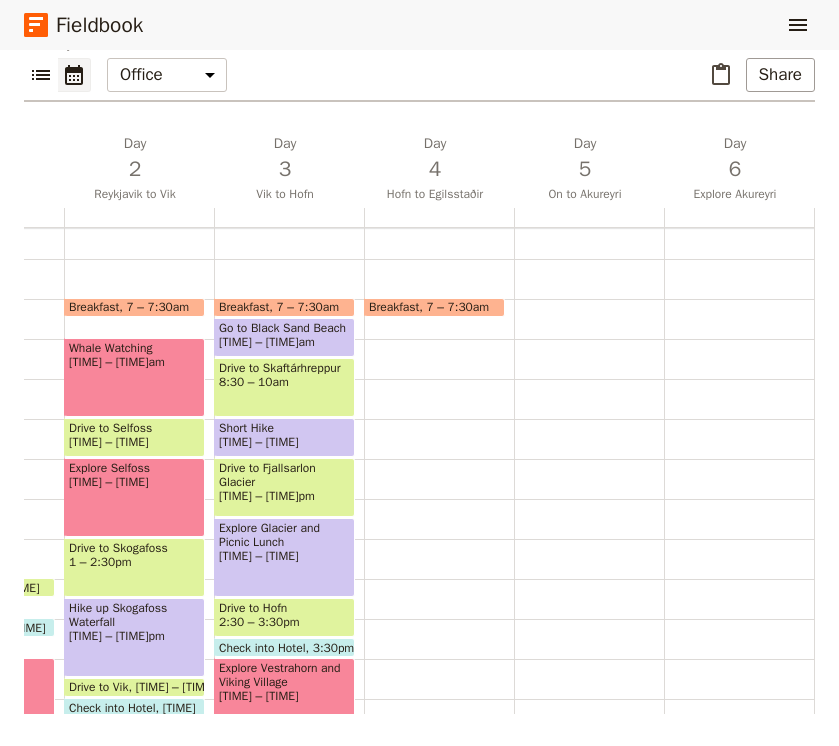 click on "Breakfast  7 – 7:30am" at bounding box center [439, 499] 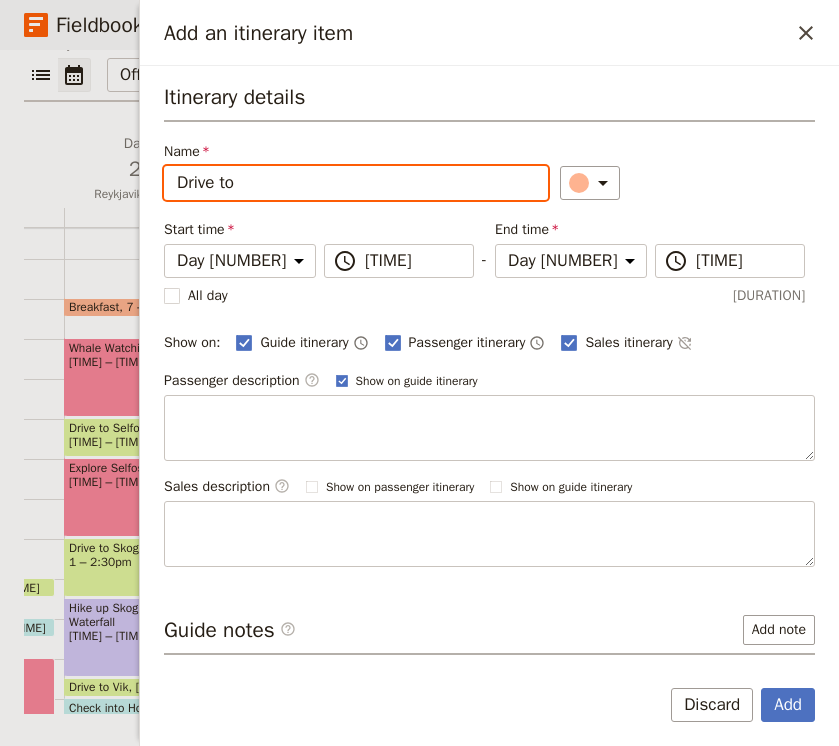 paste on "[CITY]" 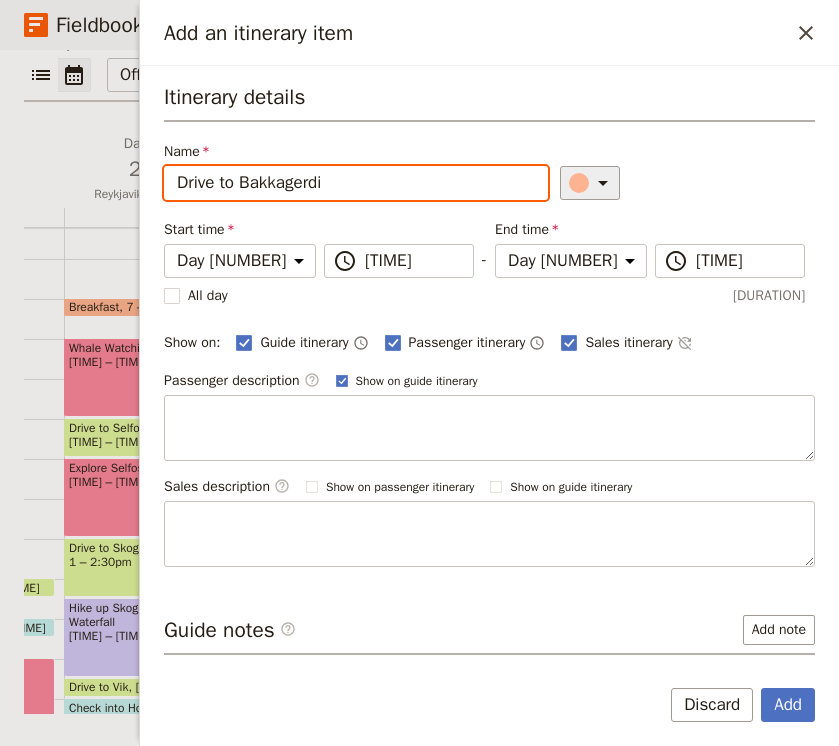 type on "Drive to Bakkagerdi" 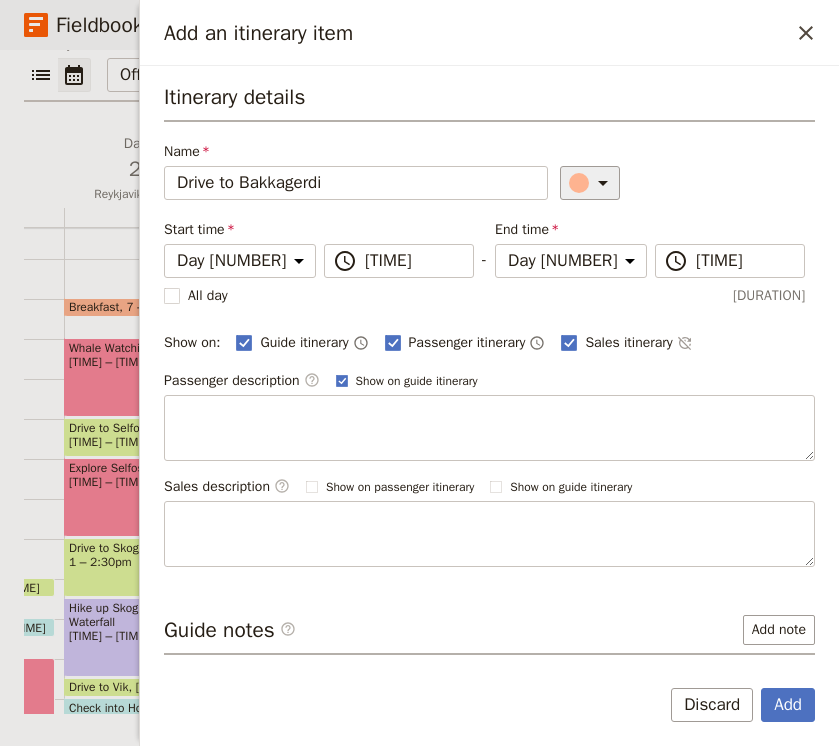 click at bounding box center [603, 183] 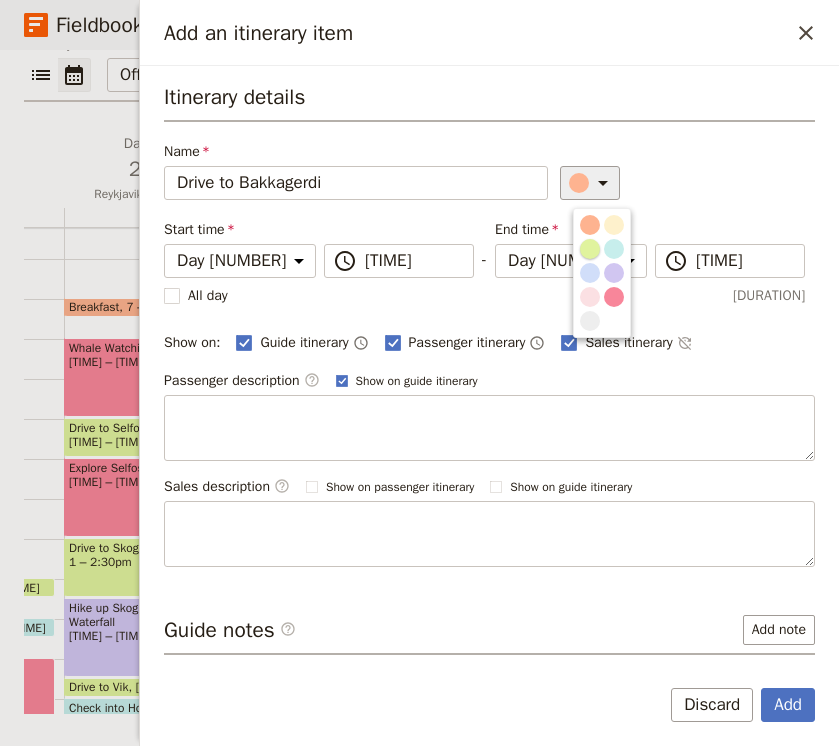 click at bounding box center [590, 249] 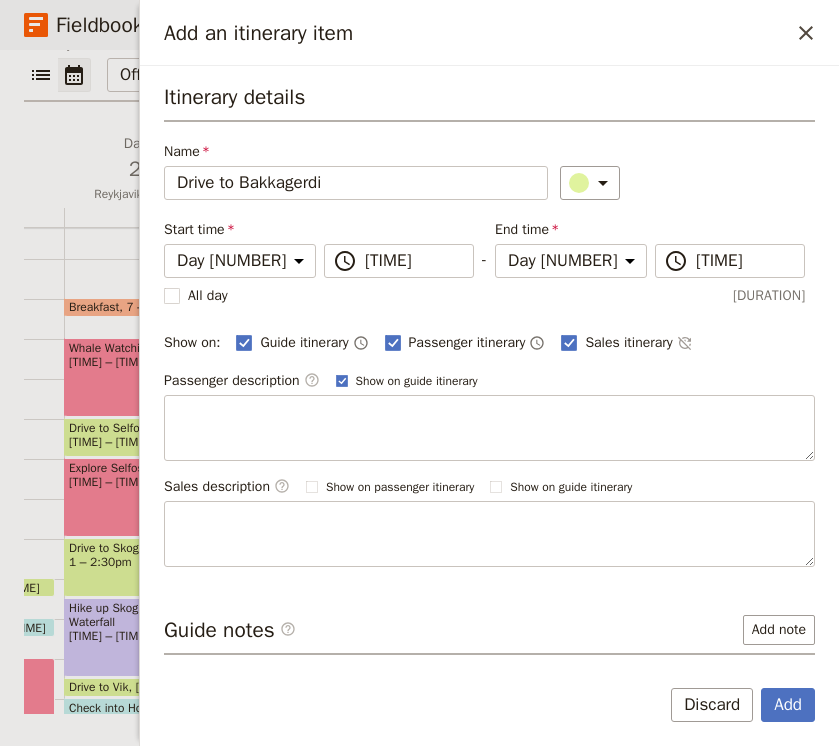 click on "​" at bounding box center (688, 183) 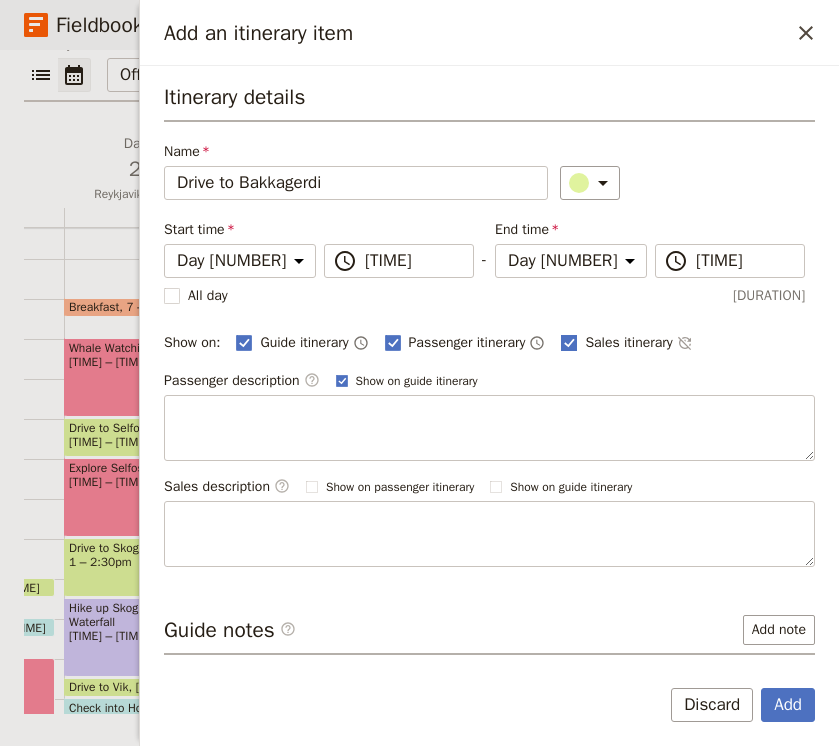 click at bounding box center [245, 341] 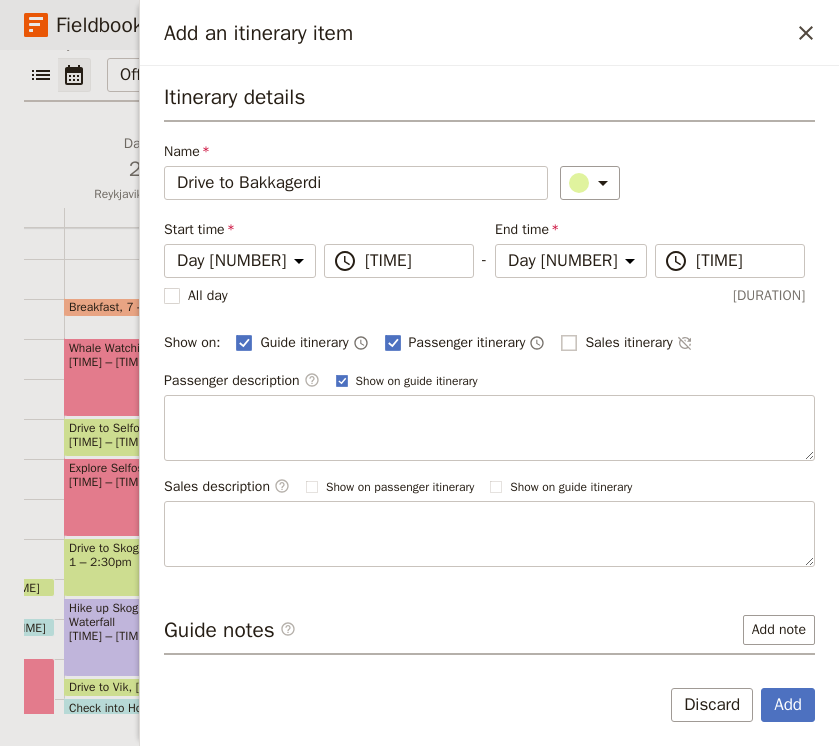 checkbox on "false" 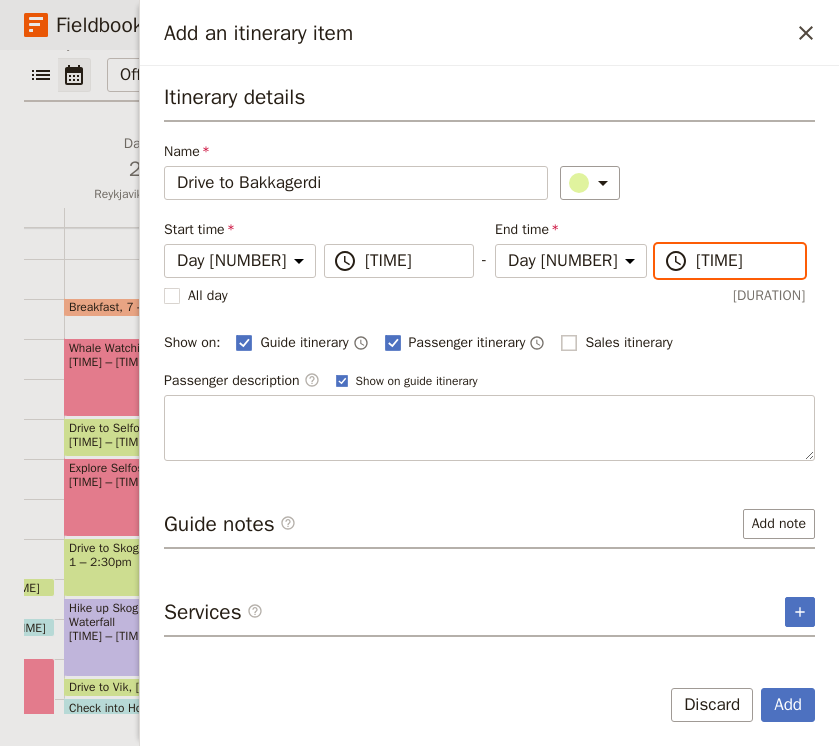 click on "[TIME]" at bounding box center (413, 261) 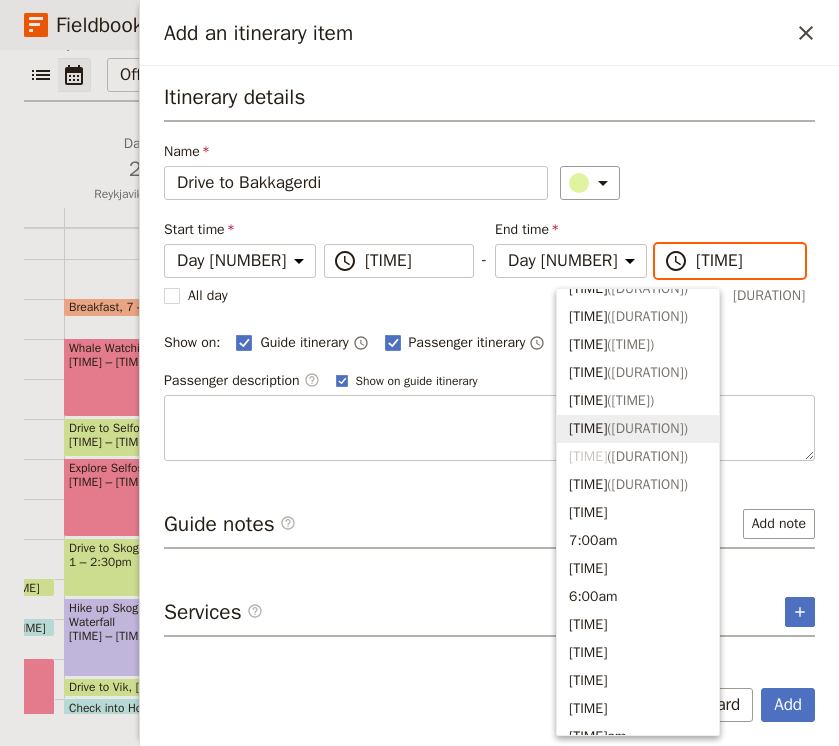 scroll, scrollTop: 670, scrollLeft: 0, axis: vertical 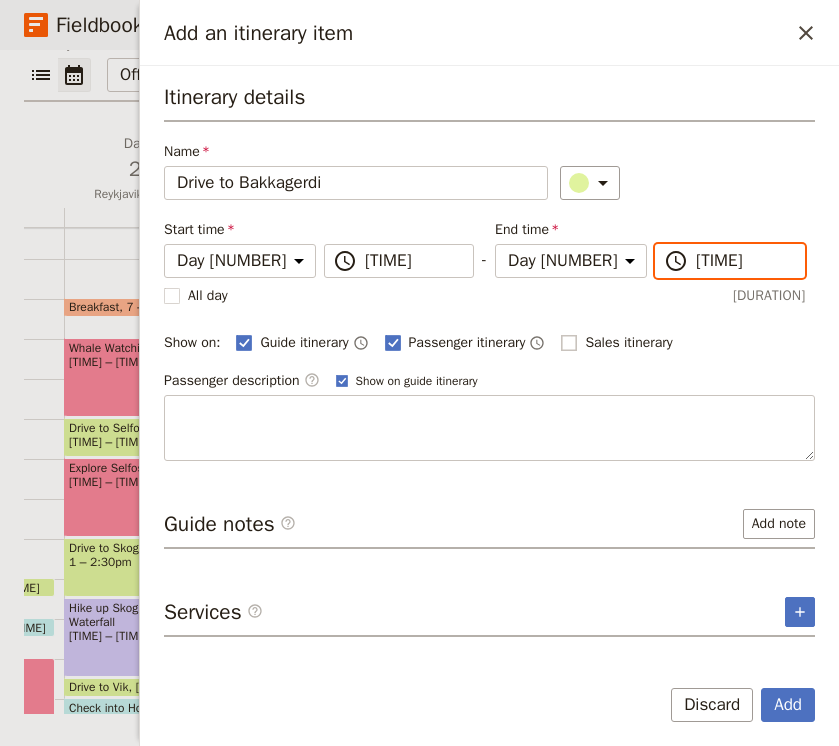 click on "[TIME]" at bounding box center (413, 261) 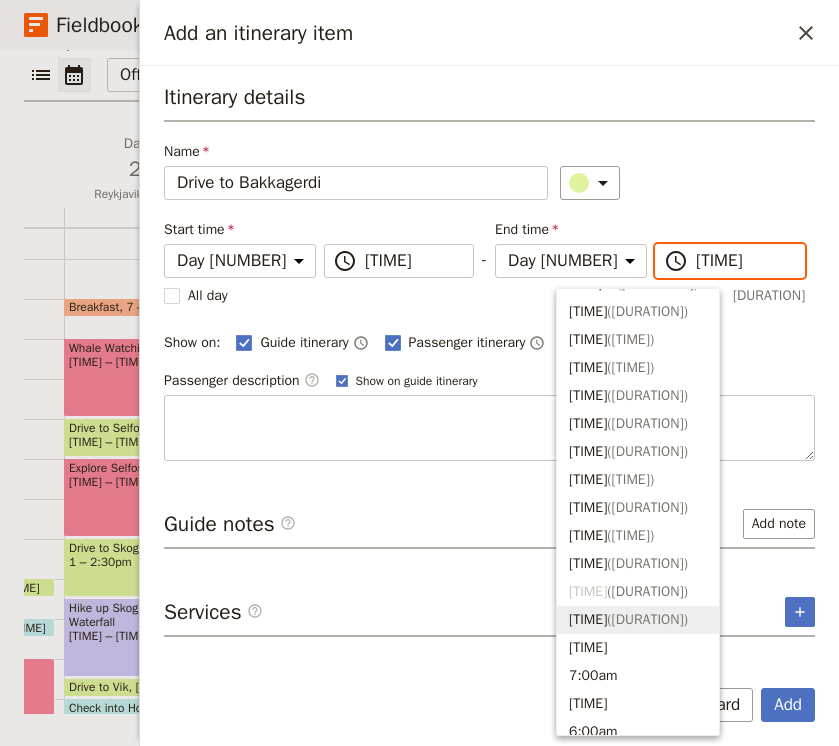 scroll, scrollTop: 543, scrollLeft: 0, axis: vertical 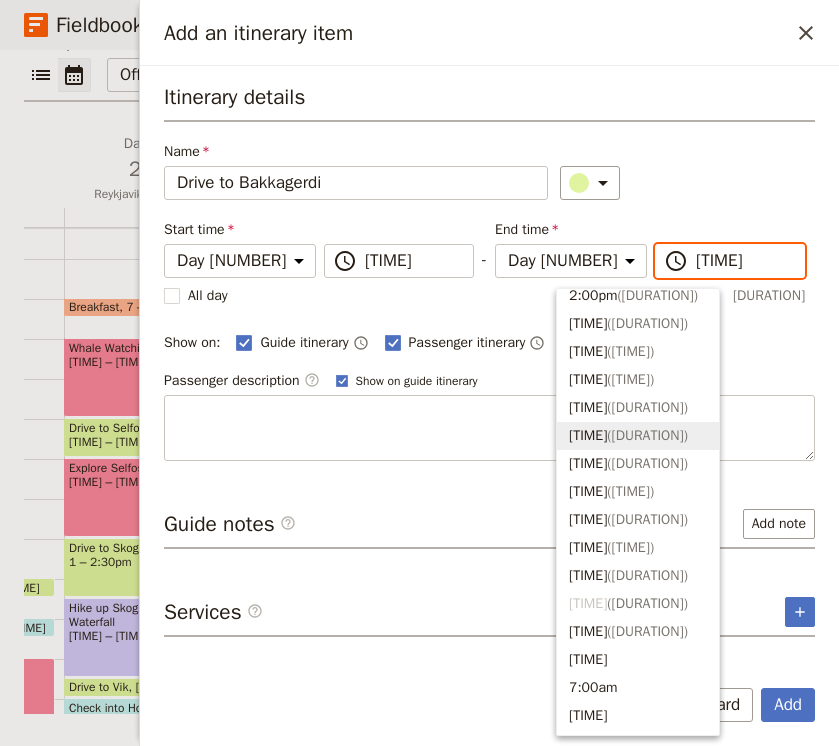 click on "( [DURATION] )" at bounding box center [647, 435] 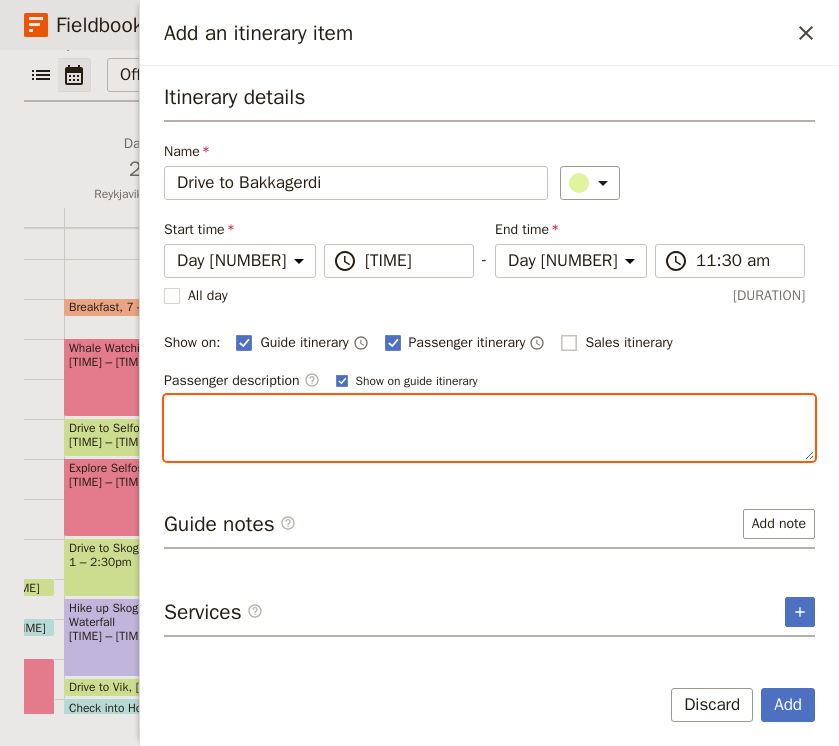 click at bounding box center (489, 428) 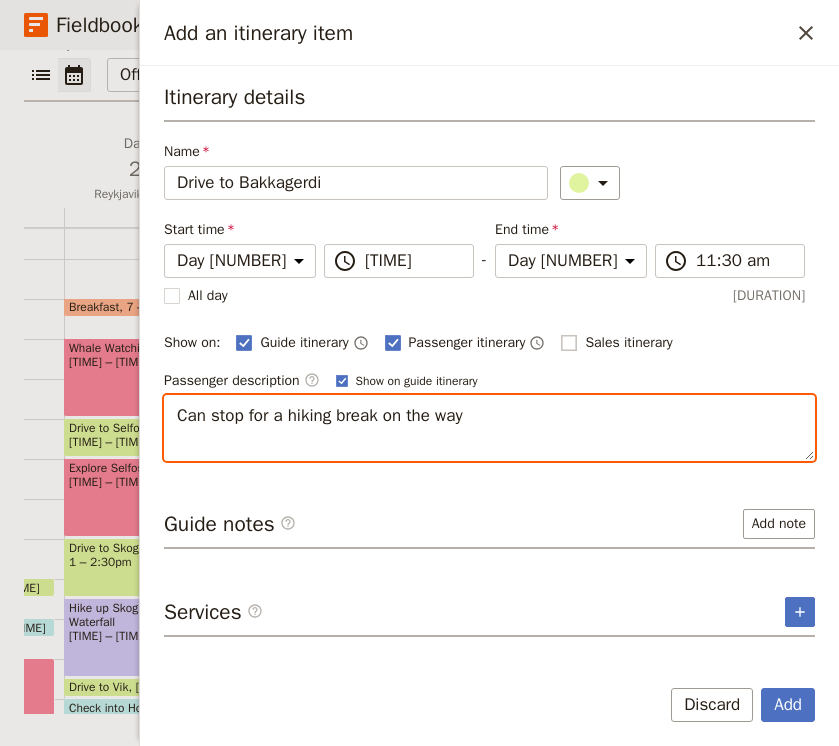click on "Can stop for a hiking break on the way" at bounding box center (489, 428) 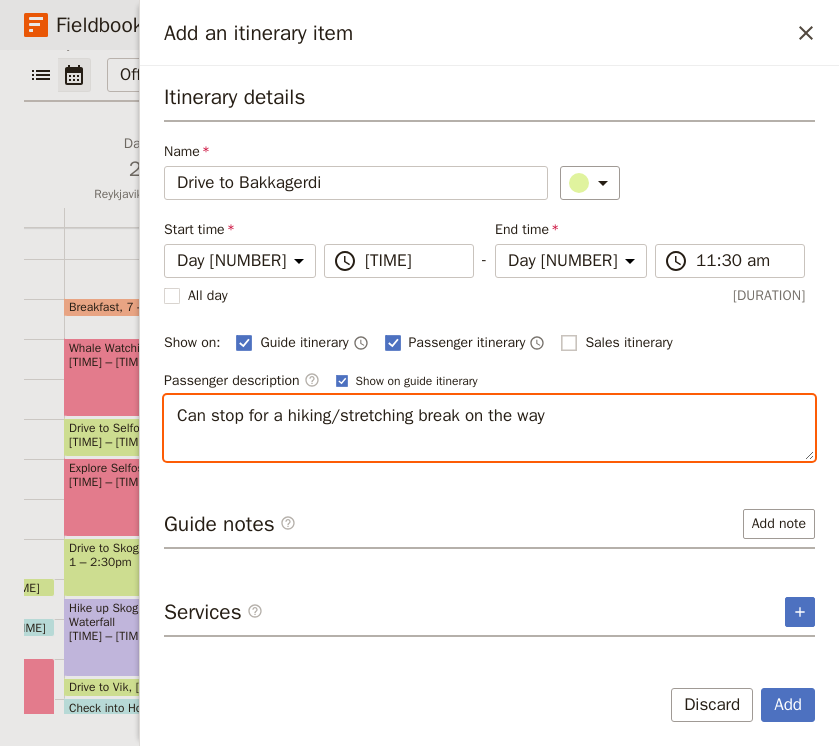 click on "Can stop for a hiking/stretching break on the way" at bounding box center [489, 428] 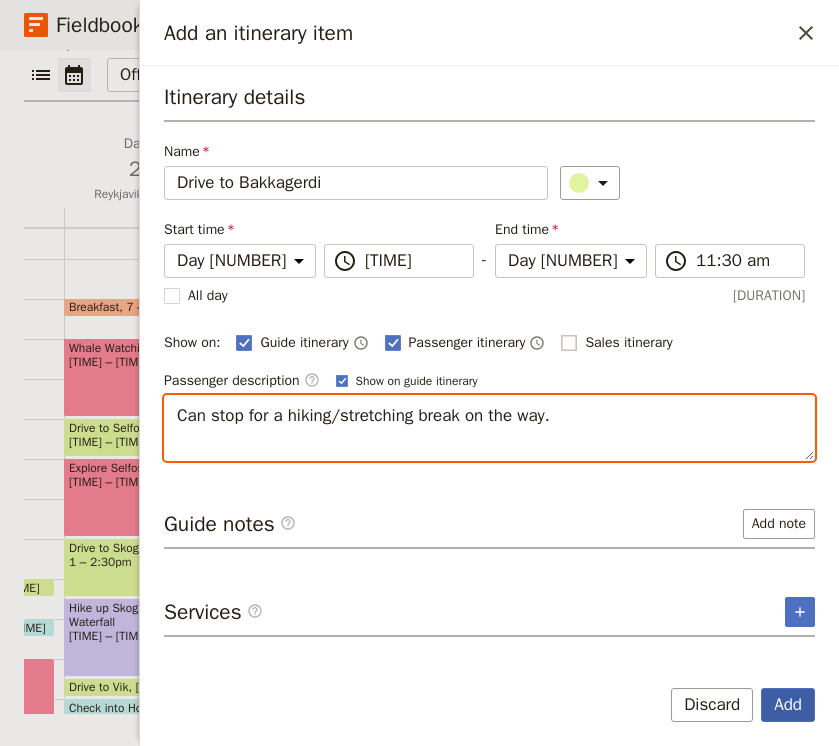 type on "Can stop for a hiking/stretching break on the way." 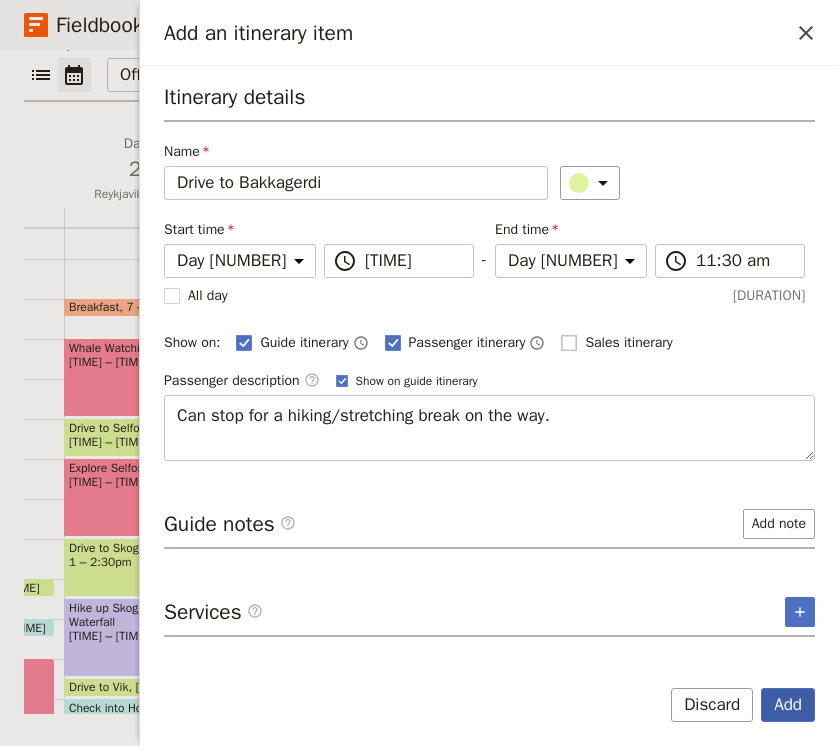 click on "Add" at bounding box center (788, 705) 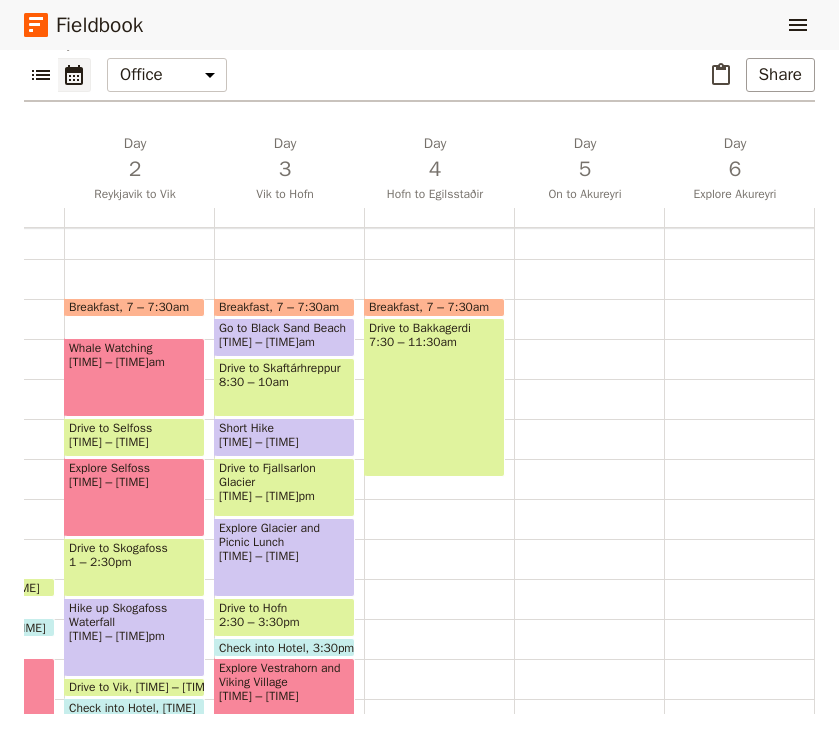 click on "Drive to Bakkagerdi [TIME] – [TIME]" at bounding box center (434, 397) 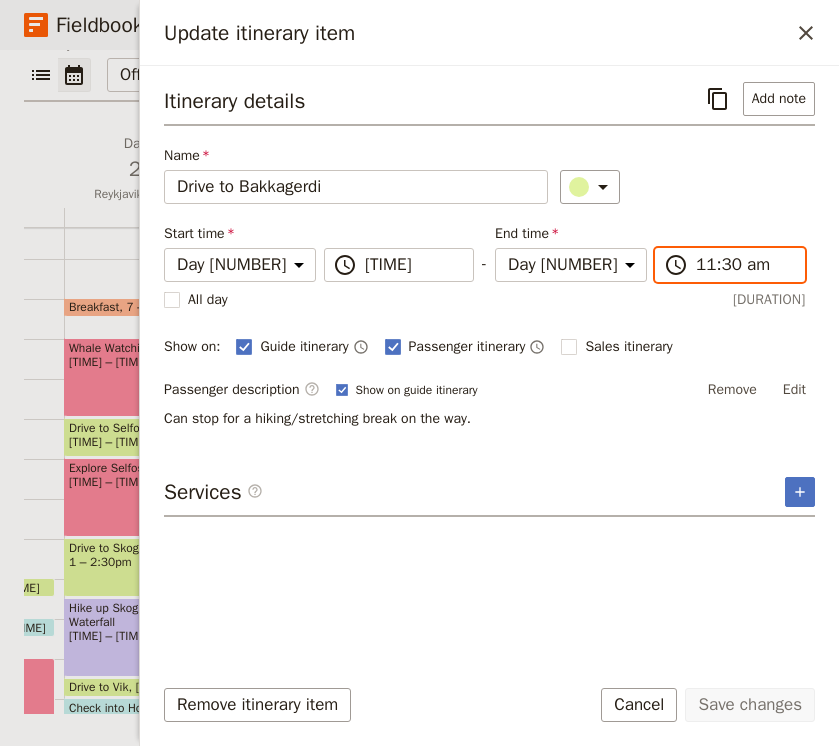 click on "11:30 am" at bounding box center (413, 265) 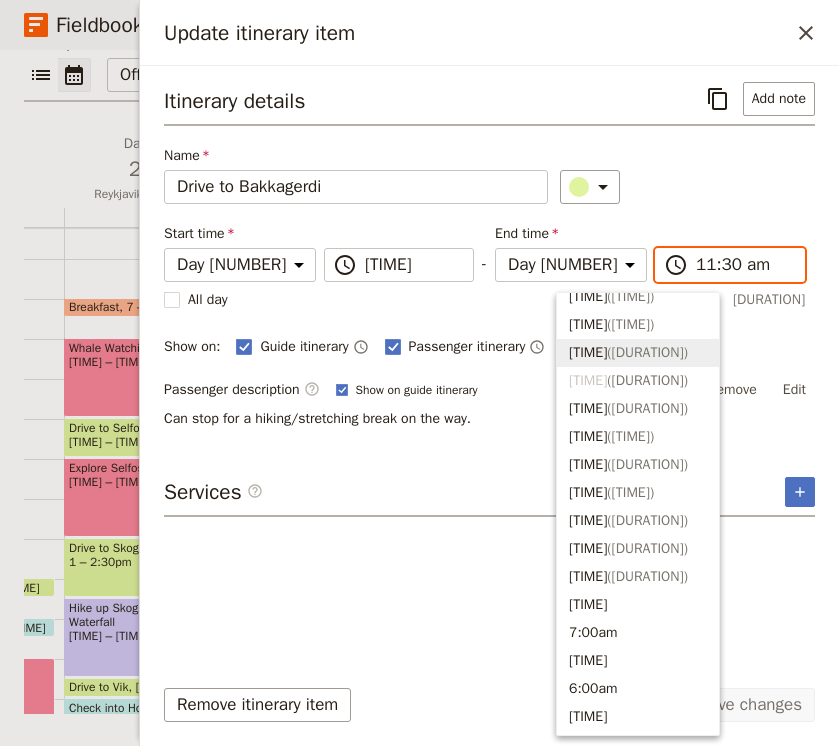scroll, scrollTop: 592, scrollLeft: 0, axis: vertical 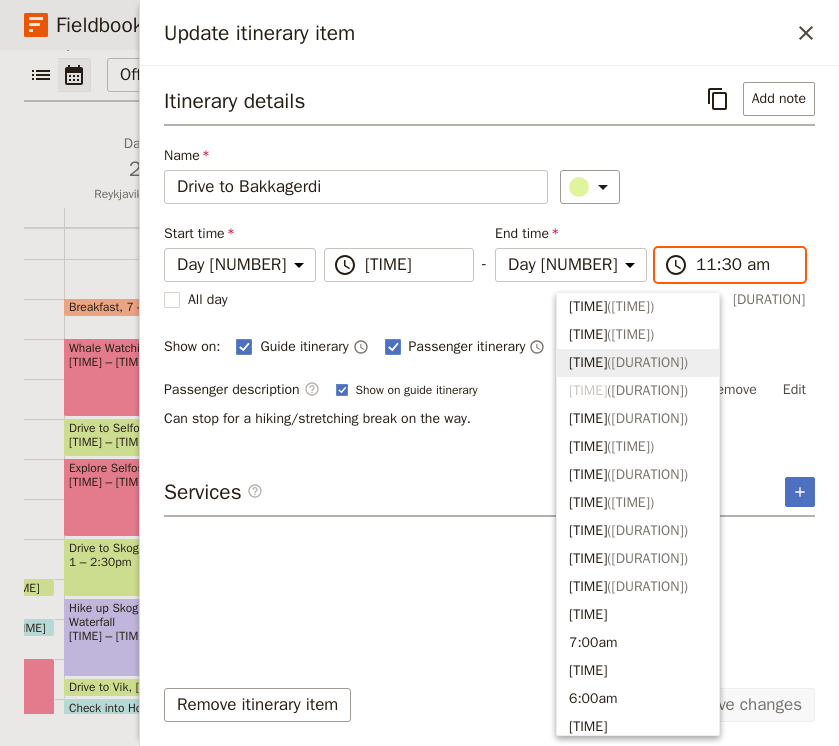 click on "[TIME]  ( [TIME] )" at bounding box center [638, 363] 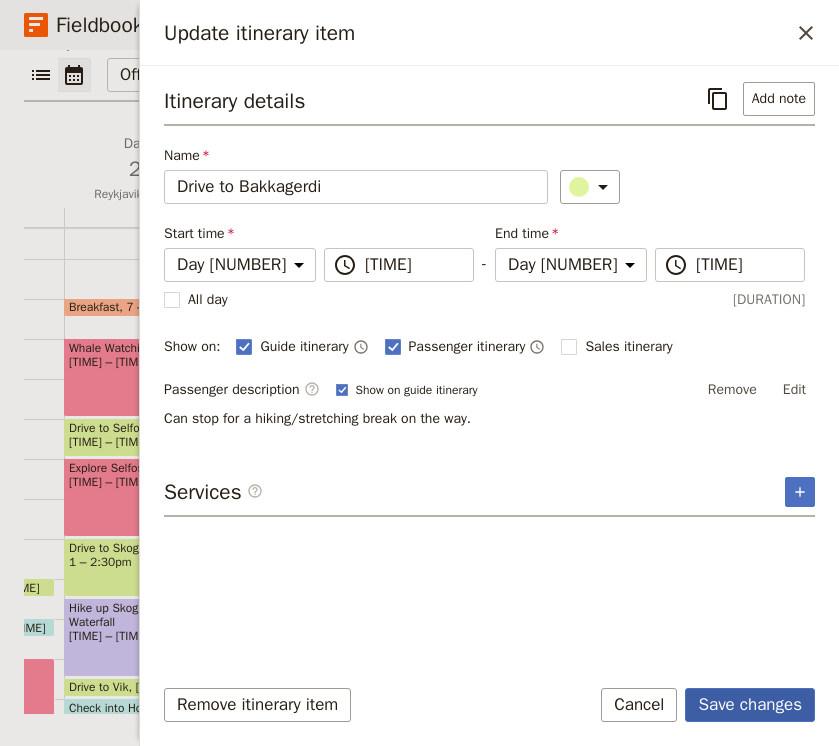 click on "Save changes" at bounding box center [750, 705] 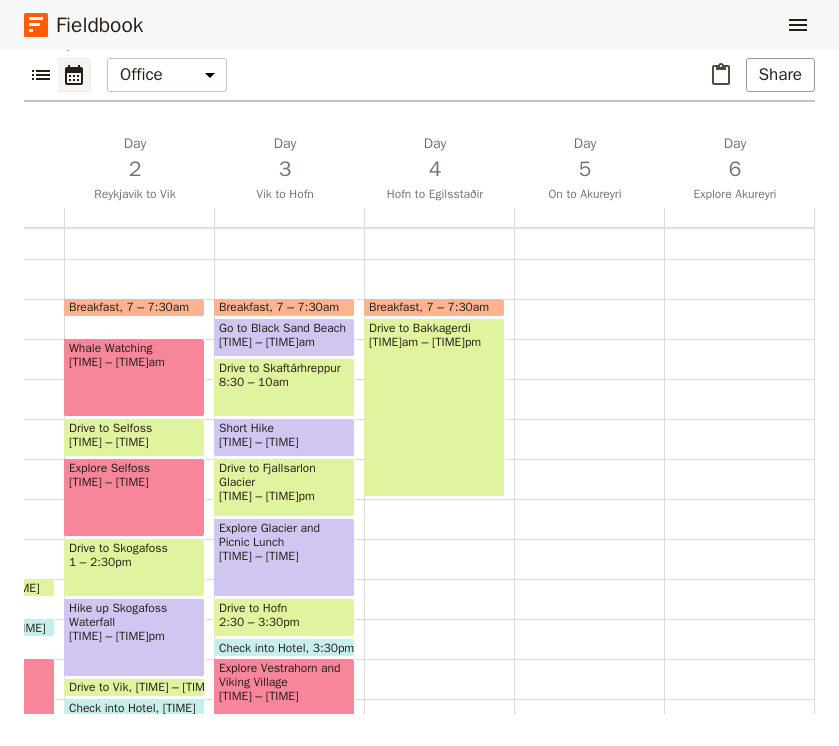 click on "Breakfast  7 – 7:30am Drive to [LOCATION] 7:30am – 12pm" at bounding box center (439, 499) 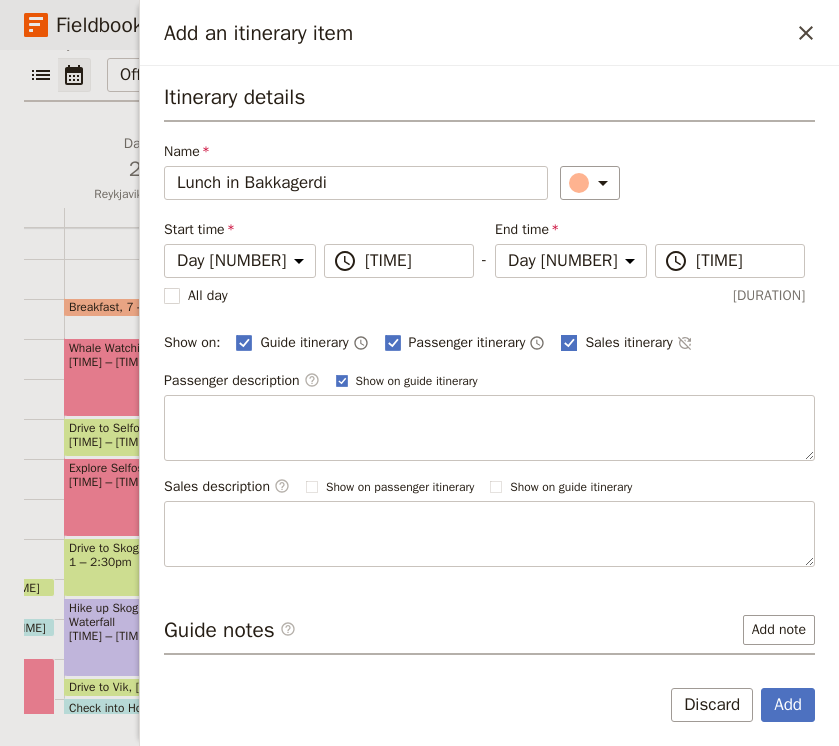 type on "Lunch in Bakkagerdi" 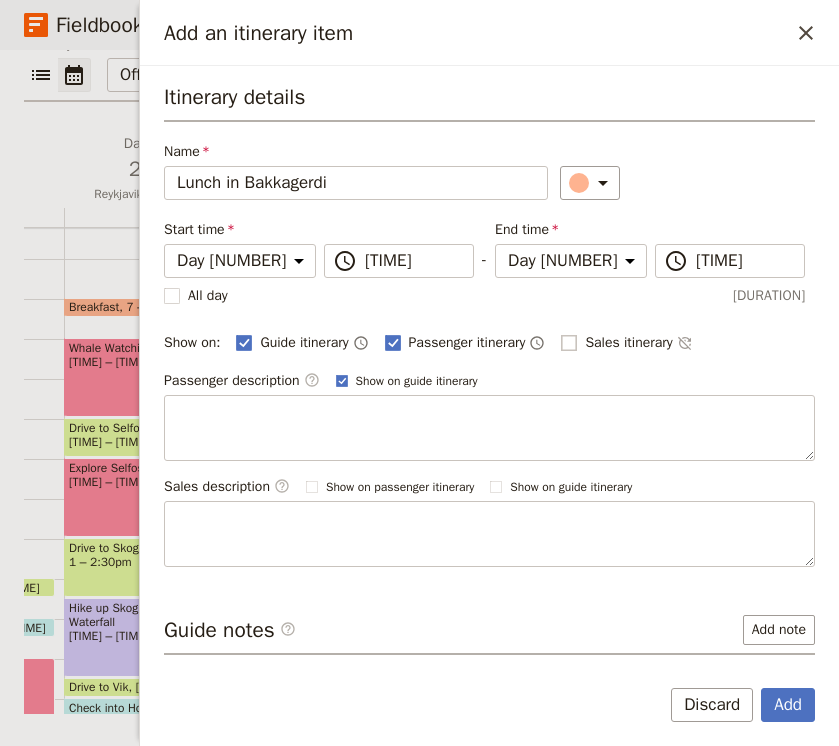 checkbox on "false" 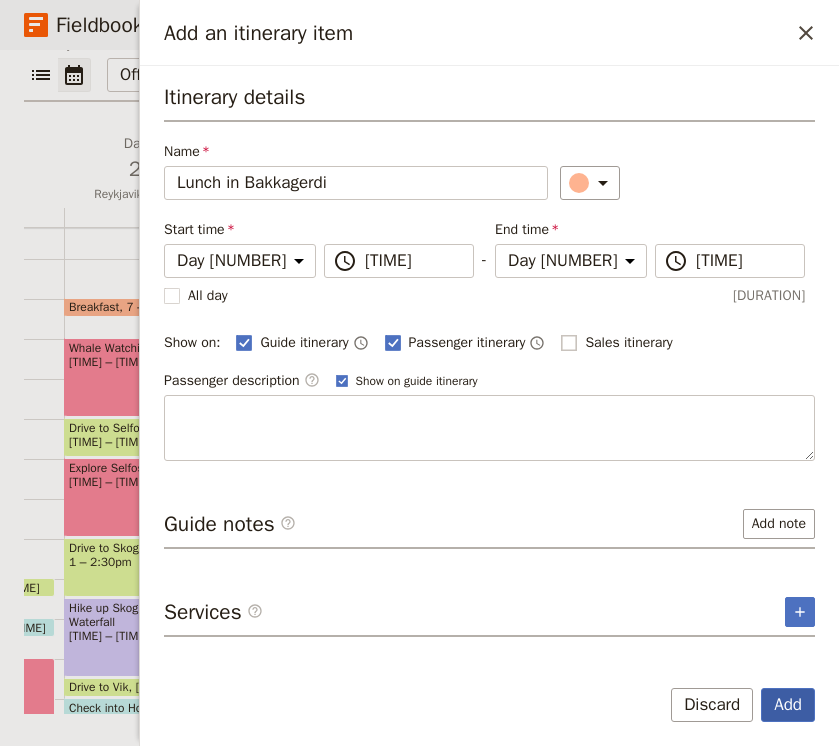click on "Add" at bounding box center [788, 705] 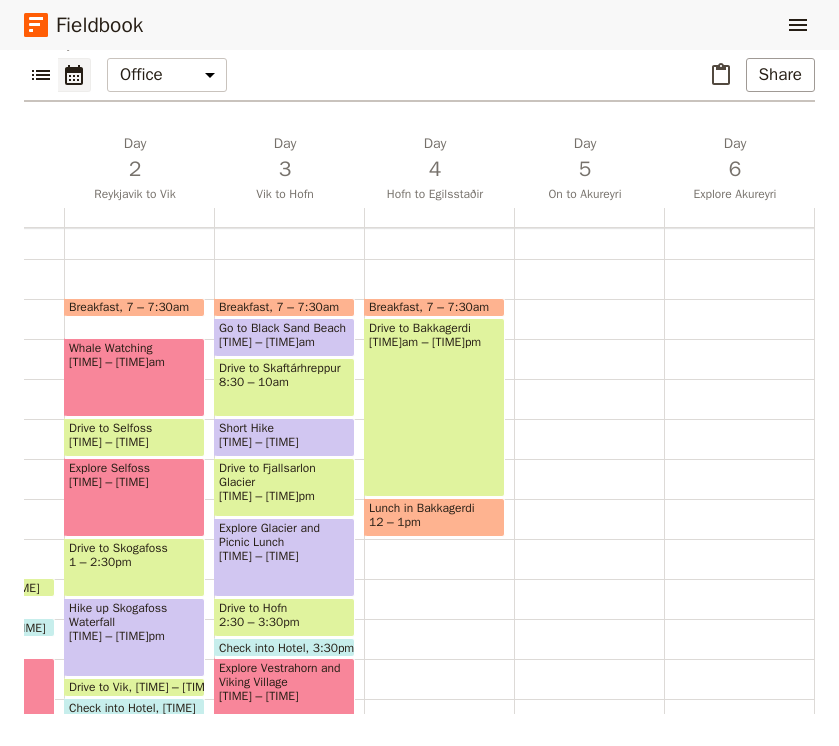 click on "Breakfast  [TIME] – [TIME] Drive to [CITY] [TIME] – [TIME] Lunch in [CITY] [TIME] – [TIME]" at bounding box center [439, 499] 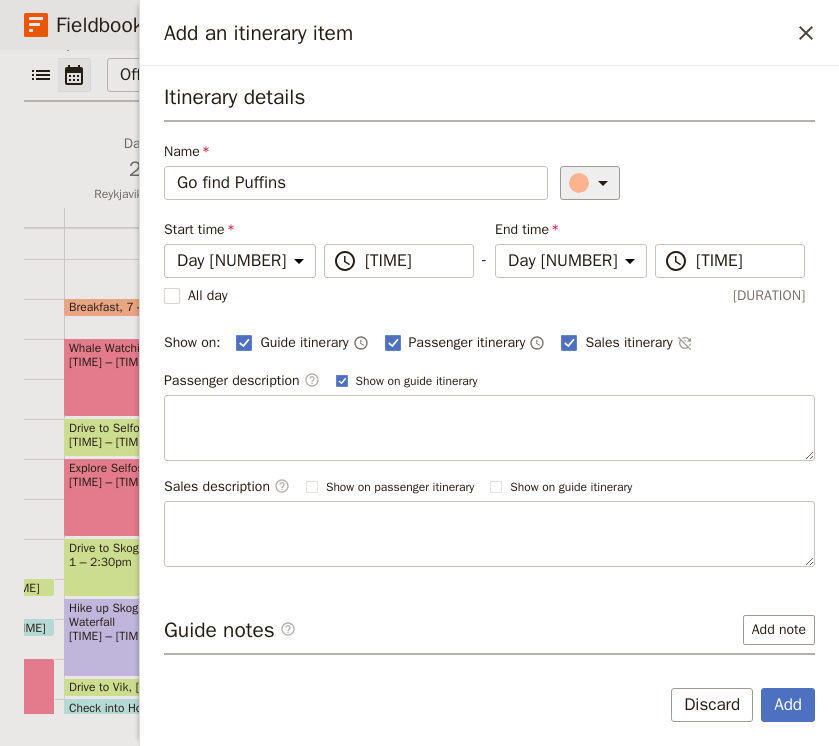 type on "Go find Puffins" 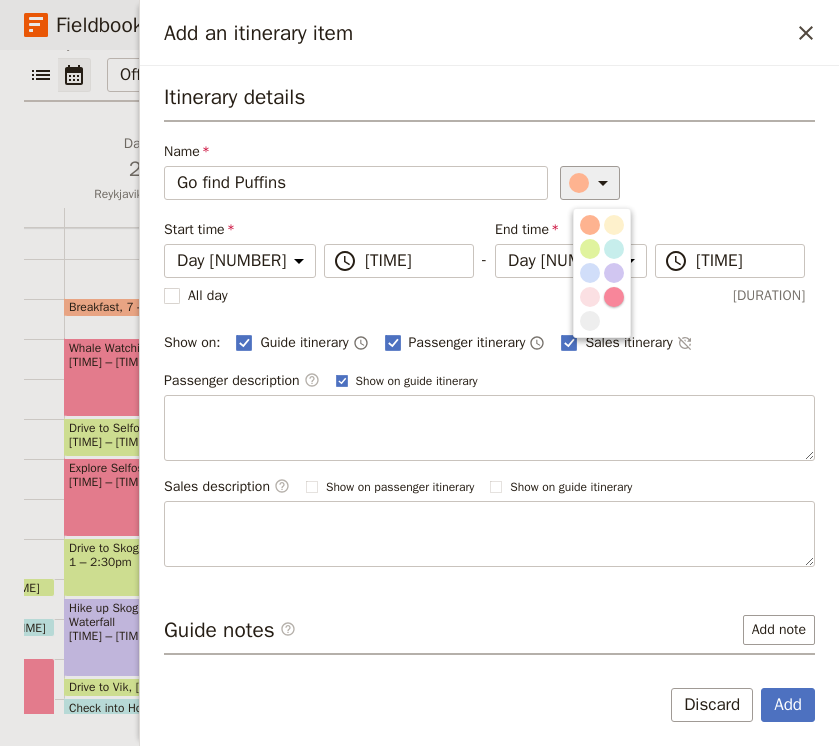 click at bounding box center [614, 297] 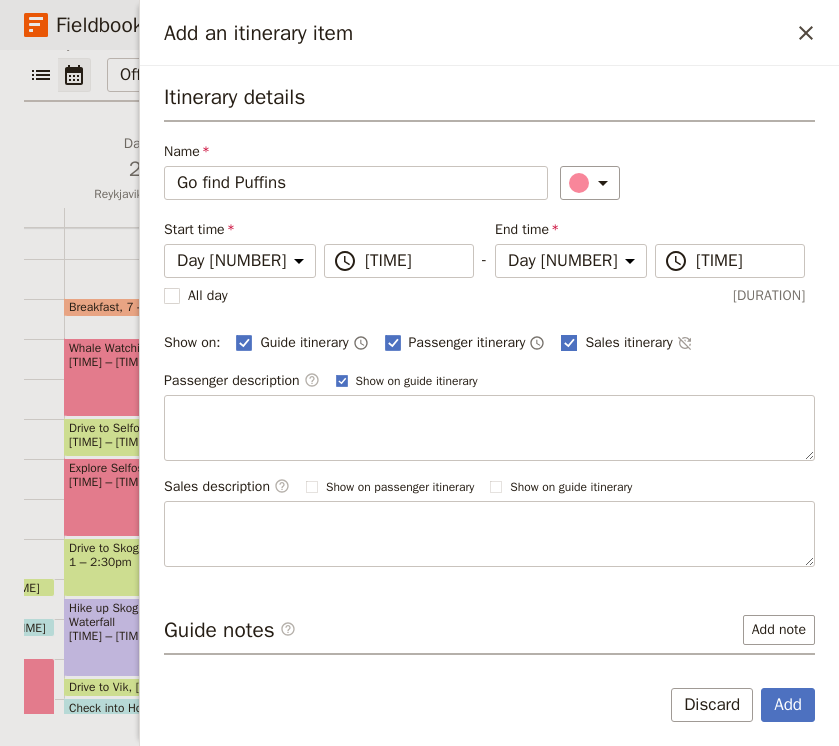 click at bounding box center (244, 342) 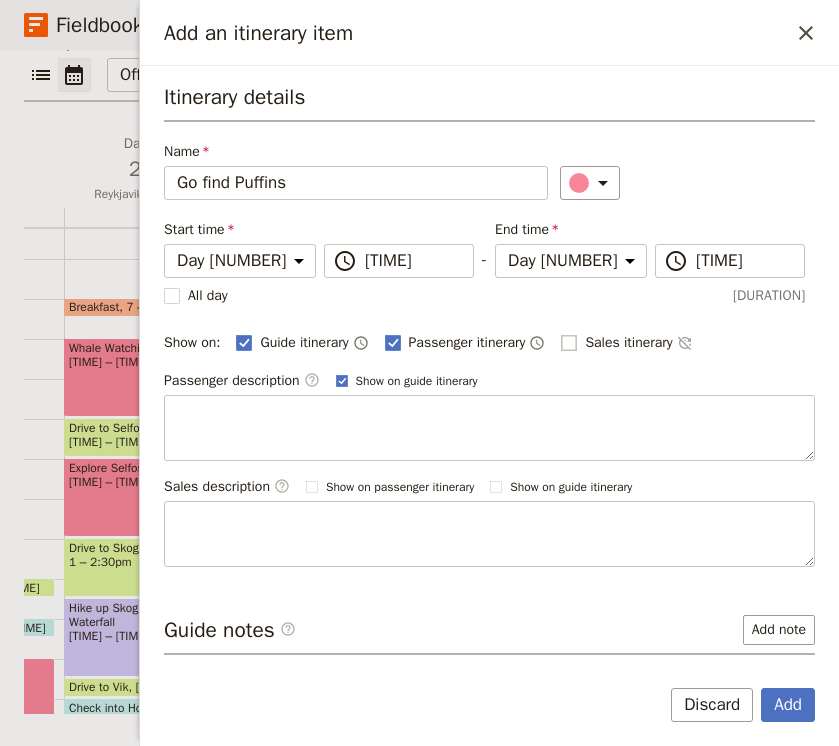 checkbox on "false" 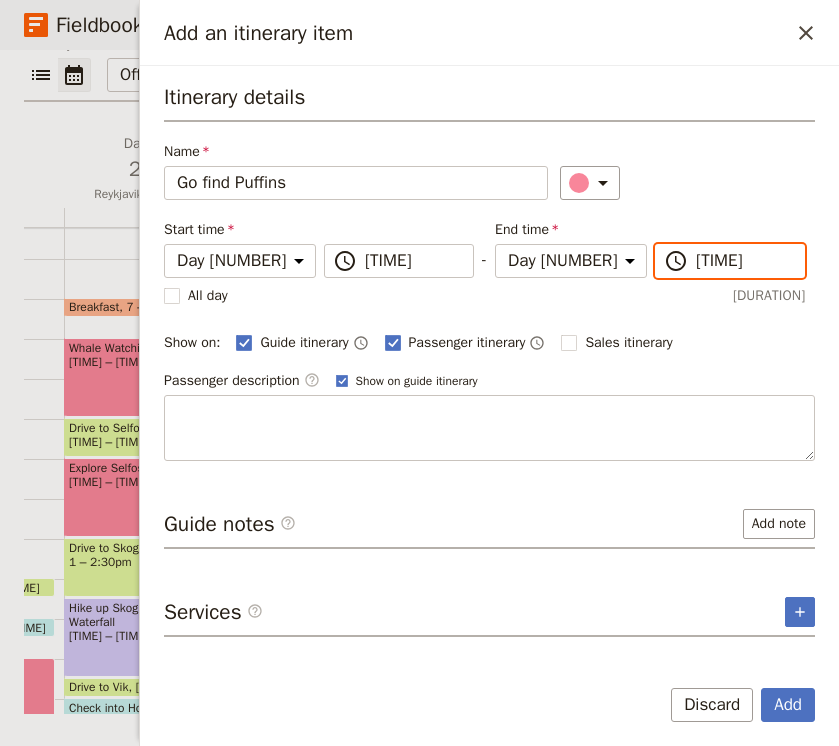 click on "[TIME]" at bounding box center (413, 261) 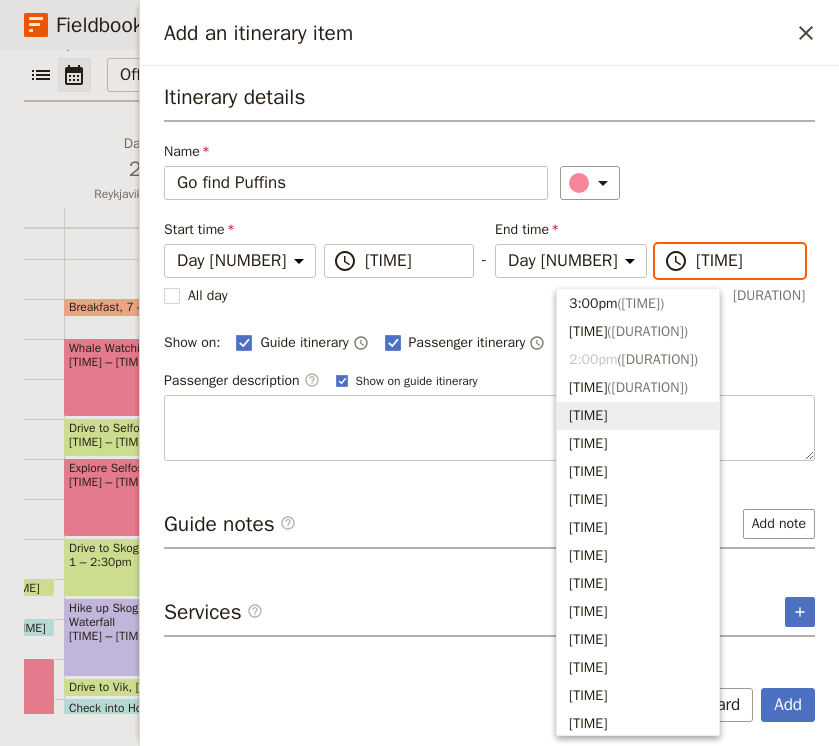 scroll, scrollTop: 448, scrollLeft: 0, axis: vertical 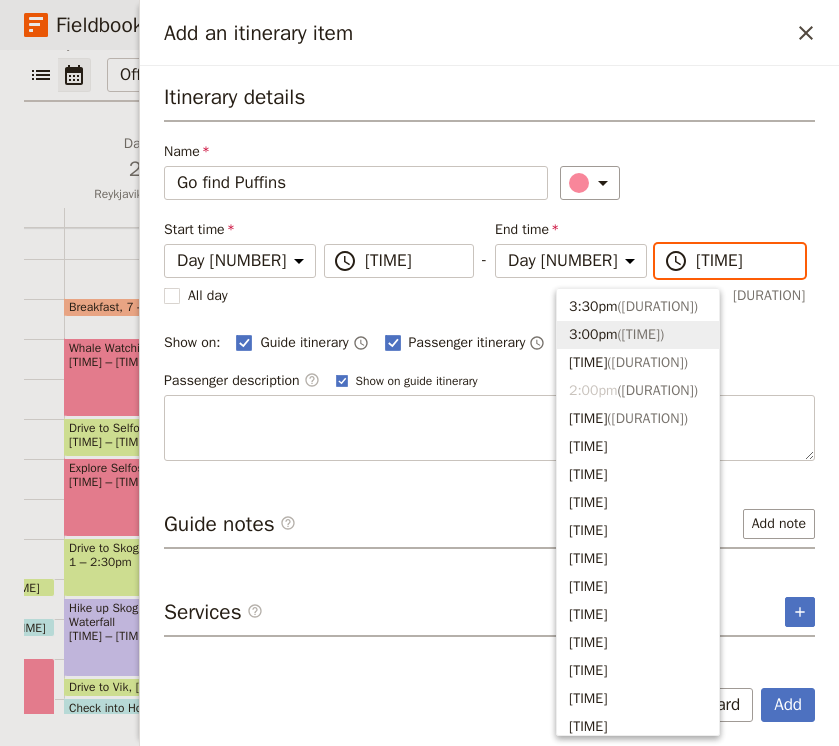 click on "[TIME]  ( [DURATION] )" at bounding box center [638, 335] 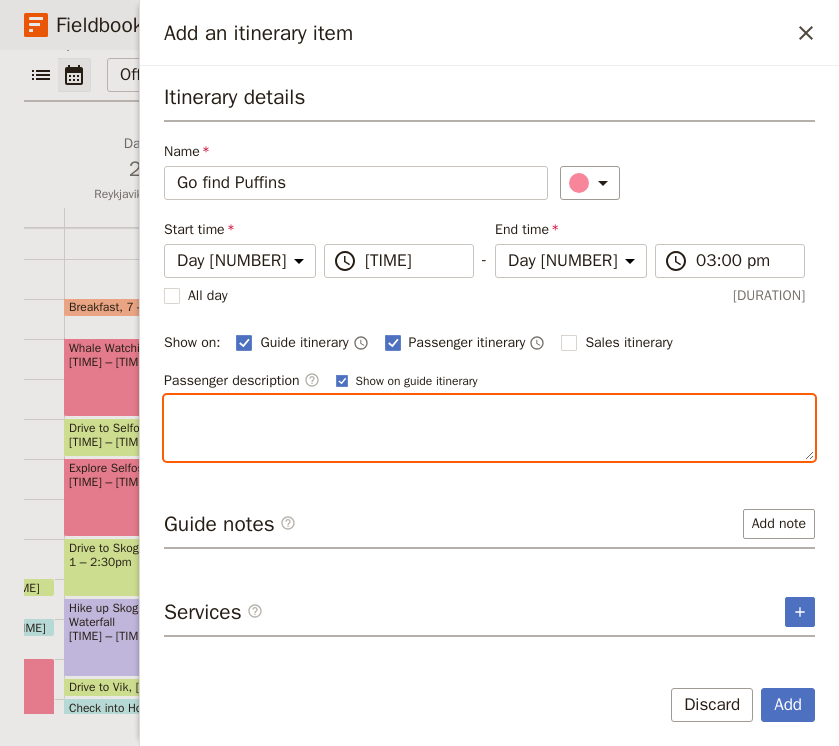 click at bounding box center (489, 428) 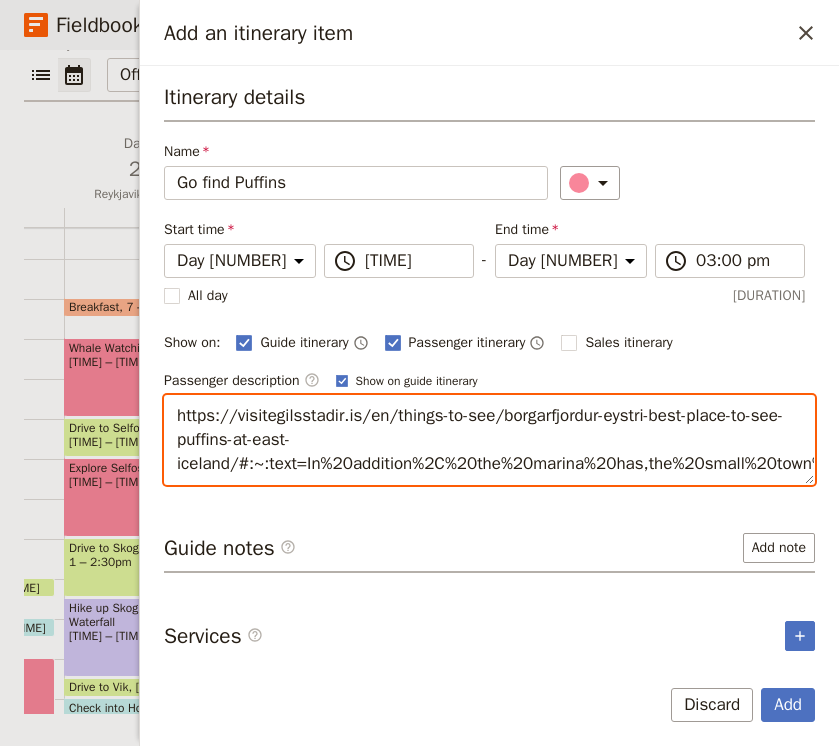 scroll, scrollTop: 0, scrollLeft: 263, axis: horizontal 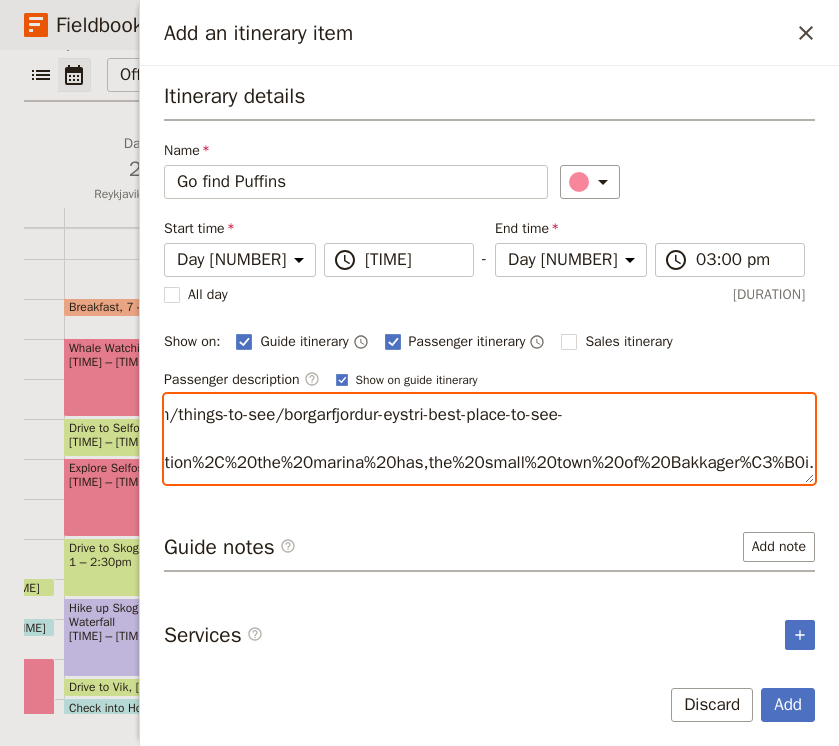 drag, startPoint x: 810, startPoint y: 462, endPoint x: 173, endPoint y: 381, distance: 642.1293 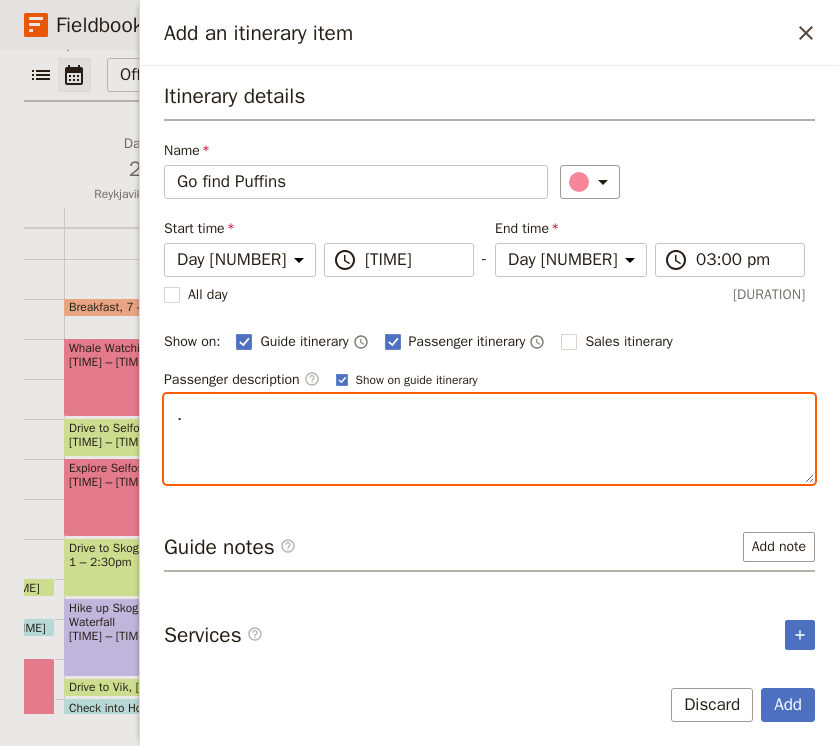 scroll, scrollTop: 0, scrollLeft: 0, axis: both 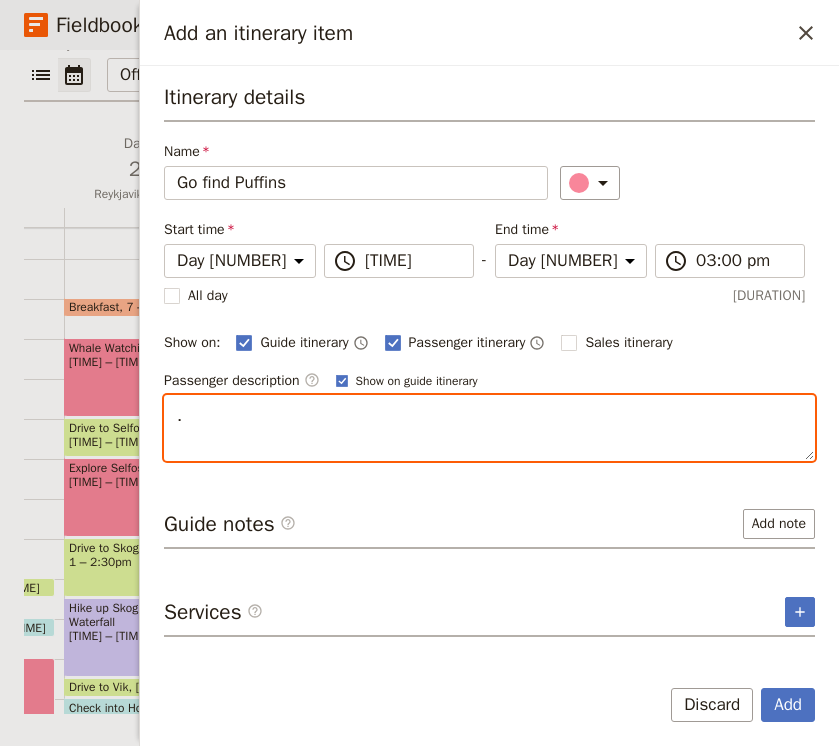 click on "." at bounding box center [489, 428] 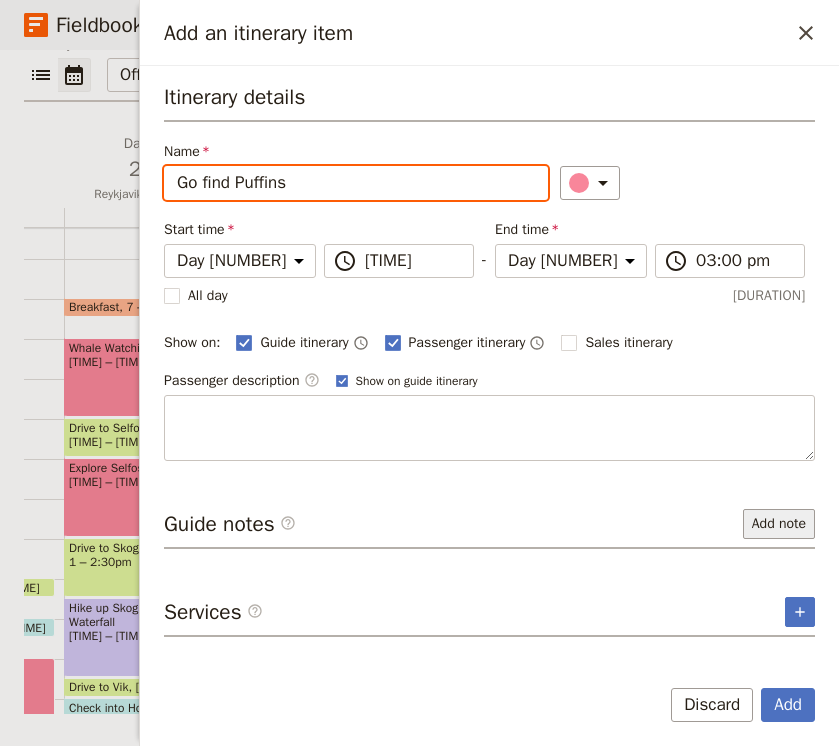 click on "Add note" at bounding box center [779, 524] 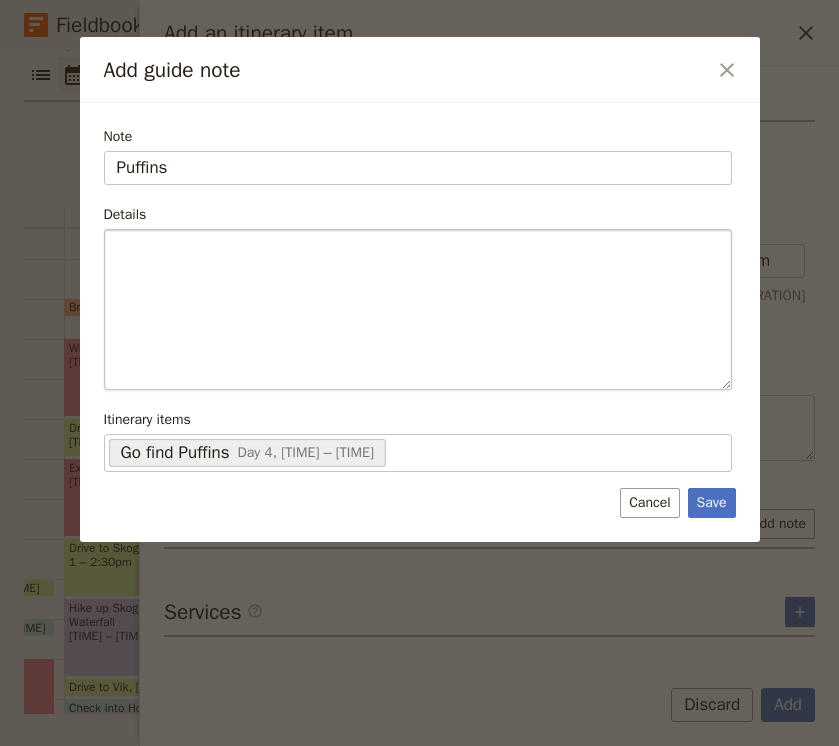 type on "Puffins" 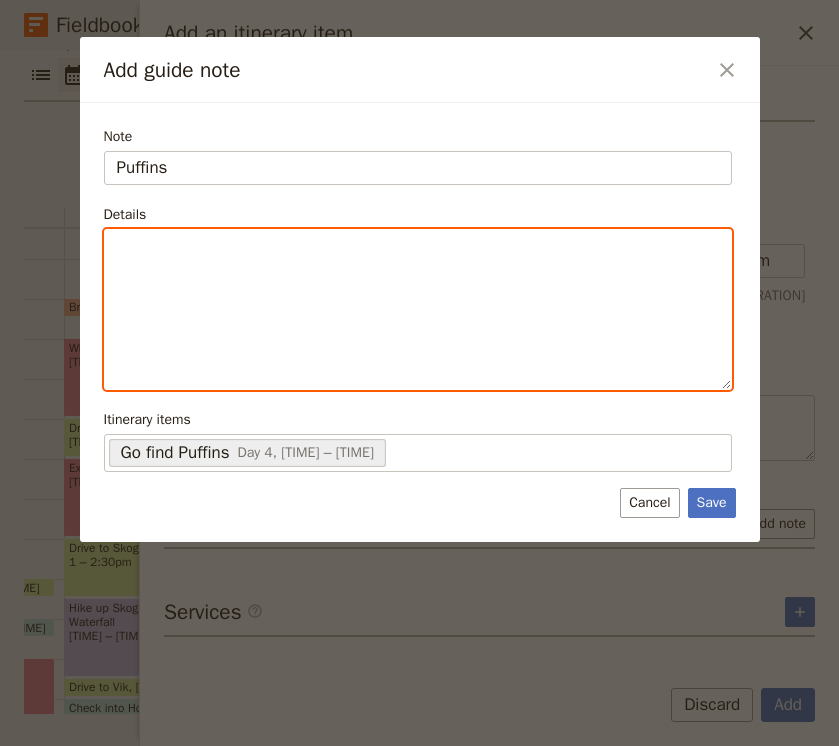 click at bounding box center [418, 309] 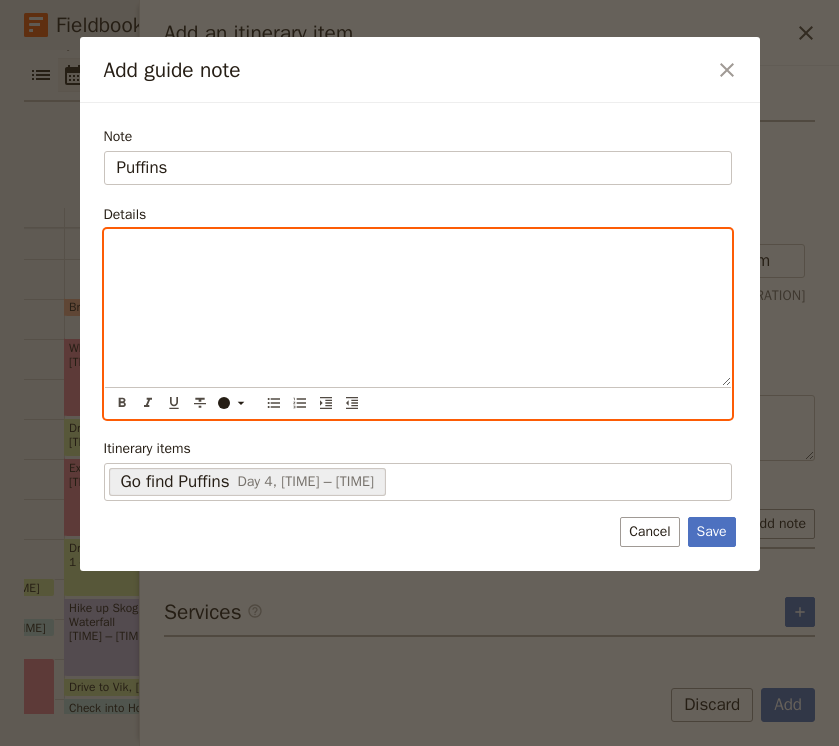 paste 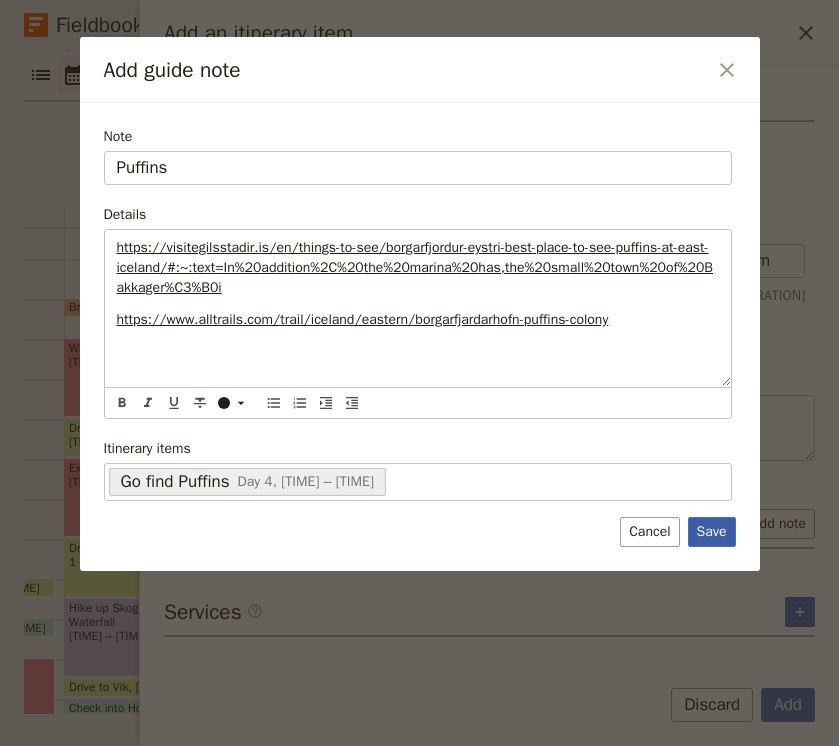 click on "Save" at bounding box center (712, 532) 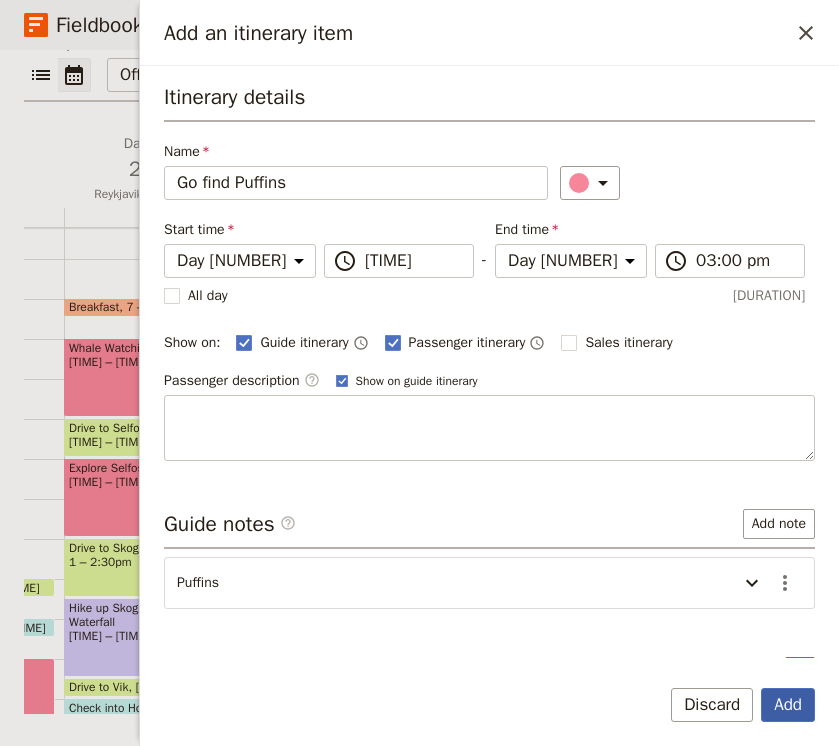 click on "Add" at bounding box center [788, 705] 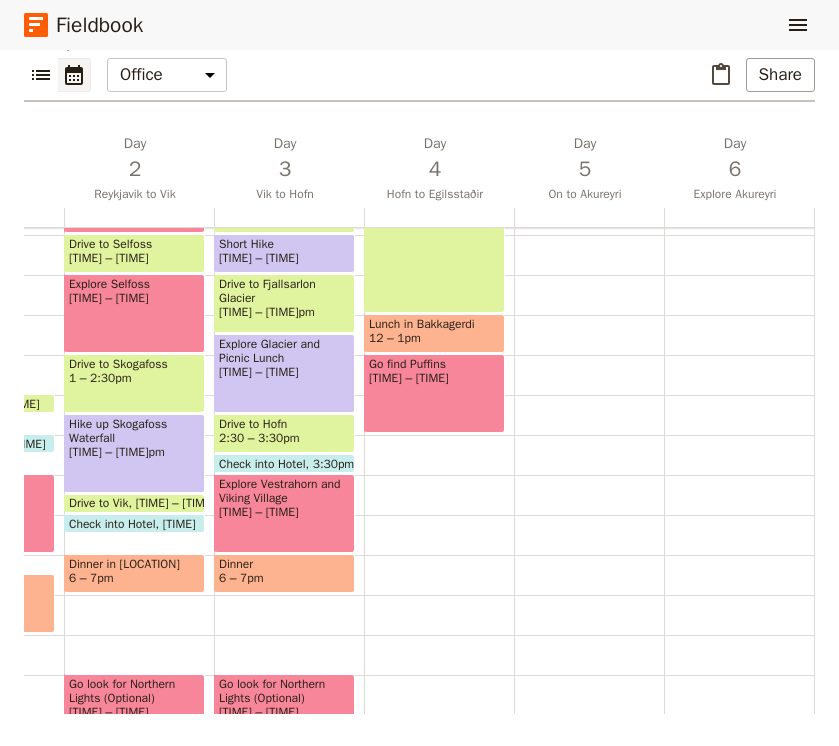 scroll, scrollTop: 432, scrollLeft: 0, axis: vertical 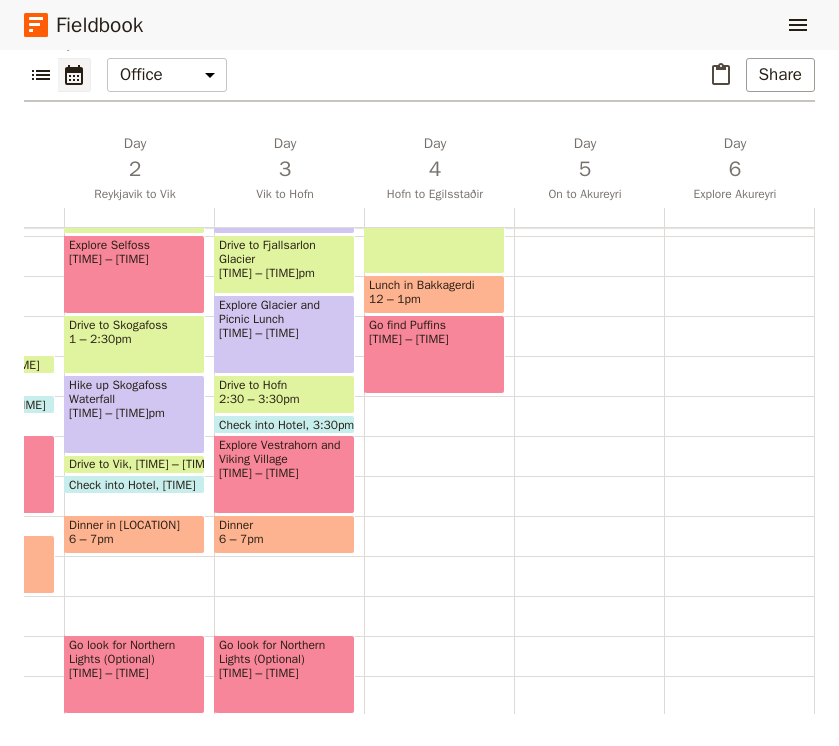 click on "Breakfast  [TIME] – [TIME] Drive to [CITY] [TIME] – [TIME] Lunch in [CITY] [TIME] – [TIME] Go find Puffins [TIME] – [TIME]" at bounding box center (439, 276) 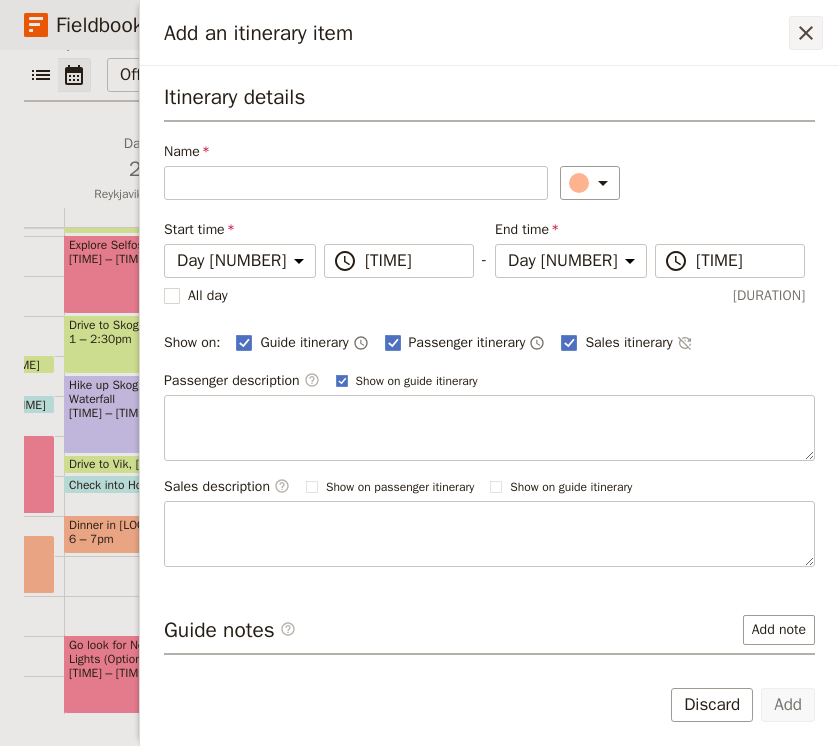 click on "​" at bounding box center [806, 33] 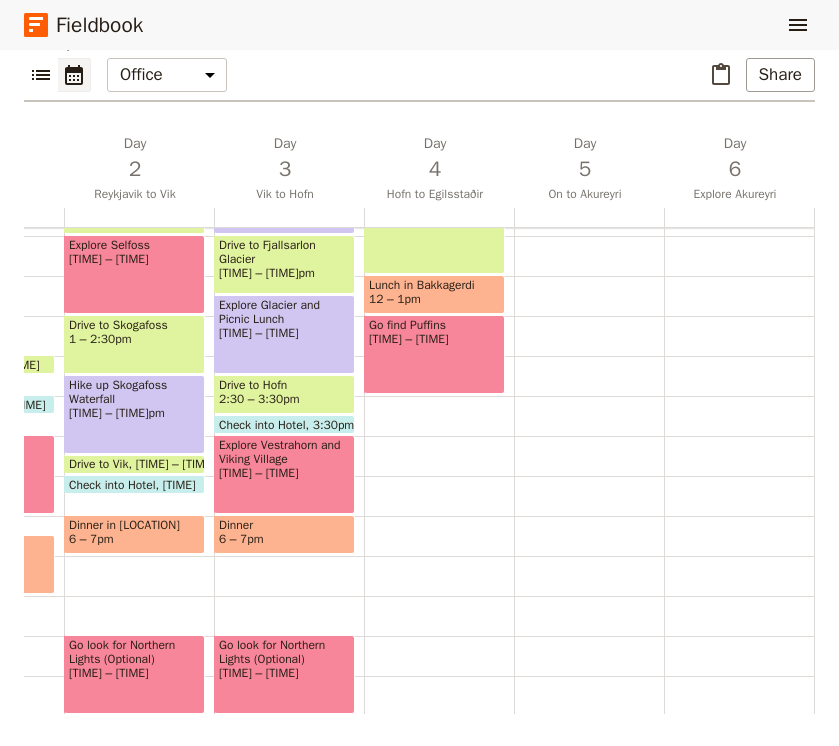 click on "Breakfast  [TIME] – [TIME] Drive to [CITY] [TIME] – [TIME] Lunch in [CITY] [TIME] – [TIME] Go find Puffins [TIME] – [TIME]" at bounding box center [439, 276] 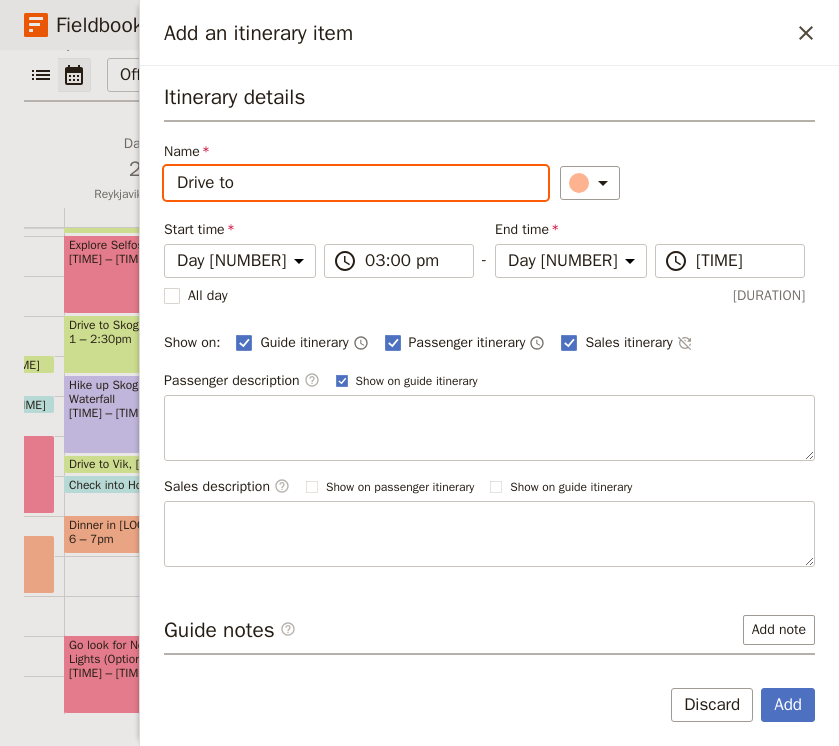 paste on "[CITY]" 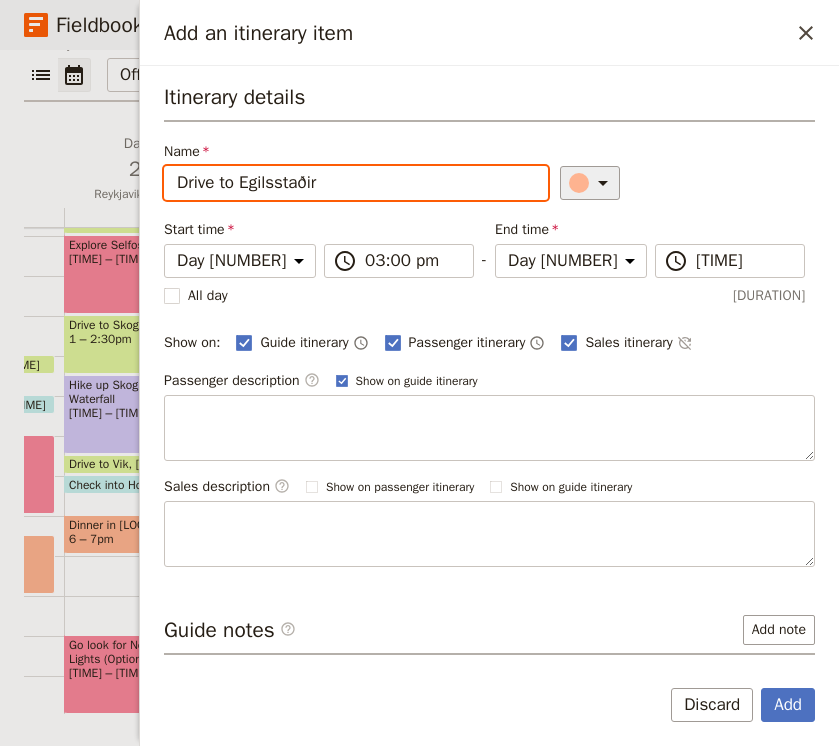 type on "Drive to Egilsstaðir" 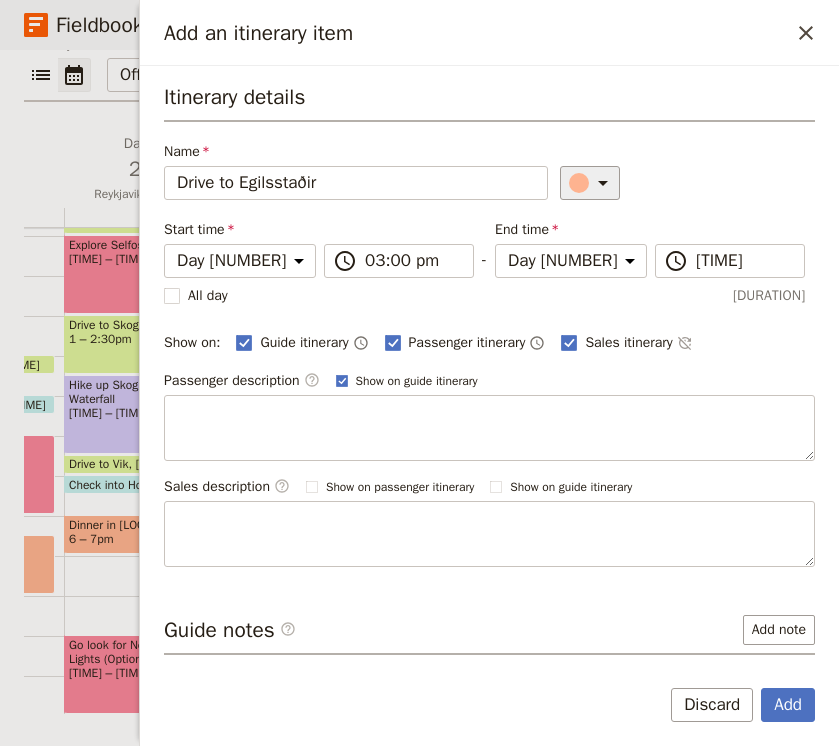 click at bounding box center (603, 183) 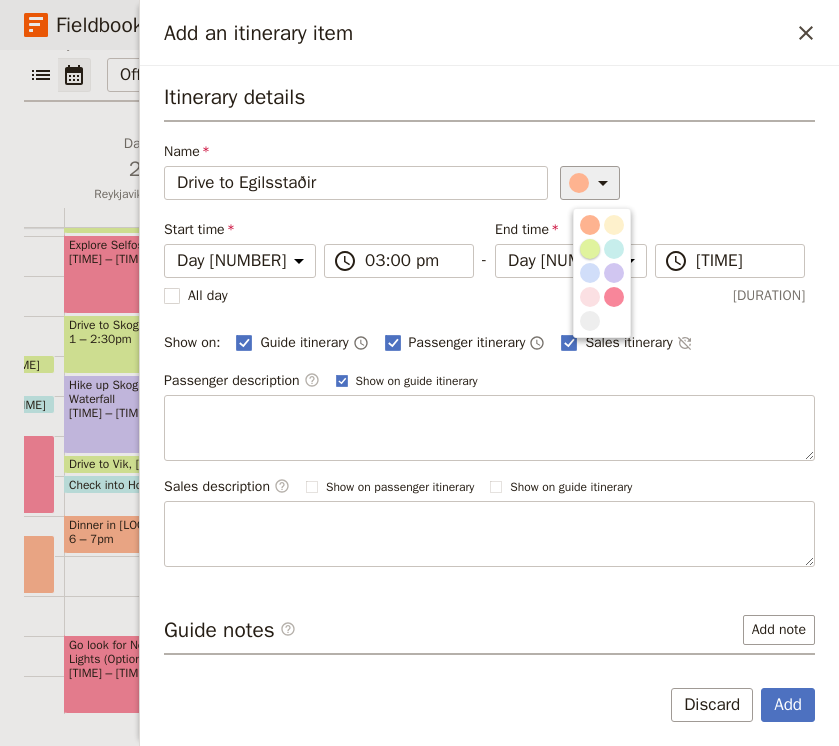 click at bounding box center [590, 249] 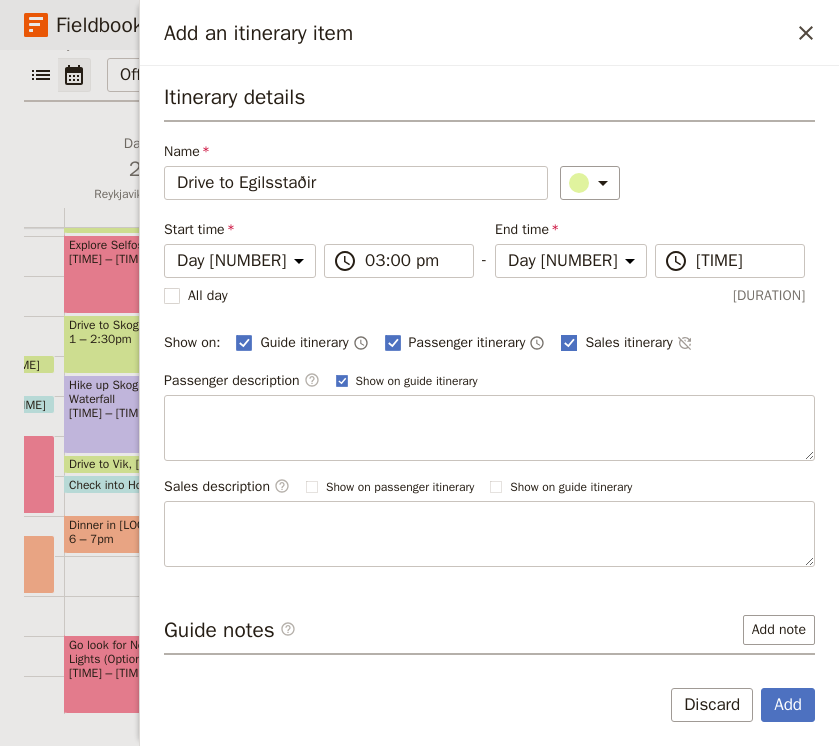 click at bounding box center (244, 342) 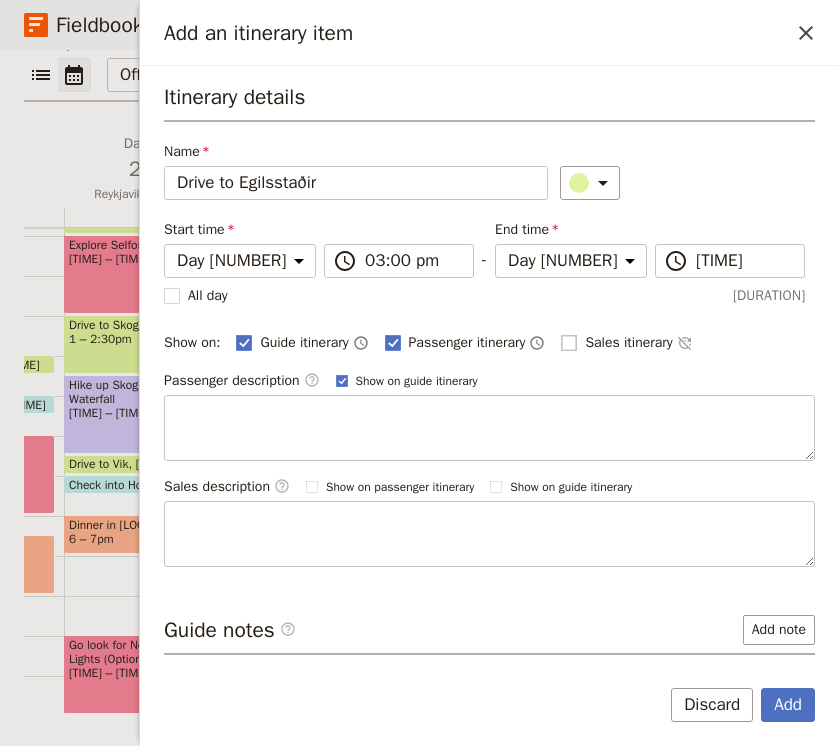 checkbox on "false" 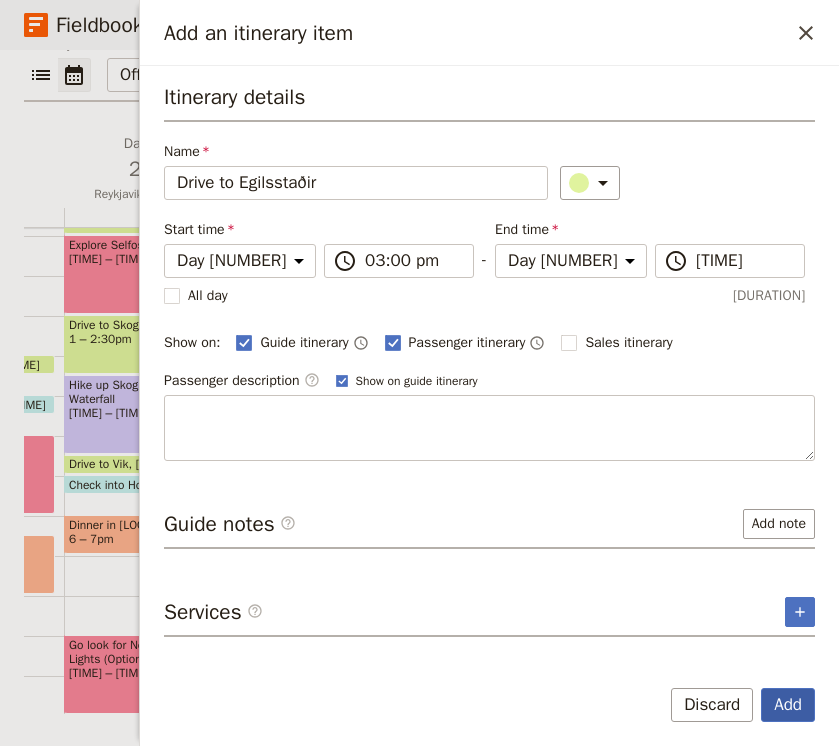 click on "Add" at bounding box center [788, 705] 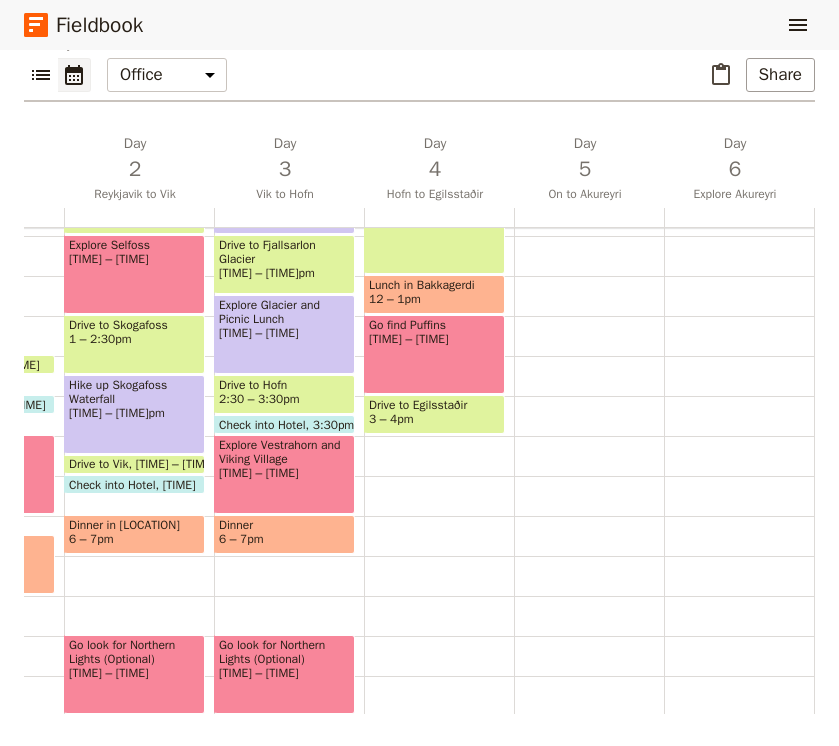 click on "Breakfast [TIME] – [TIME] Drive to Bakkagerdi [TIME] – [TIME] Lunch in Bakkagerdi [TIME] – [TIME] Go find Puffins [TIME] – [TIME] Drive to Egilsstaðir [TIME] – [TIME]" at bounding box center [439, 276] 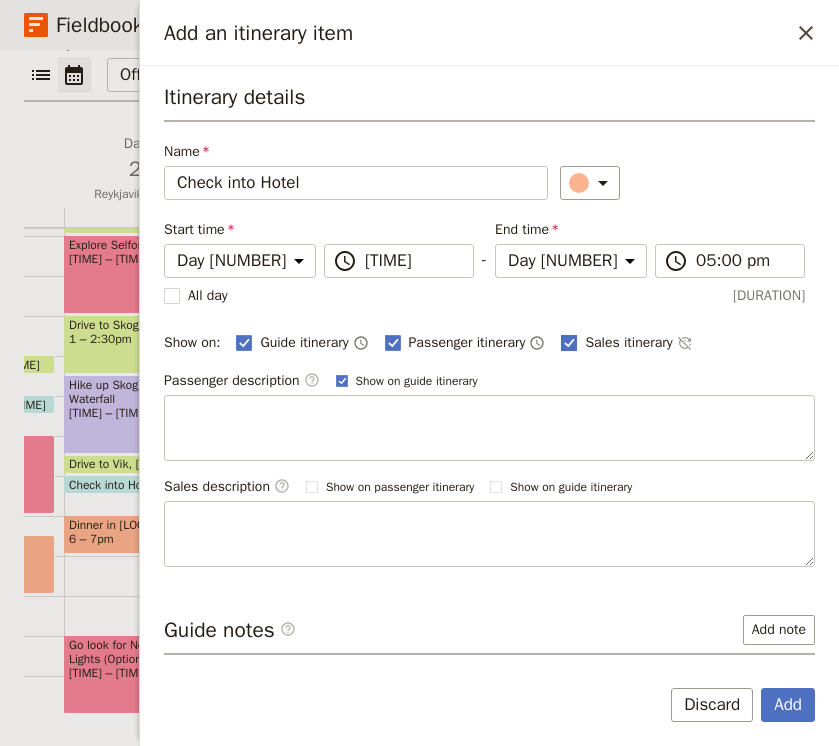 type on "Check into Hotel" 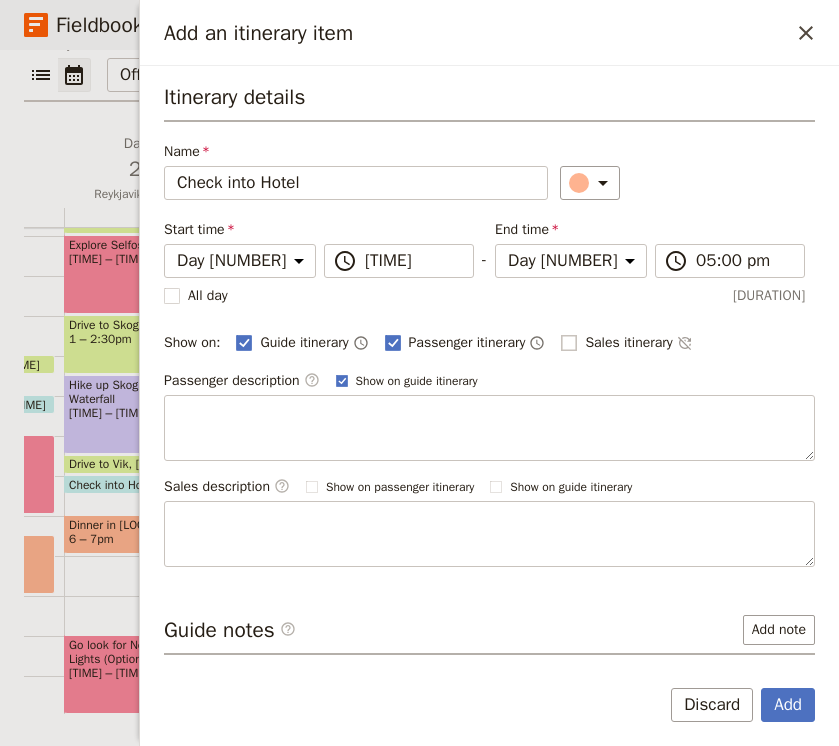 checkbox on "false" 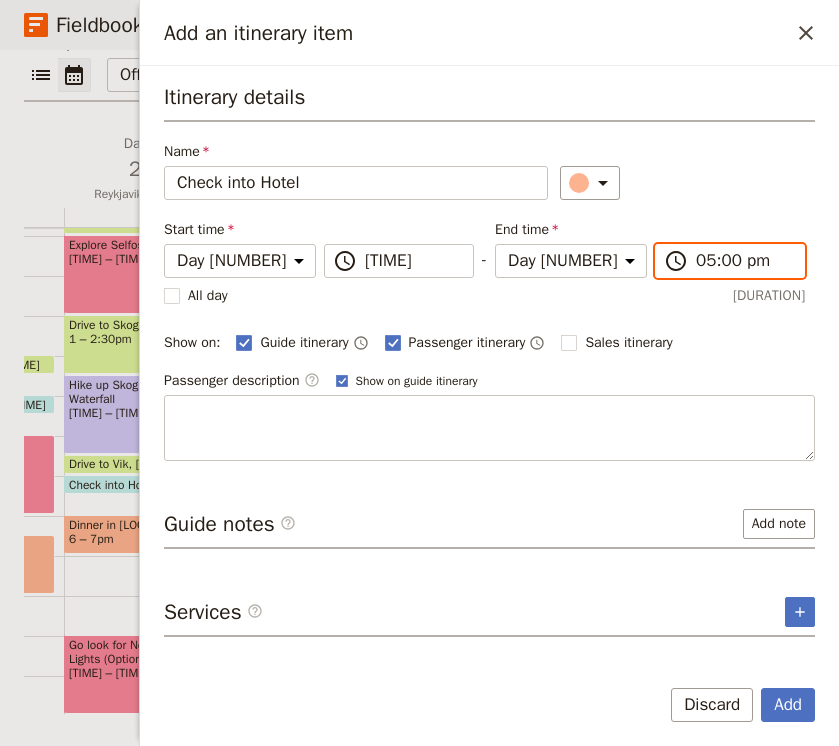 click on "05:00 pm" at bounding box center (413, 261) 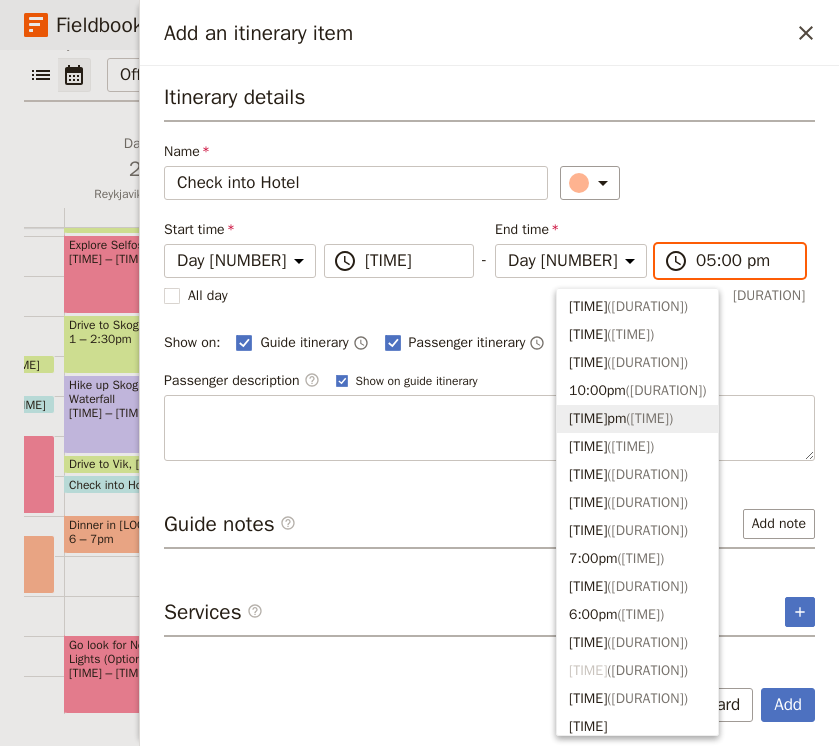scroll, scrollTop: 31, scrollLeft: 0, axis: vertical 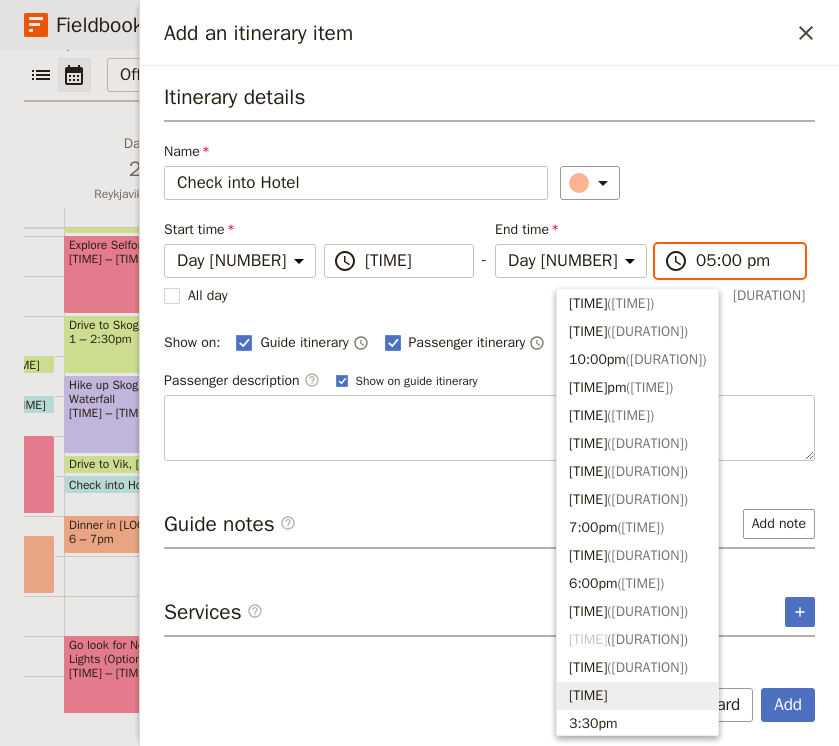 click on "[TIME]" at bounding box center [637, 696] 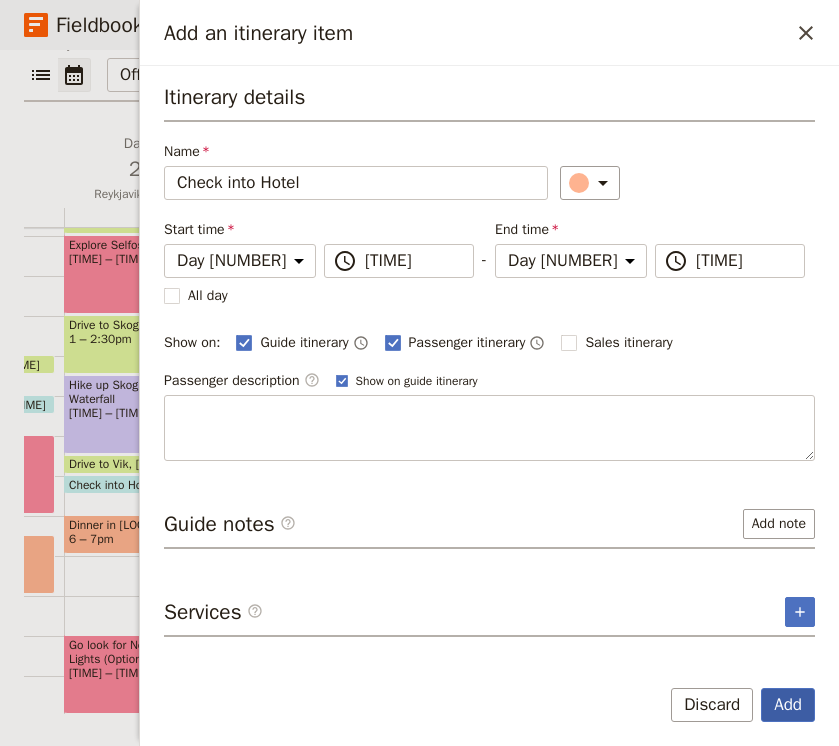 click on "Add" at bounding box center (788, 705) 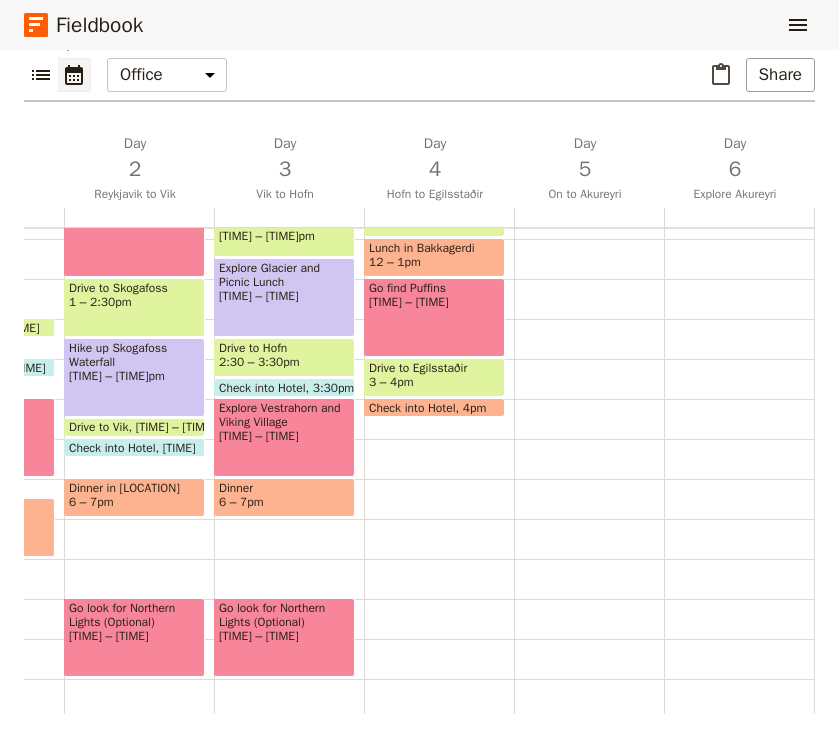 scroll, scrollTop: 474, scrollLeft: 0, axis: vertical 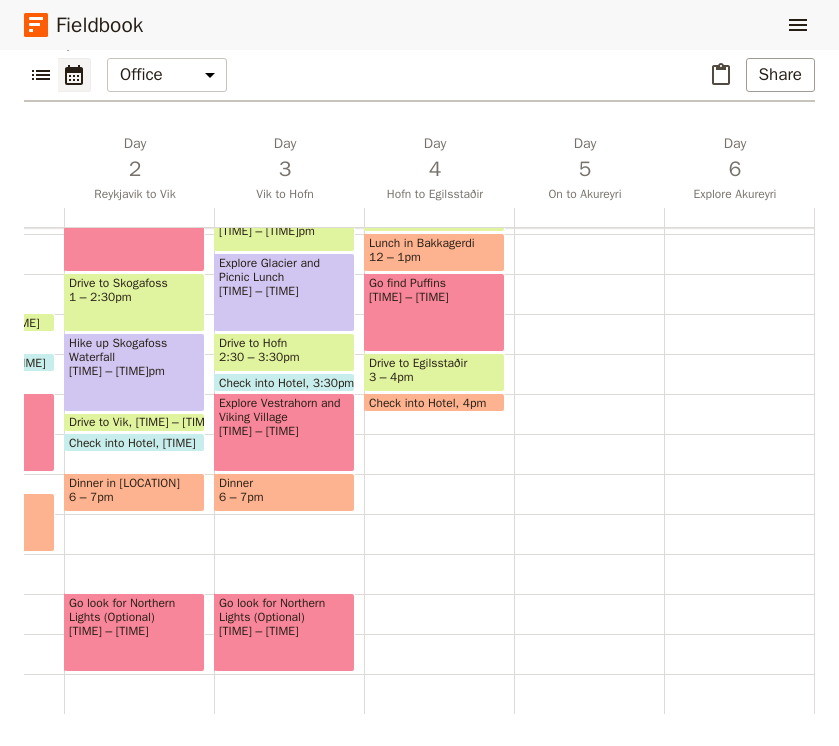 click on "Check into Hotel" at bounding box center (98, 42) 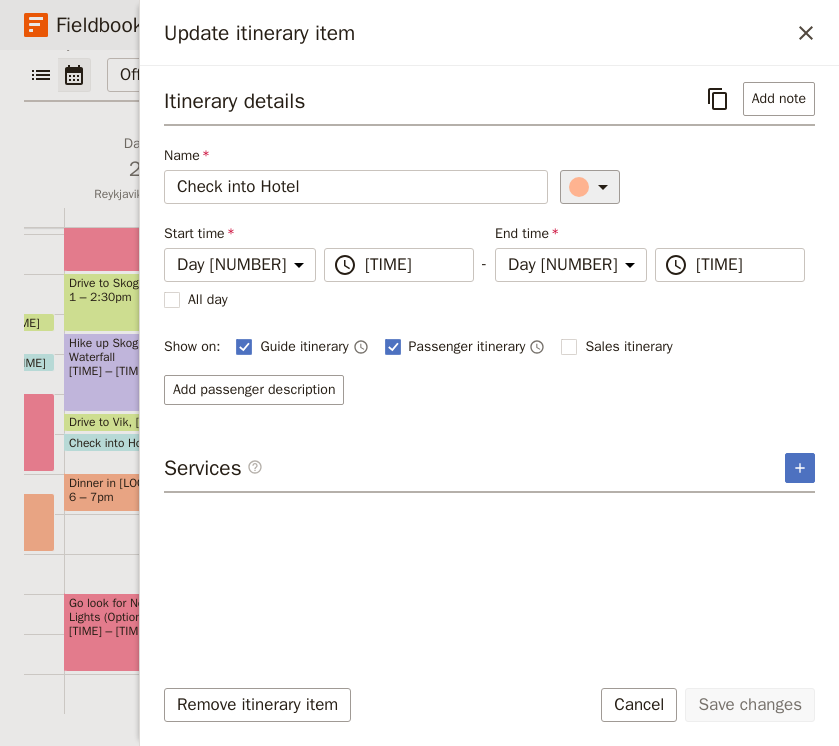 click at bounding box center [603, 187] 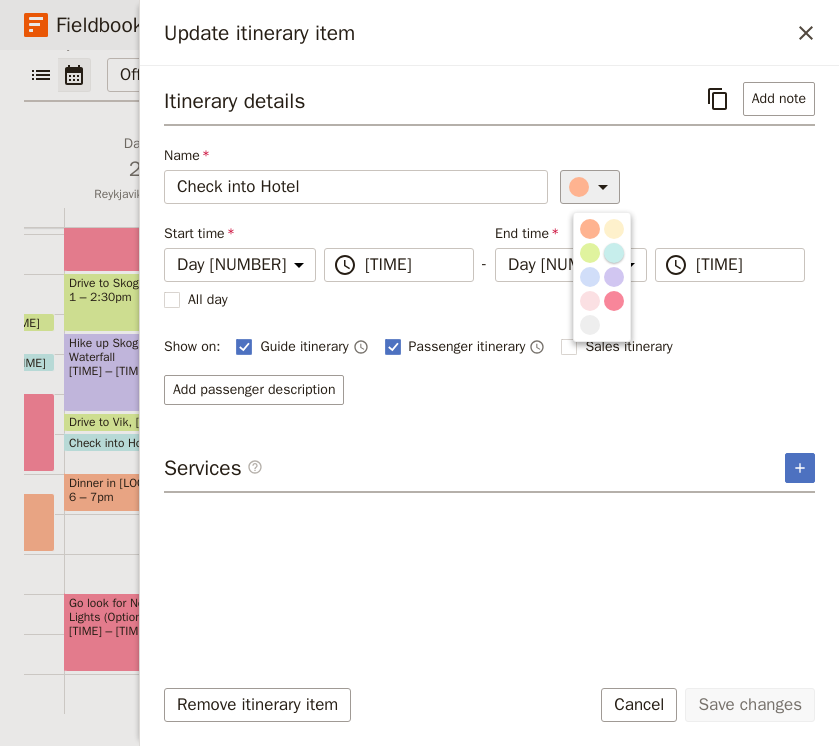 click at bounding box center (614, 253) 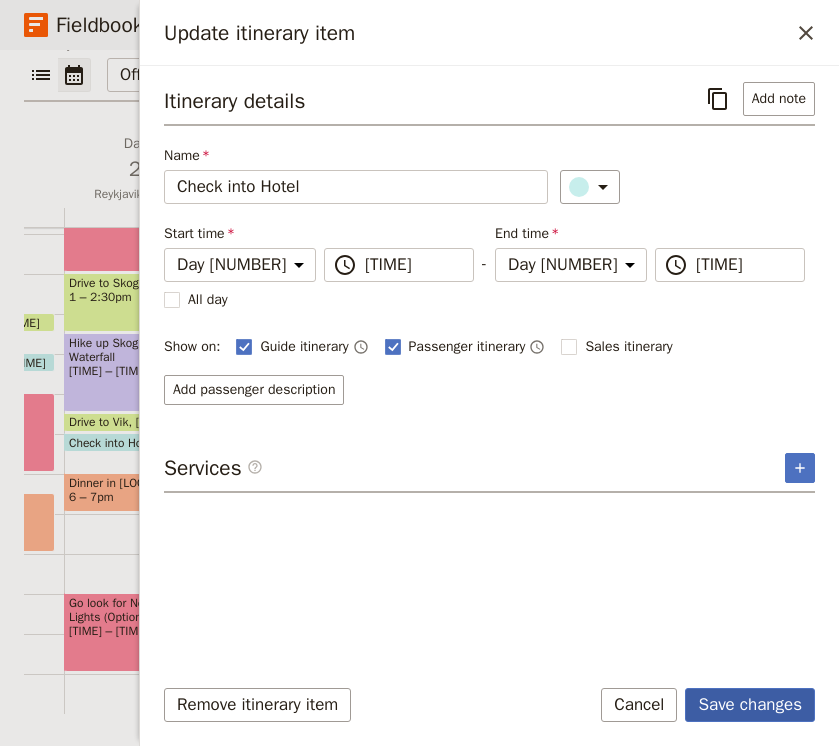 click on "Save changes" at bounding box center (750, 705) 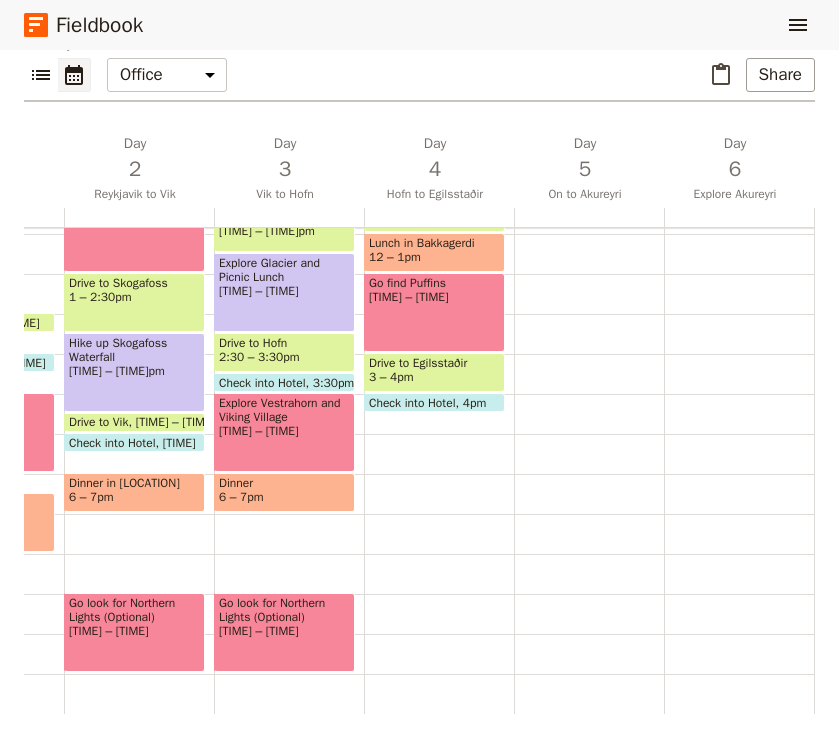 click on "Go look for Northern Lights (Optional)  [TIME] – [TIME]" at bounding box center (284, 632) 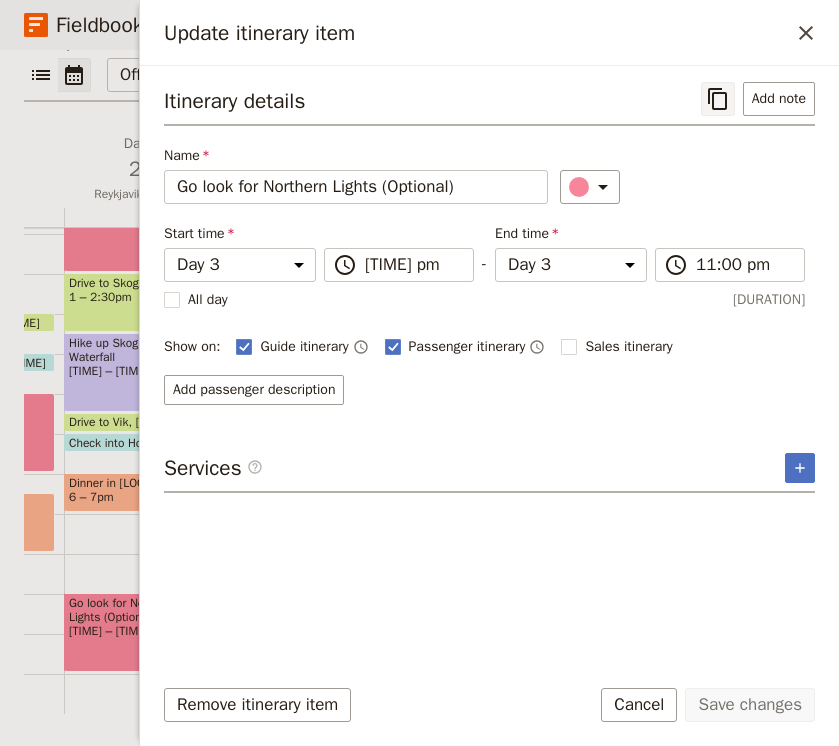 click at bounding box center (718, 99) 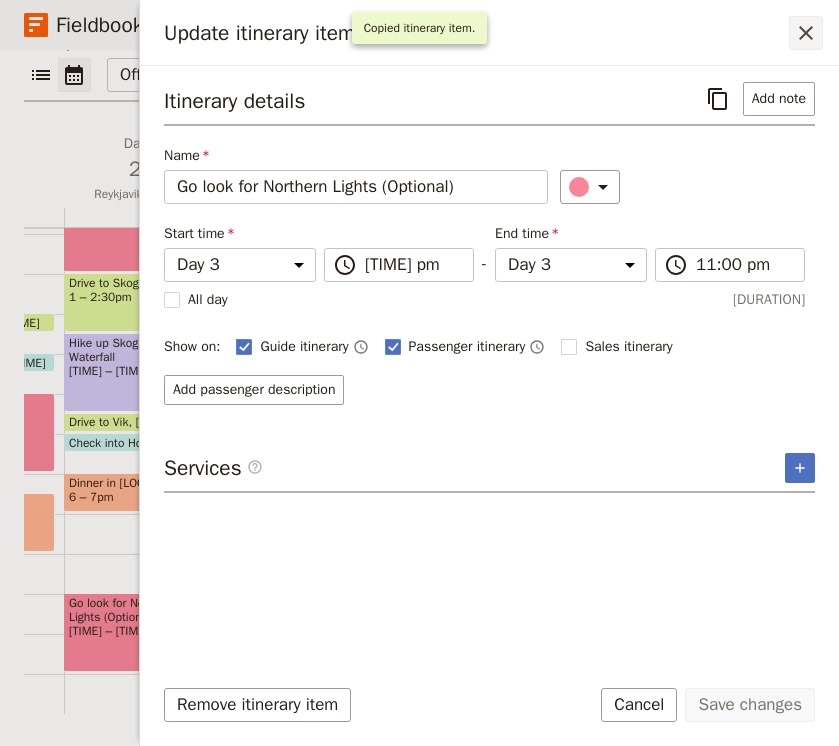 click on "​" at bounding box center [806, 33] 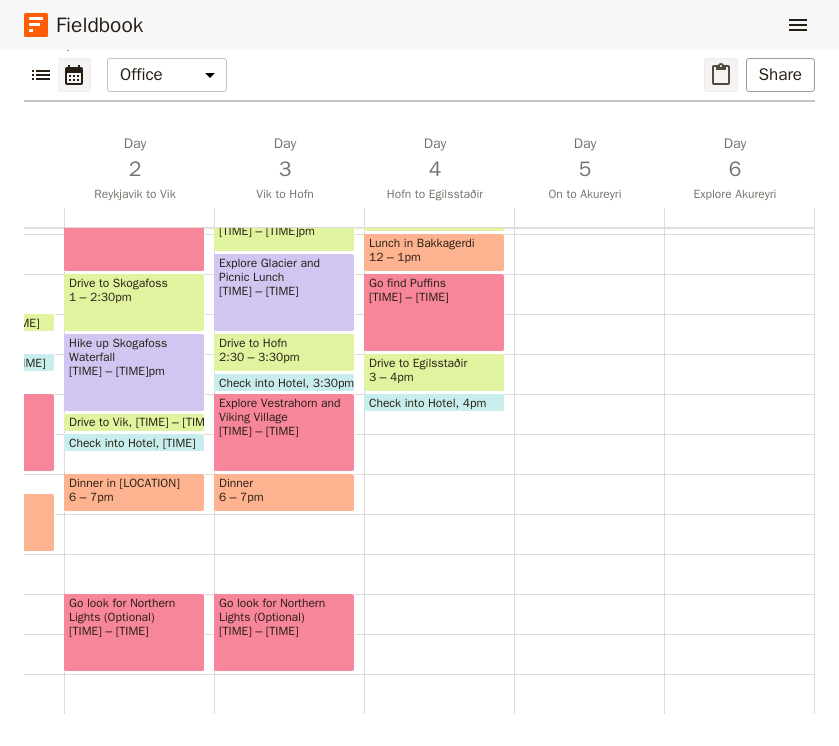 click at bounding box center (721, 75) 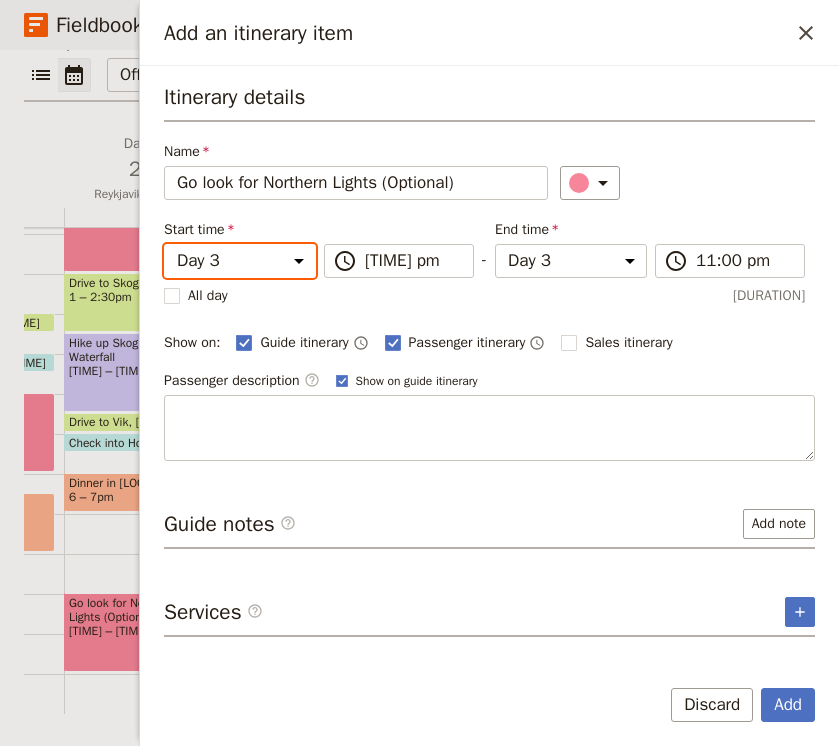 click on "Day [NUMBER] Day [NUMBER] Day [NUMBER] Day [NUMBER] Day [NUMBER] Day [NUMBER] Day [NUMBER] Day [NUMBER]" at bounding box center (240, 261) 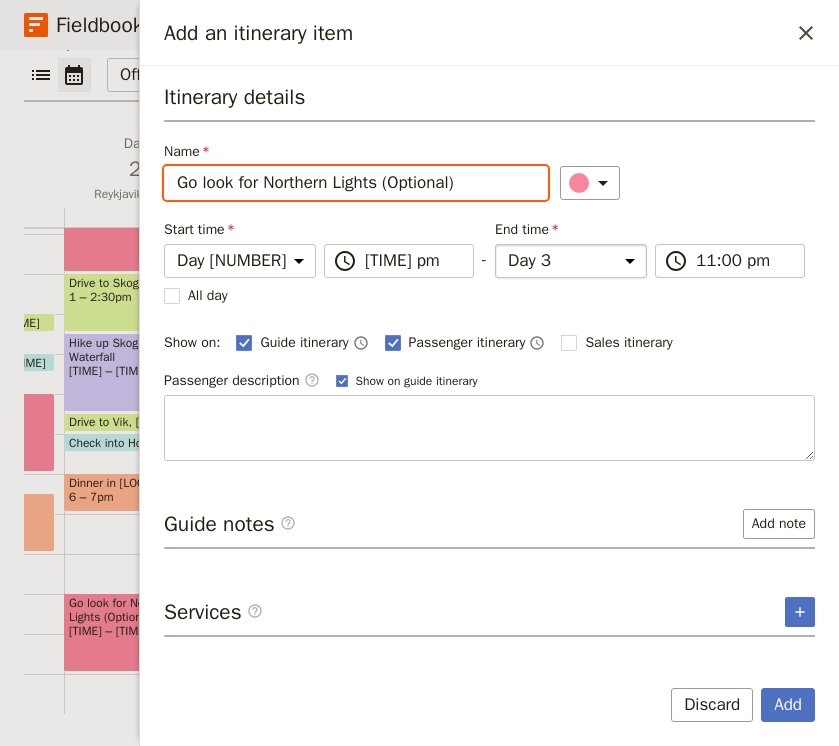 click on "Day [NUMBER] Day [NUMBER] Day [NUMBER] Day [NUMBER] Day [NUMBER] Day [NUMBER] Day [NUMBER] Day [NUMBER]" at bounding box center [240, 261] 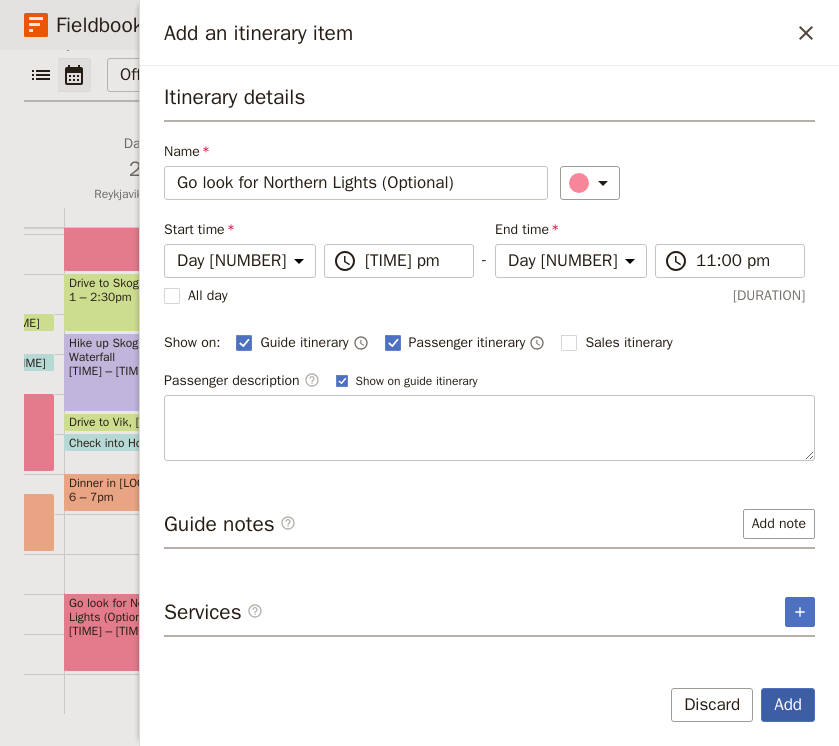 click on "Add" at bounding box center (788, 705) 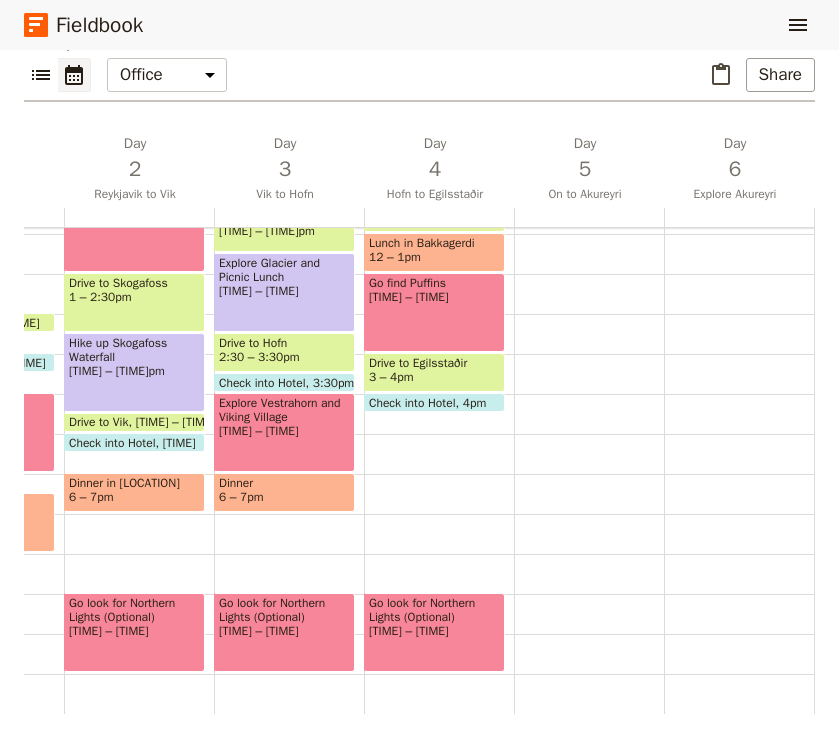 click on "Breakfast [TIME] – [TIME] Drive to Bakkagerdi [TIME] – [TIME] Lunch in Bakkagerdi [TIME] – [TIME] Go find Puffins [TIME] – [TIME] Drive to Egilsstaðir [TIME] – [TIME] Check into Hotel [TIME] Go look for Northern Lights (Optional) [TIME] – [TIME]" at bounding box center [439, 234] 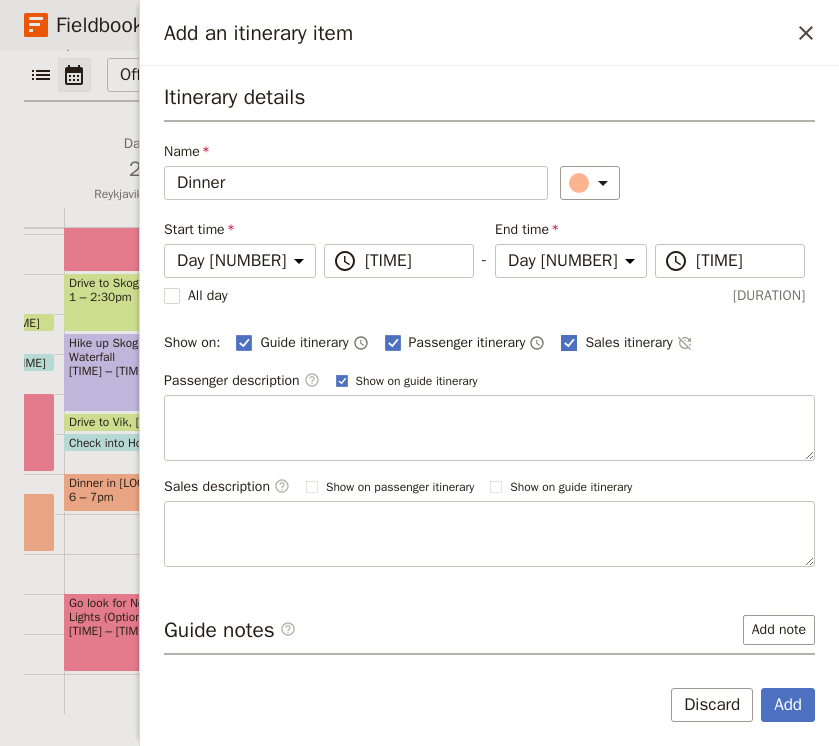 type on "Dinner" 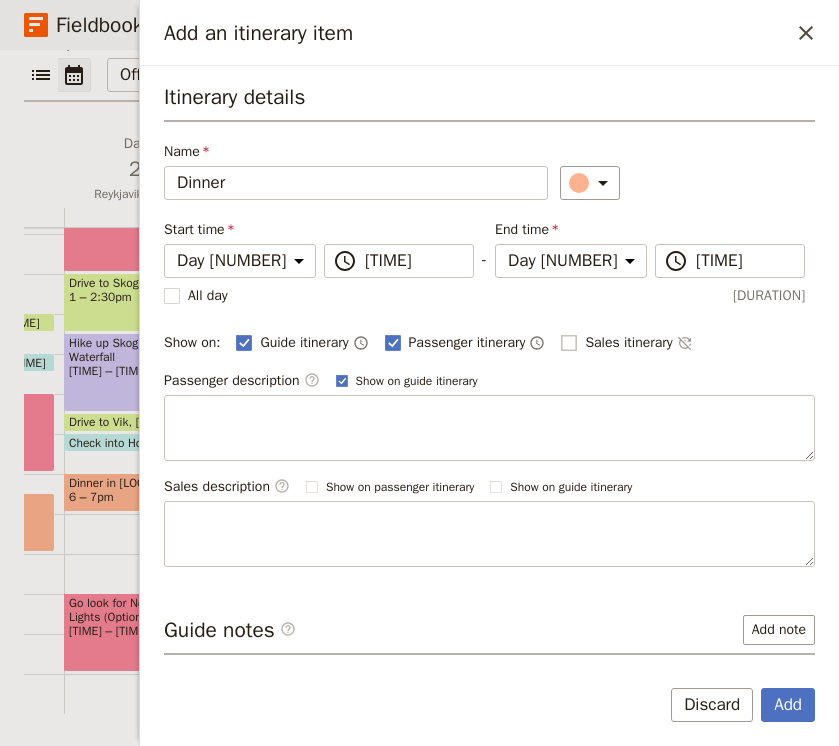 checkbox on "false" 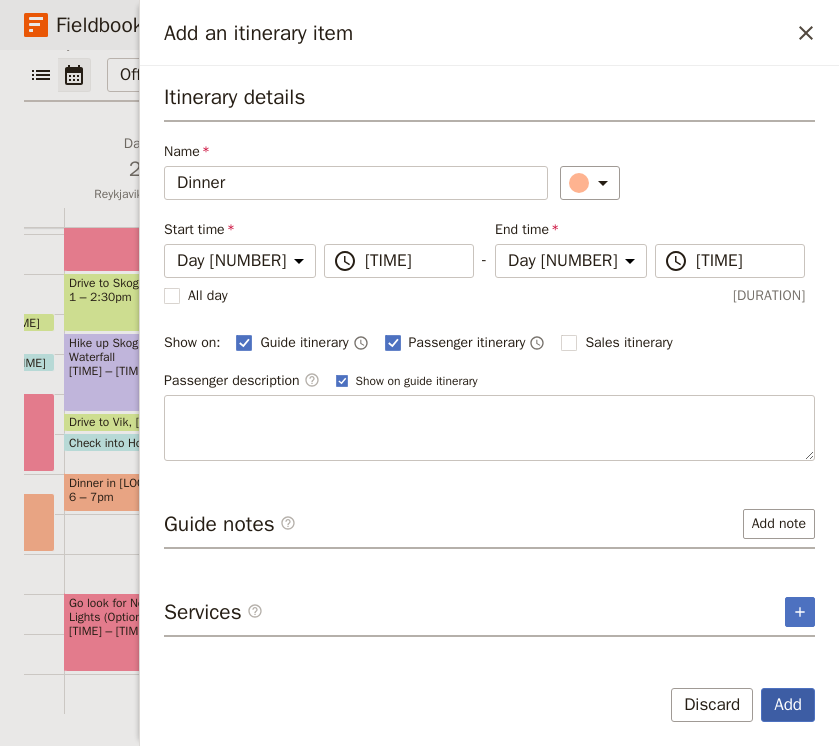 click on "Add" at bounding box center (788, 705) 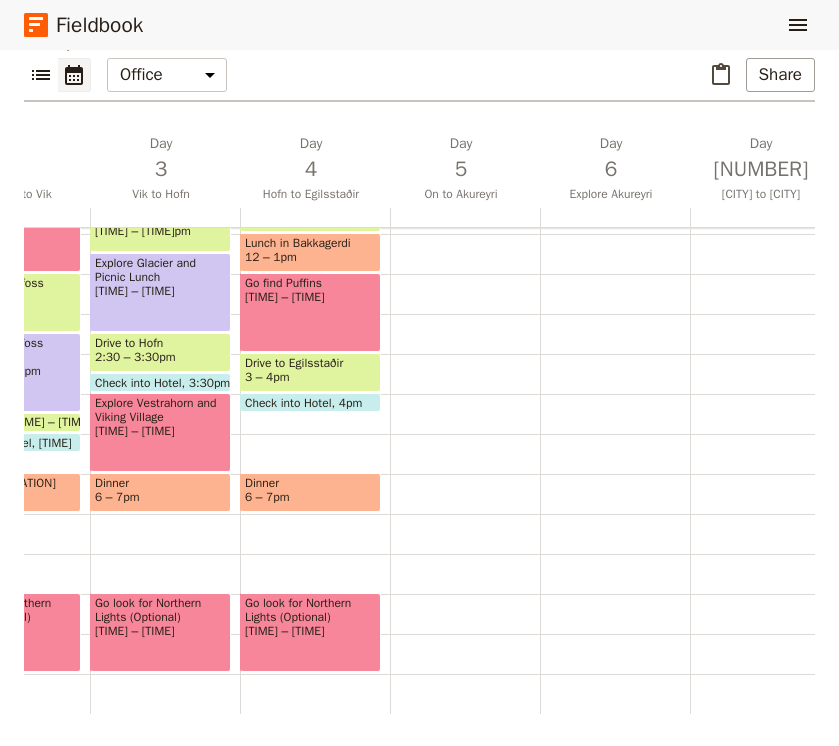 scroll, scrollTop: 0, scrollLeft: 285, axis: horizontal 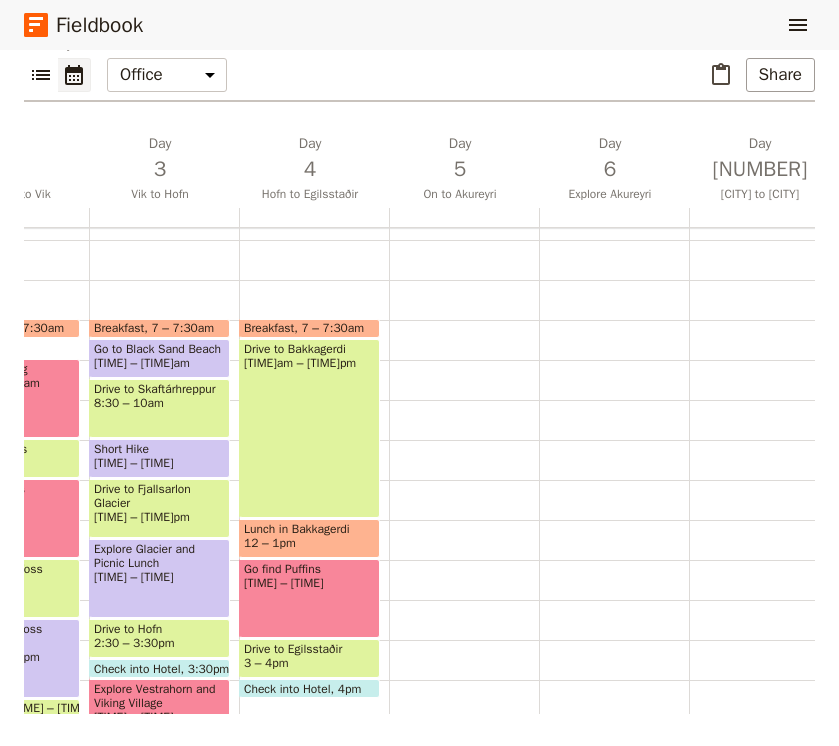 click at bounding box center (464, 520) 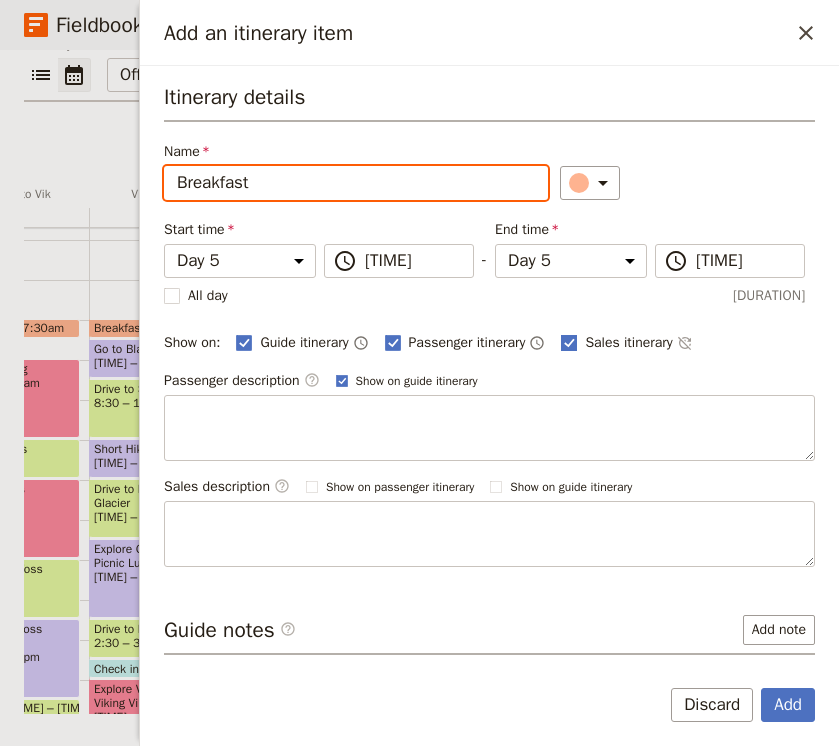 type on "Breakfast" 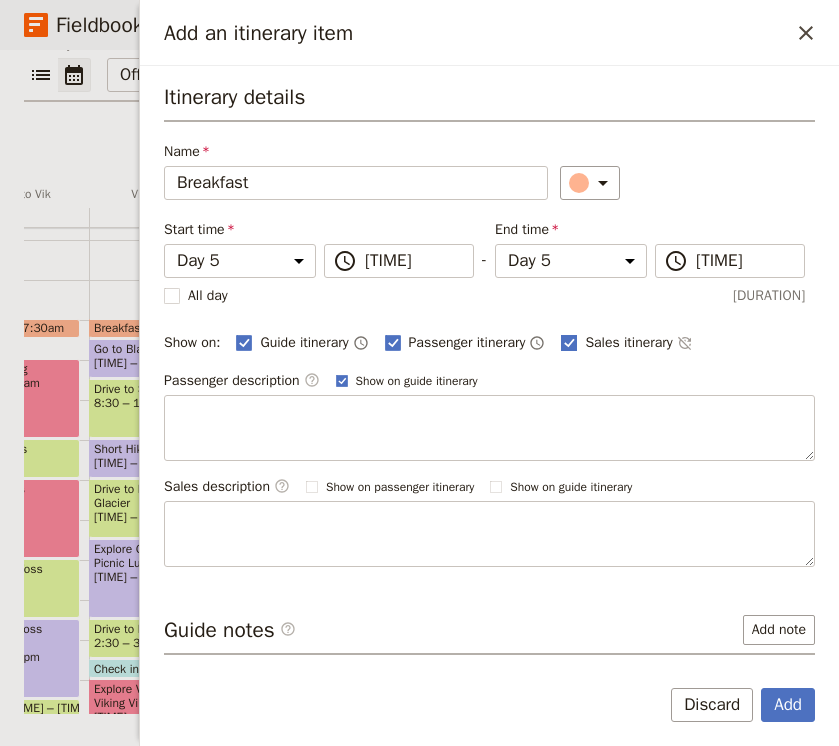 click at bounding box center (245, 341) 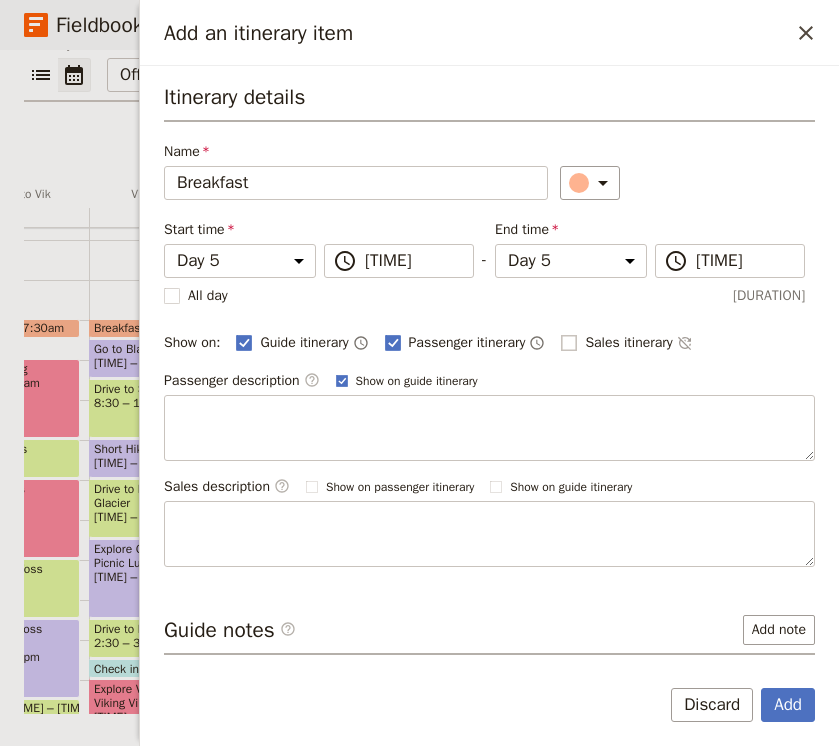 checkbox on "false" 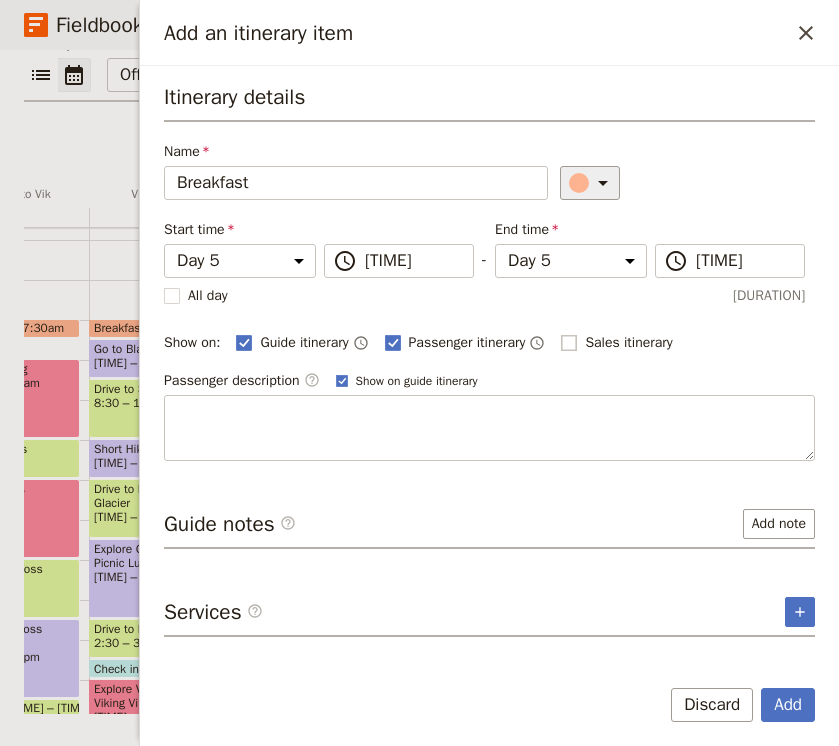 click at bounding box center [603, 183] 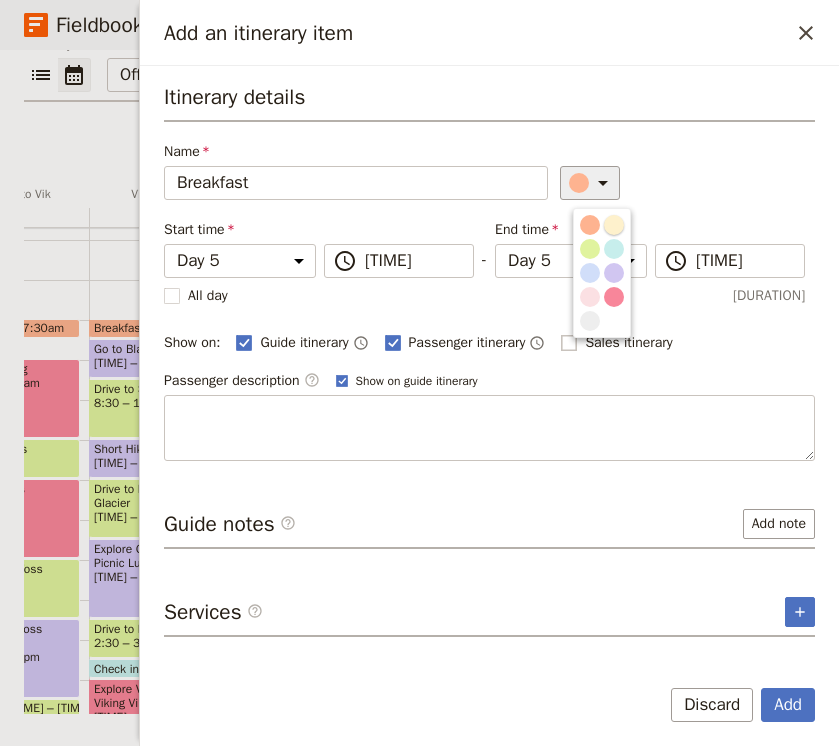 click on "​" at bounding box center (688, 183) 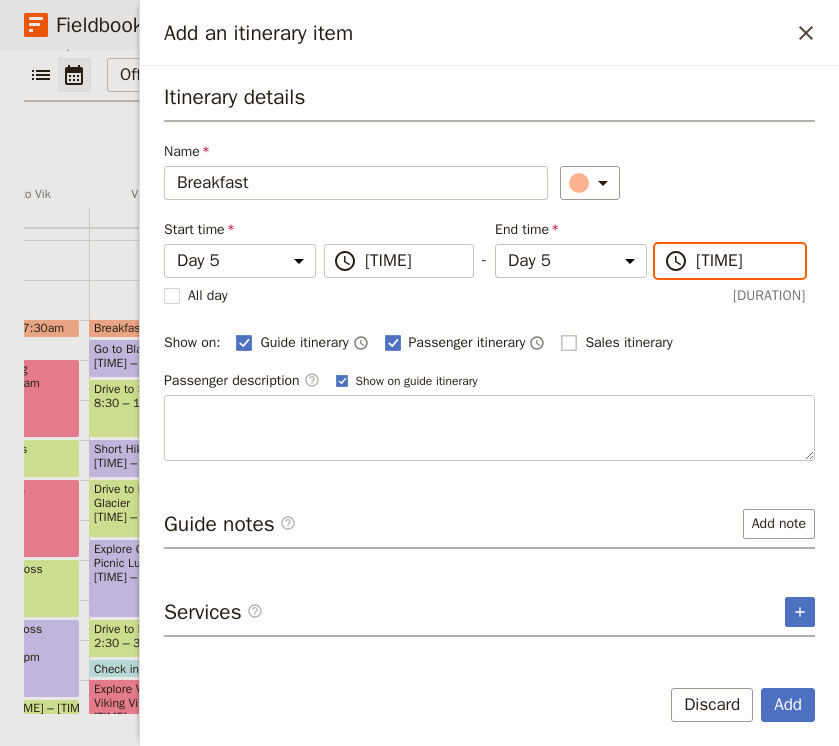 click on "[TIME]" at bounding box center [413, 261] 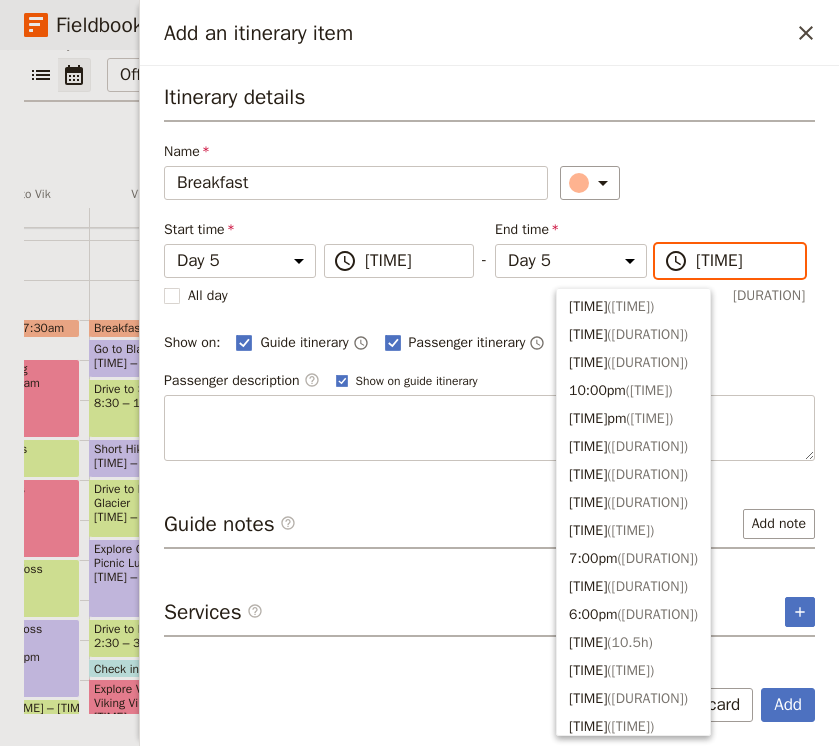 scroll, scrollTop: 872, scrollLeft: 0, axis: vertical 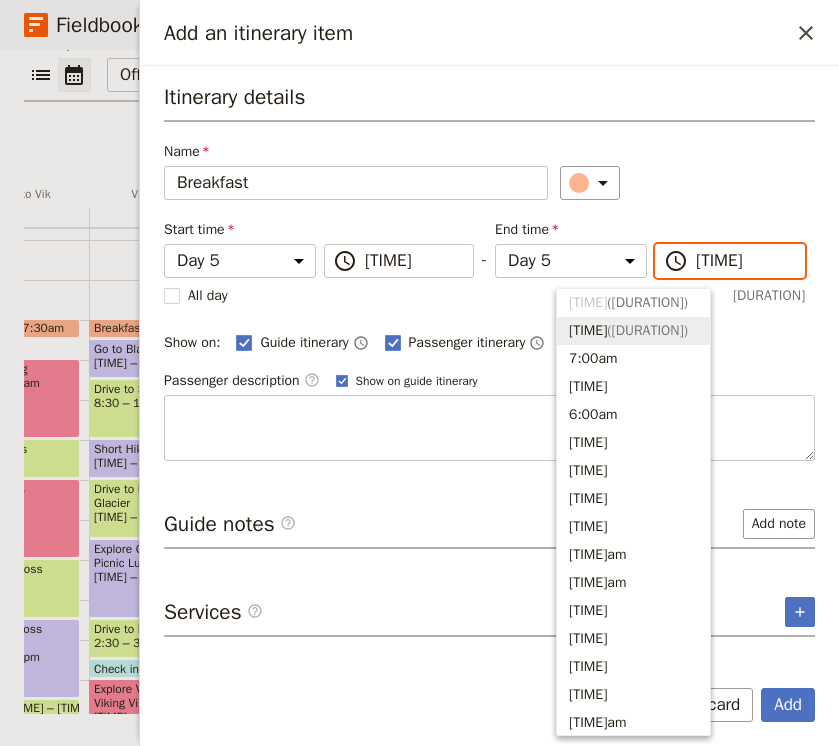 click on "7:30am  ( 0.5h )" at bounding box center (633, 331) 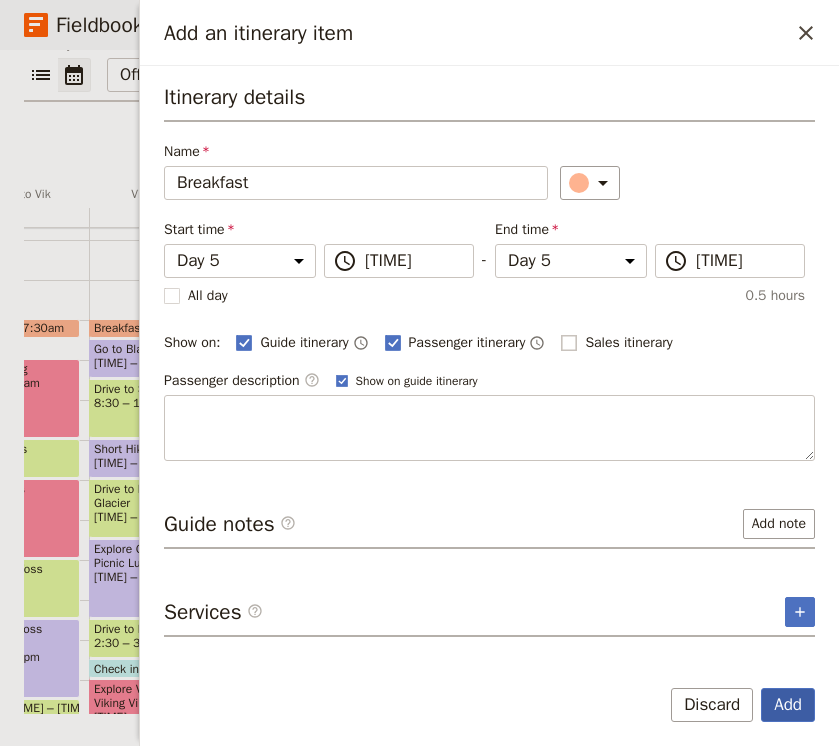 click on "Add" at bounding box center (788, 705) 